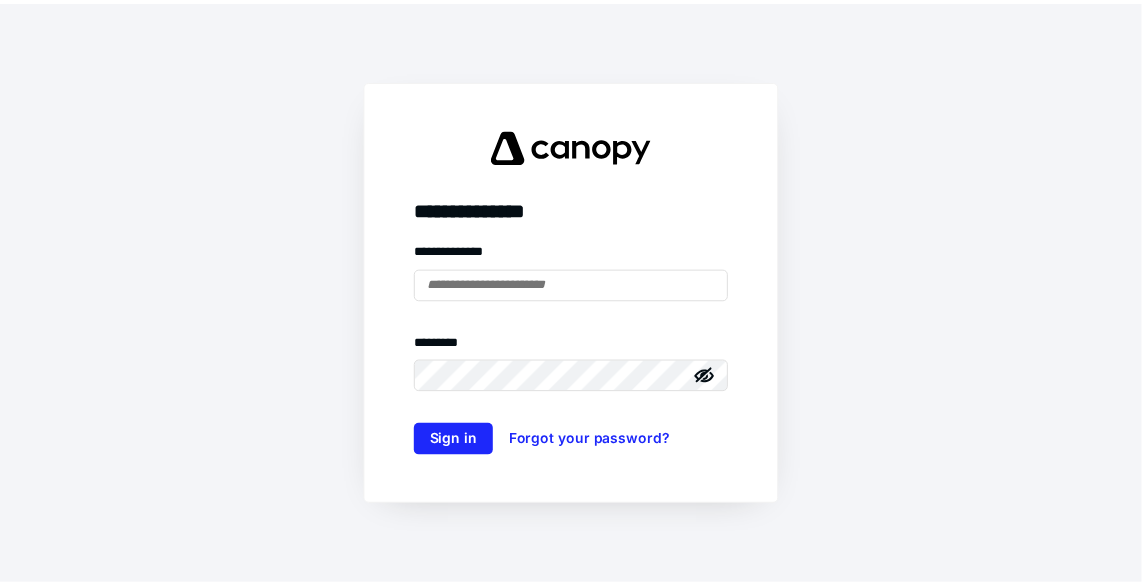 scroll, scrollTop: 0, scrollLeft: 0, axis: both 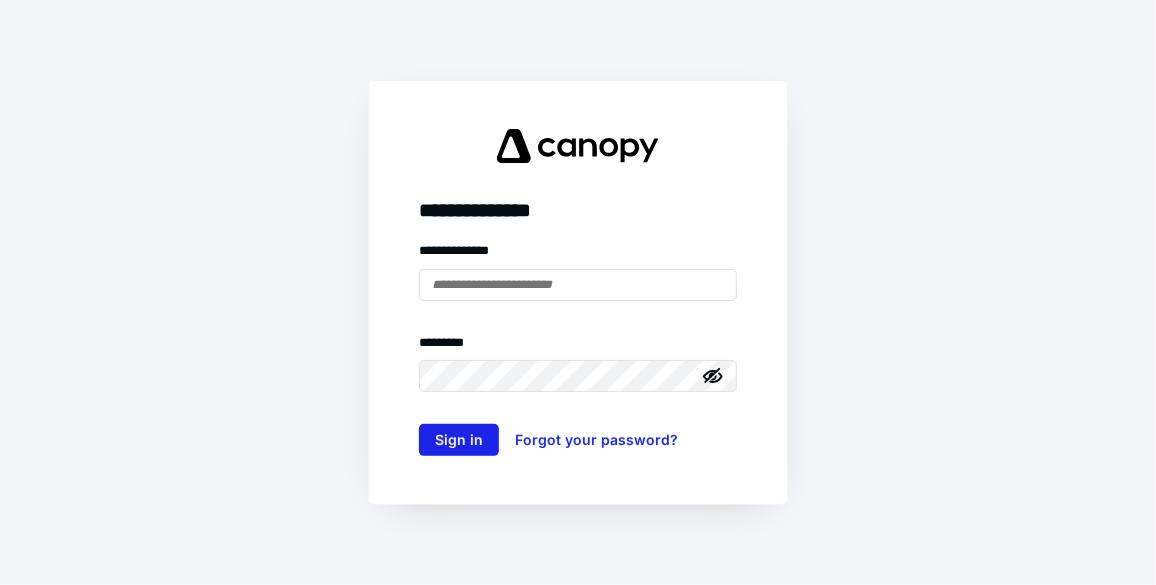 type on "**********" 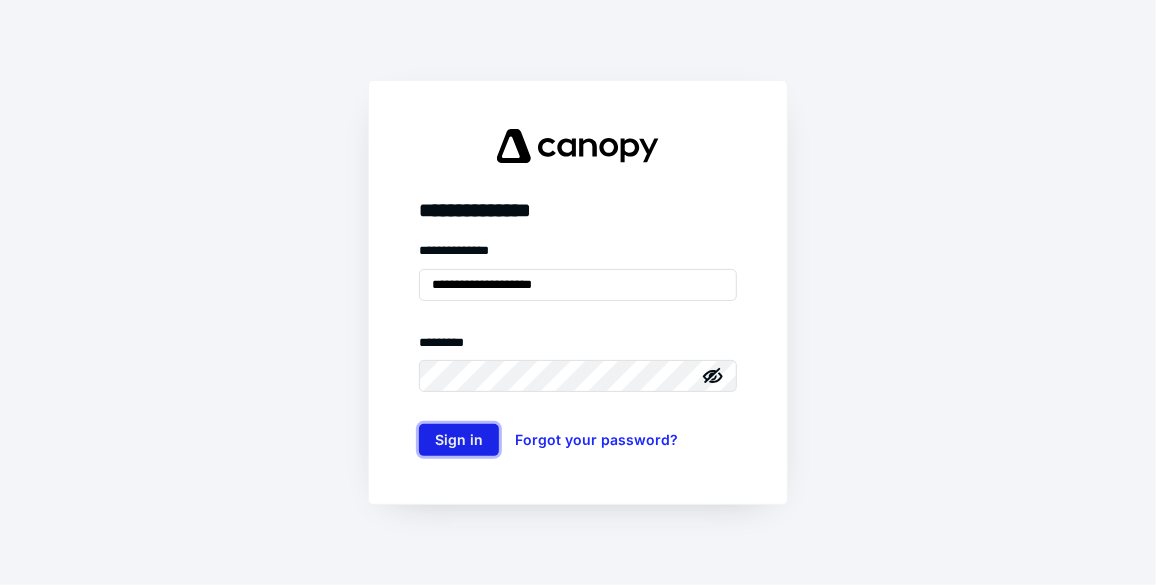 click on "Sign in" at bounding box center (459, 440) 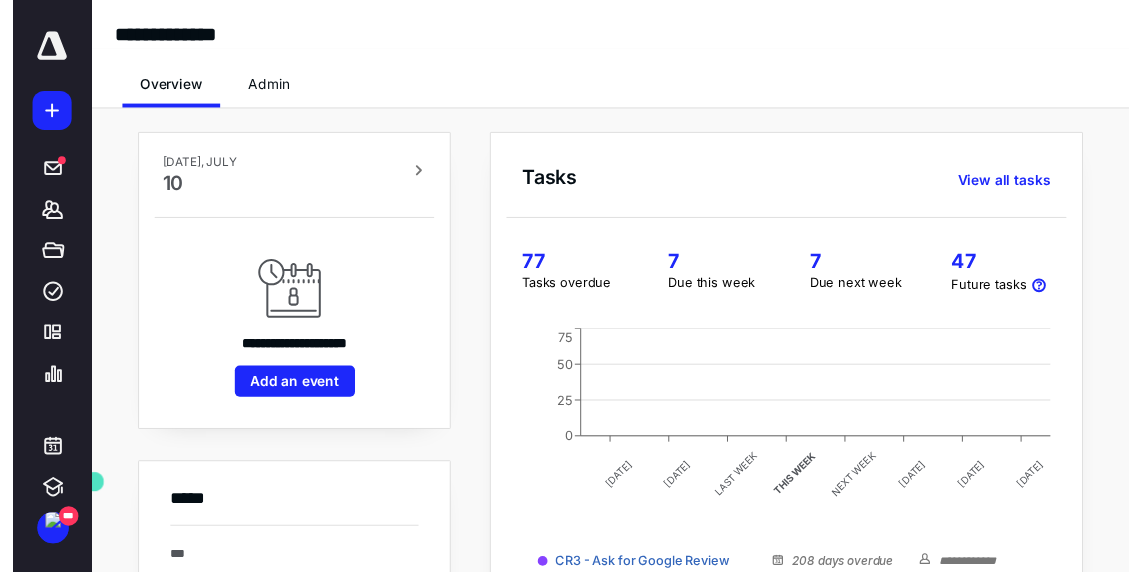 scroll, scrollTop: 0, scrollLeft: 0, axis: both 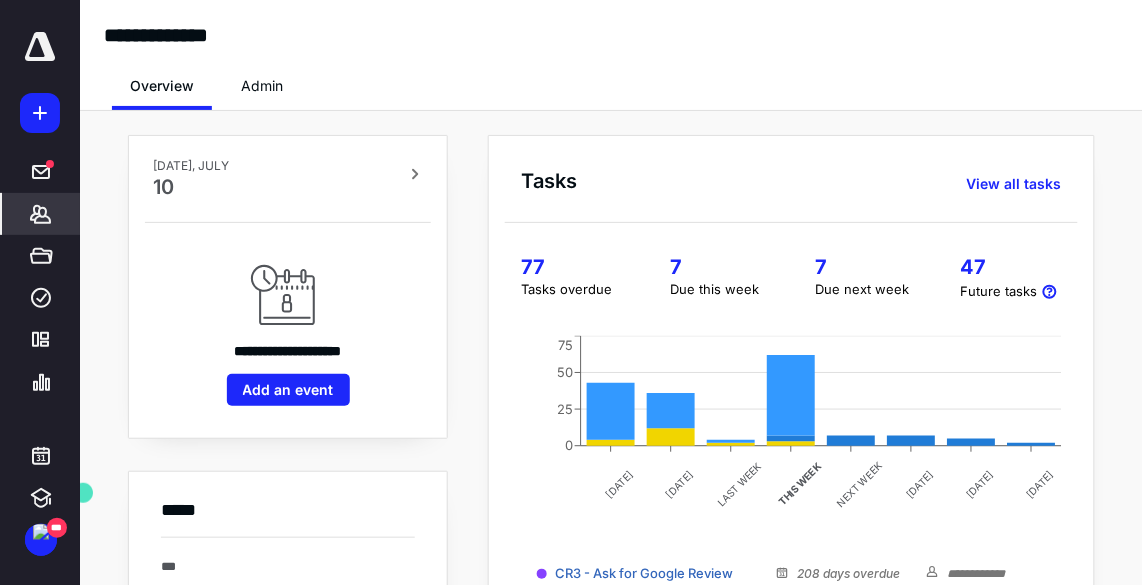 click 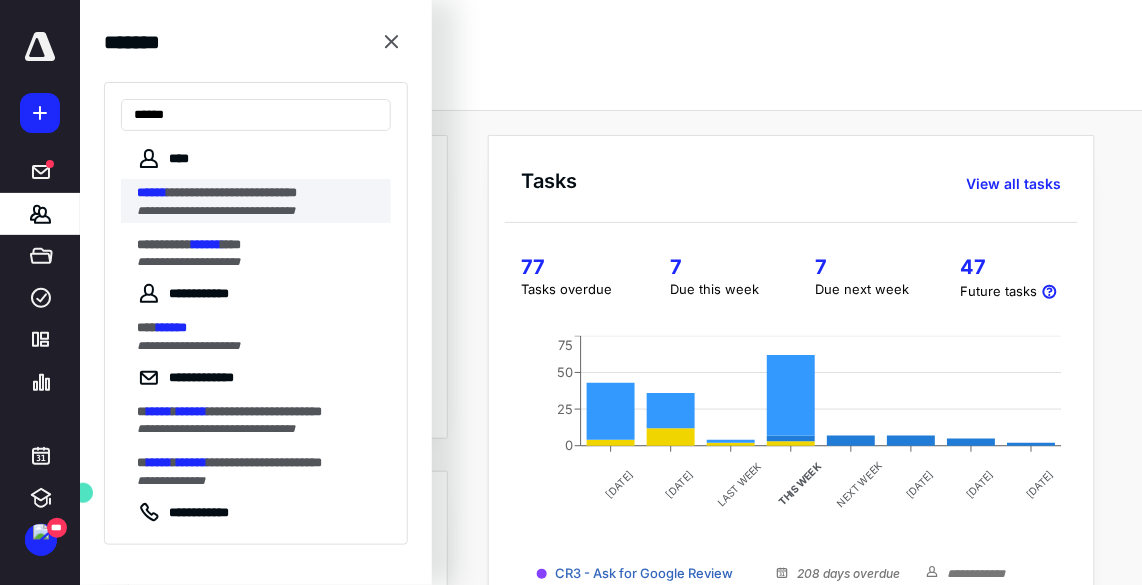 type on "******" 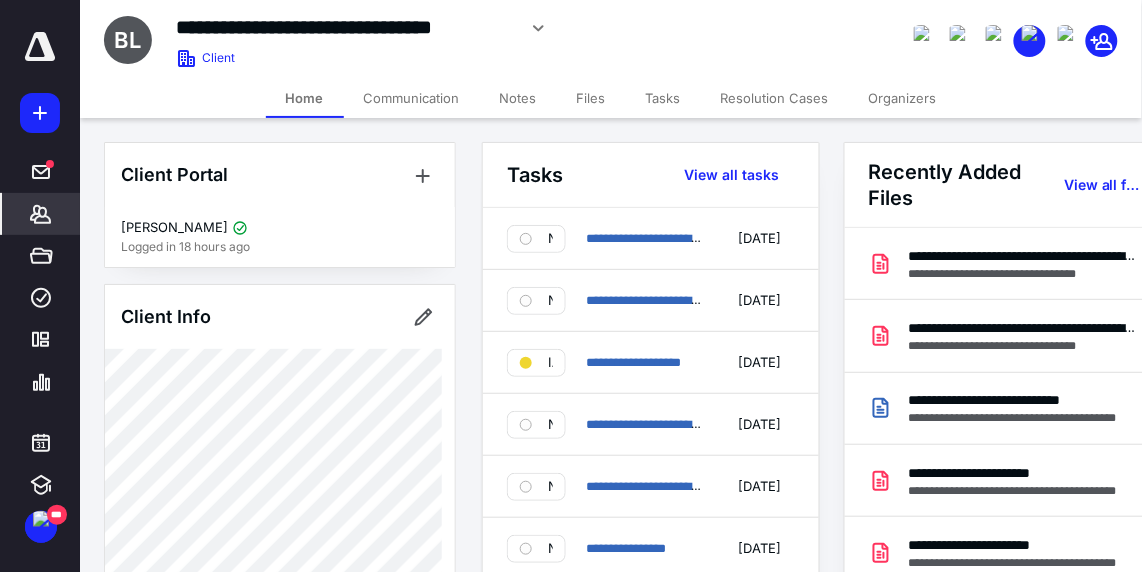 drag, startPoint x: 660, startPoint y: 95, endPoint x: 659, endPoint y: 114, distance: 19.026299 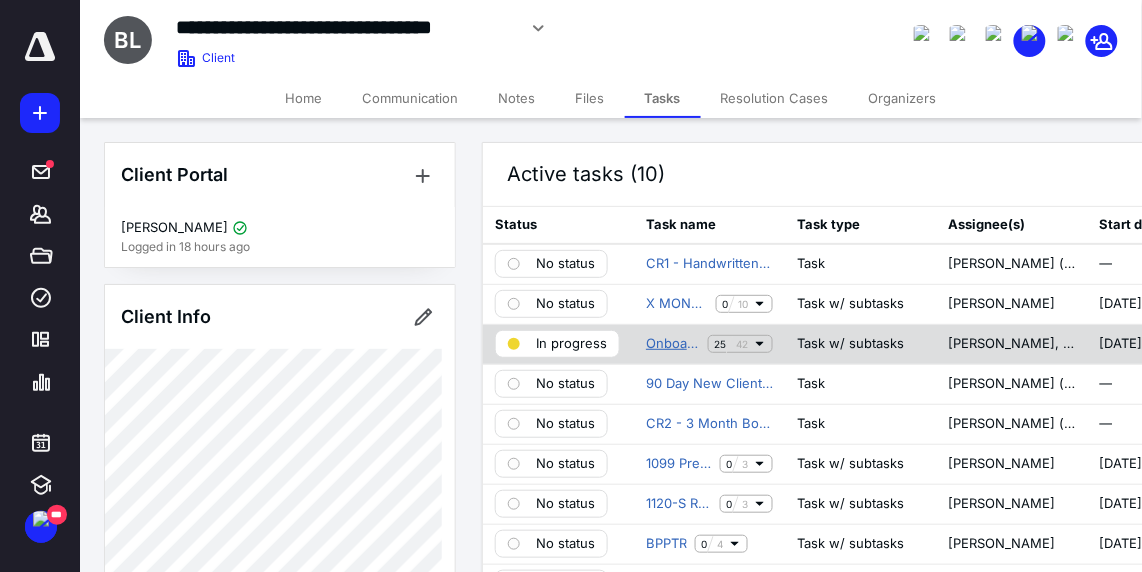 click on "Onboarding Business" at bounding box center (673, 344) 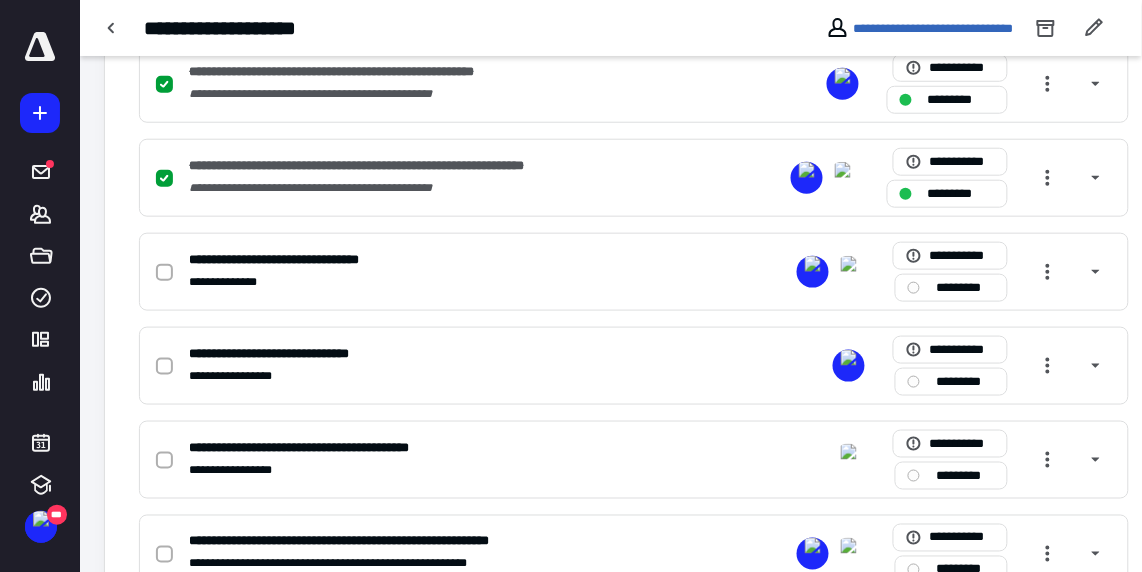 scroll, scrollTop: 3454, scrollLeft: 0, axis: vertical 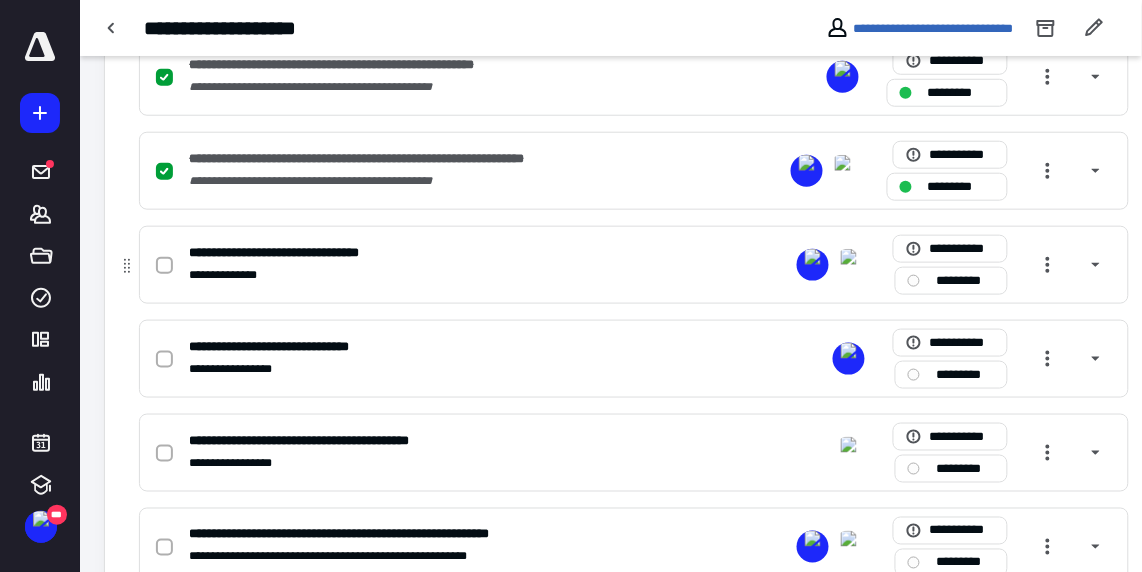 click at bounding box center [164, 266] 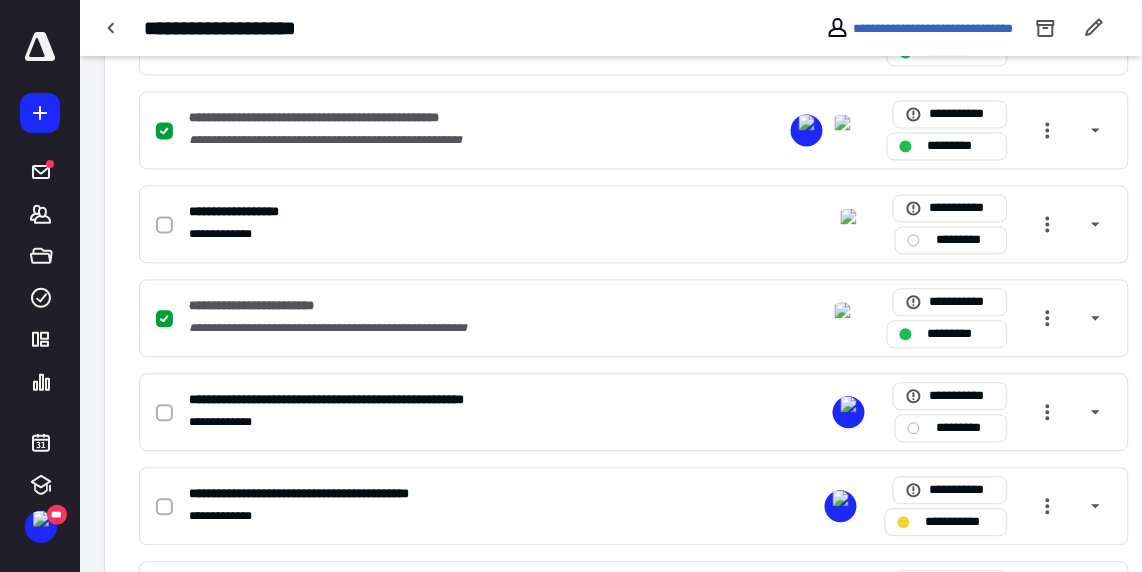 scroll, scrollTop: 2090, scrollLeft: 0, axis: vertical 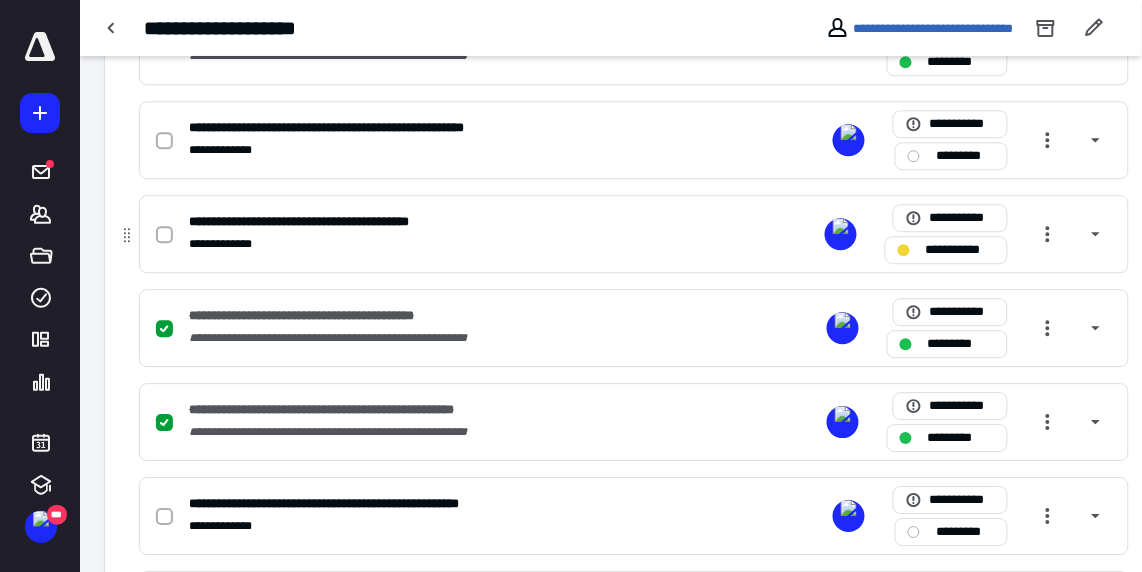 click at bounding box center [164, 235] 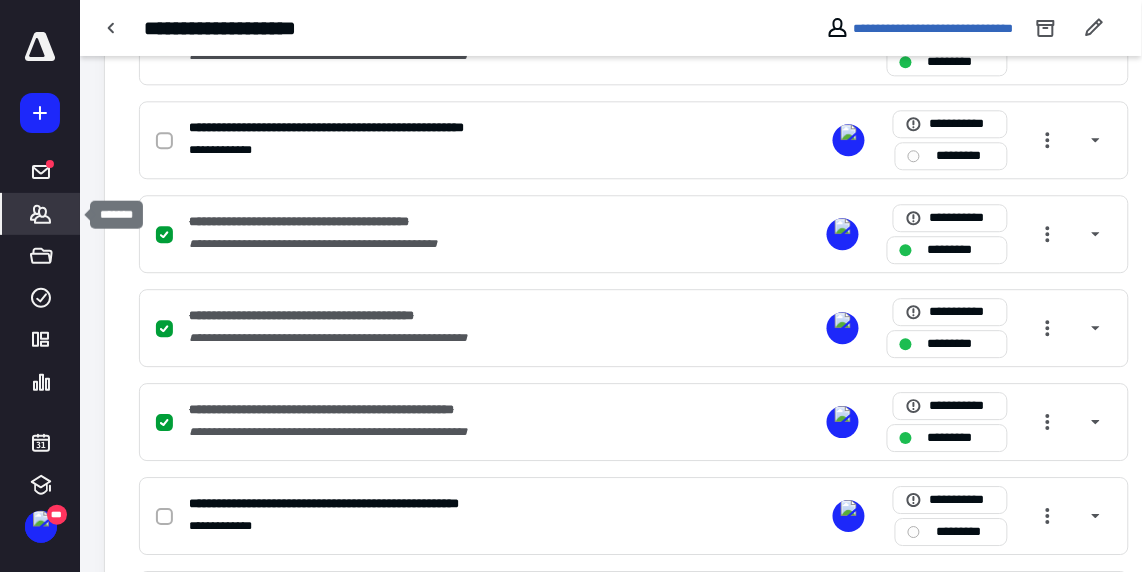 click on "*******" at bounding box center (41, 214) 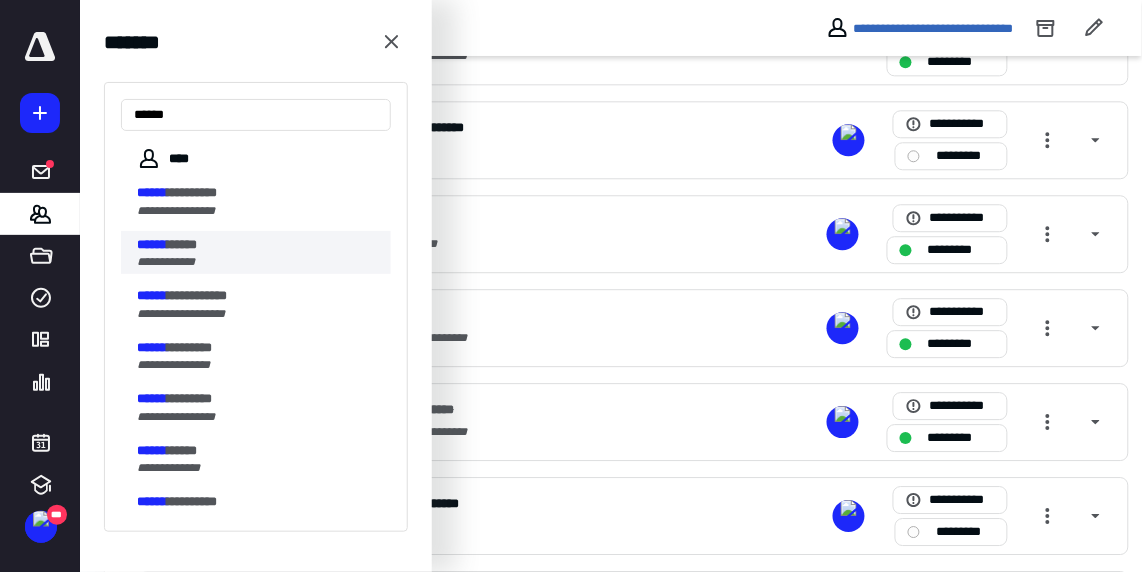 type on "******" 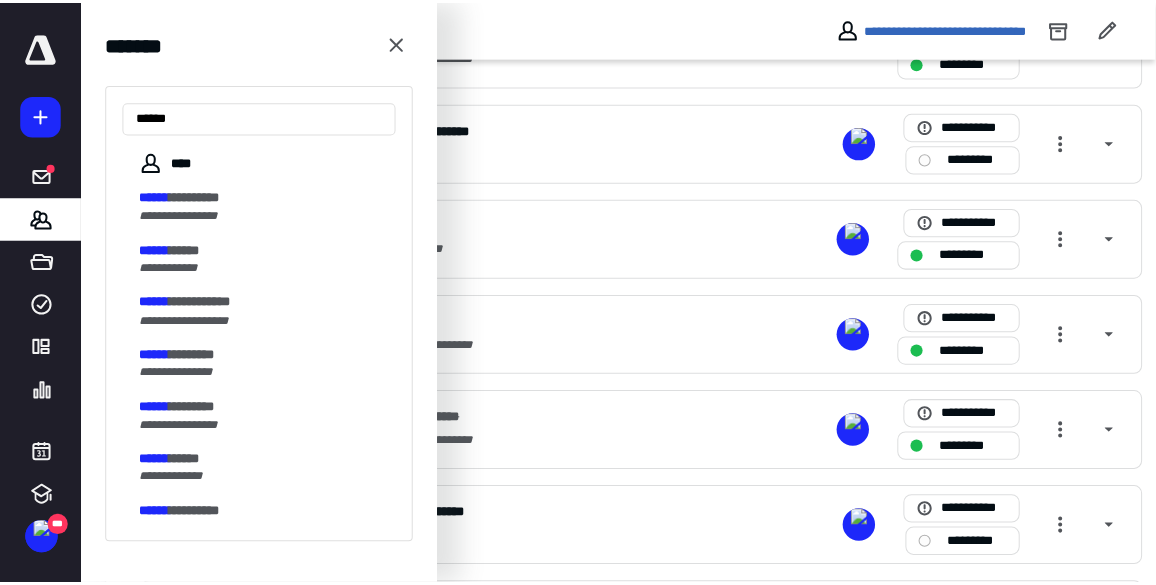 scroll, scrollTop: 0, scrollLeft: 0, axis: both 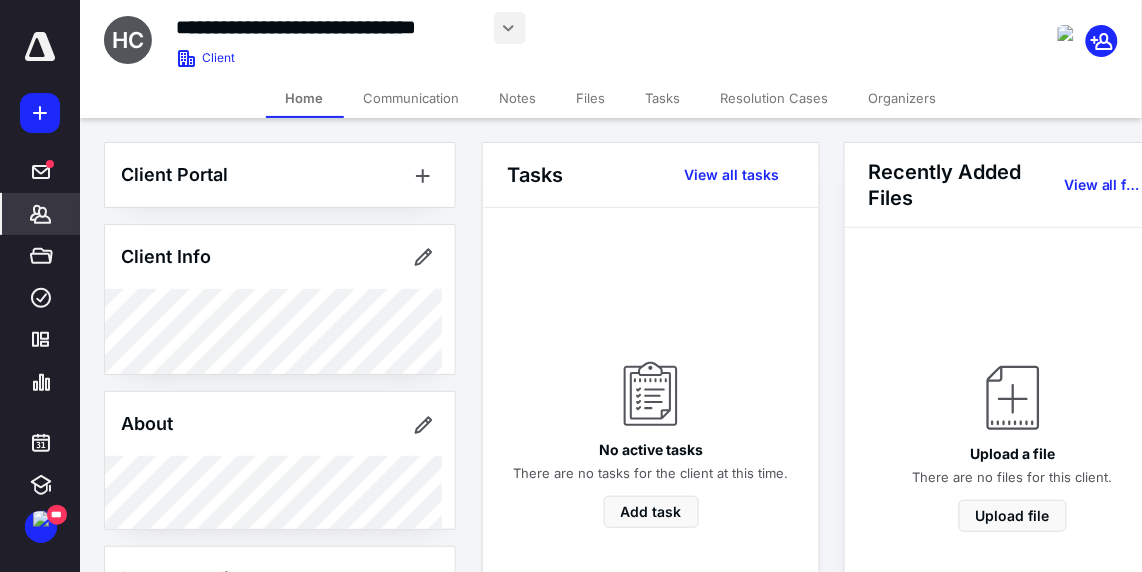 click at bounding box center [510, 28] 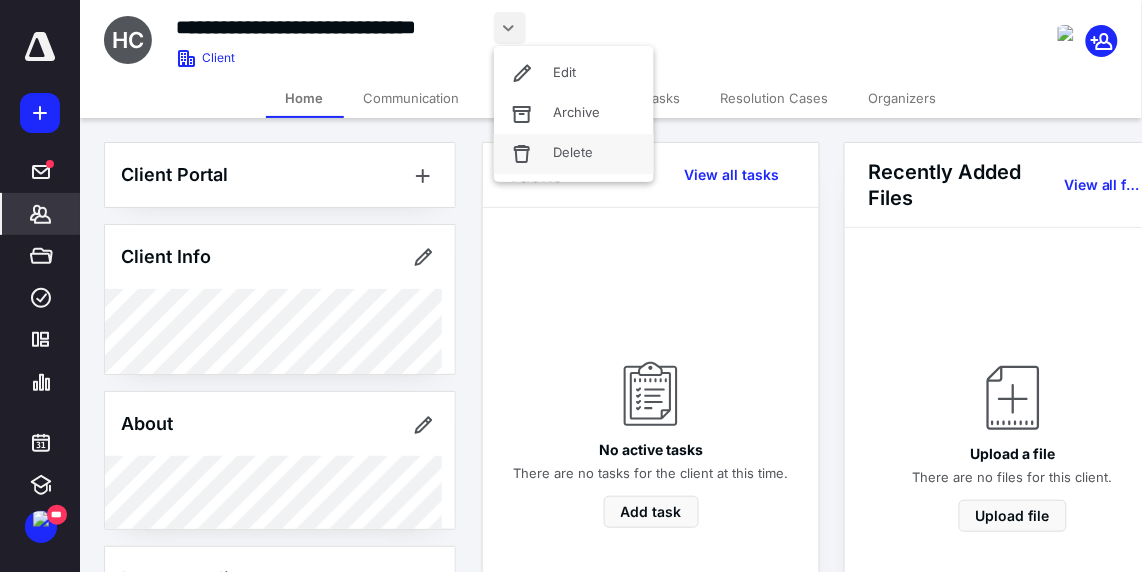 click on "Delete" at bounding box center [574, 154] 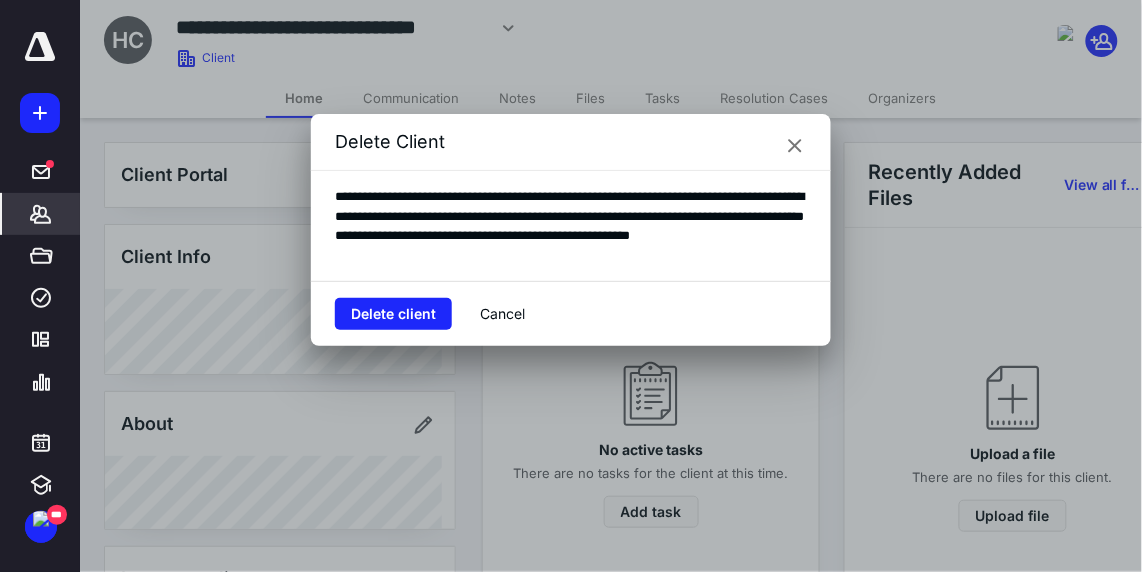 drag, startPoint x: 786, startPoint y: 149, endPoint x: 670, endPoint y: 109, distance: 122.702896 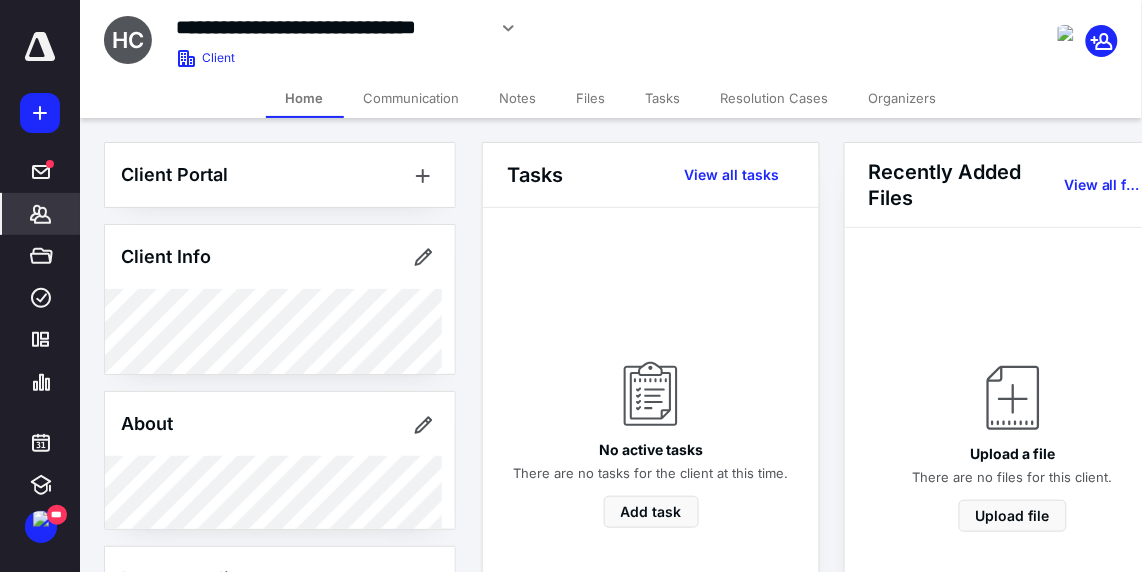 click on "Files" at bounding box center [591, 98] 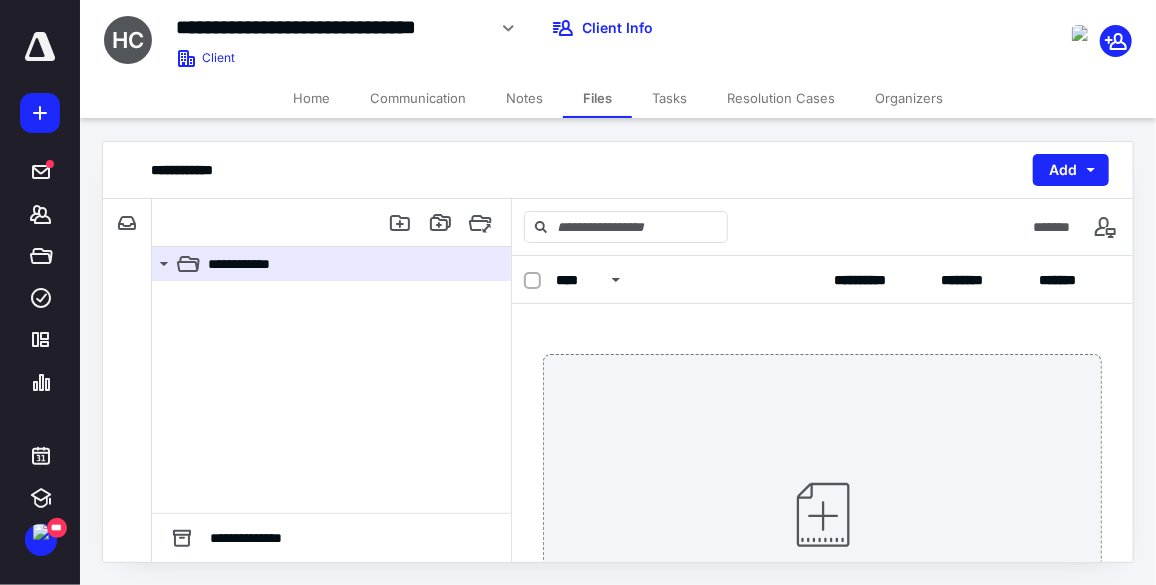 click on "Home" at bounding box center (311, 98) 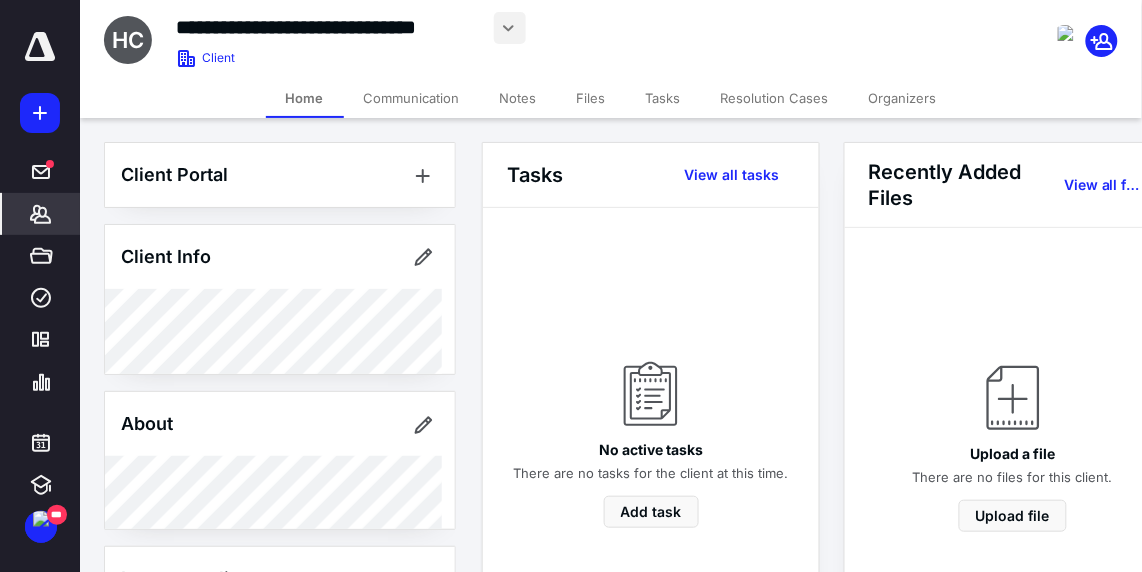 click at bounding box center (510, 28) 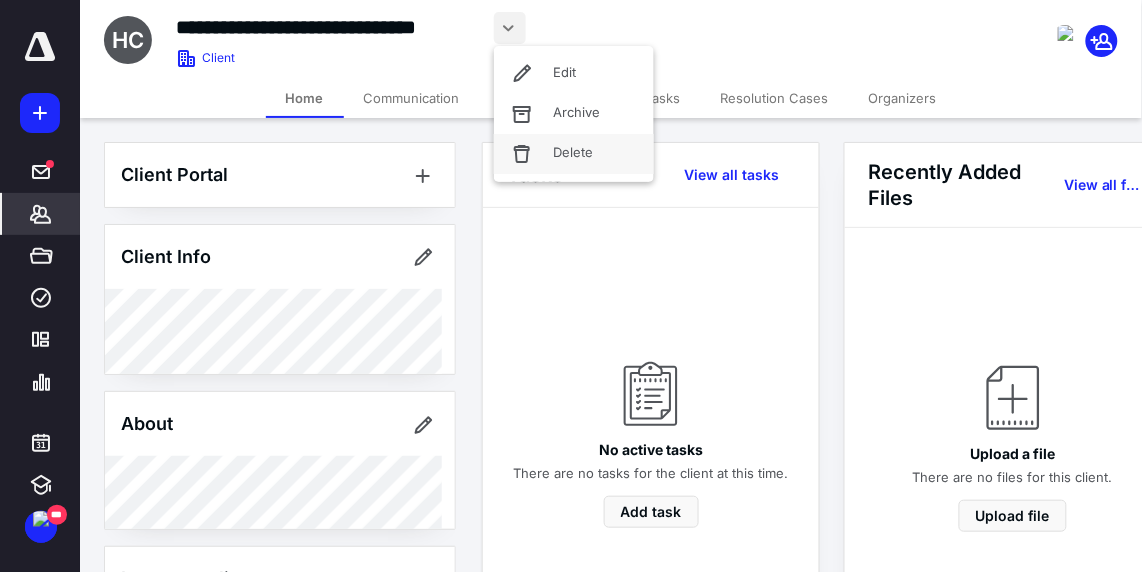 click 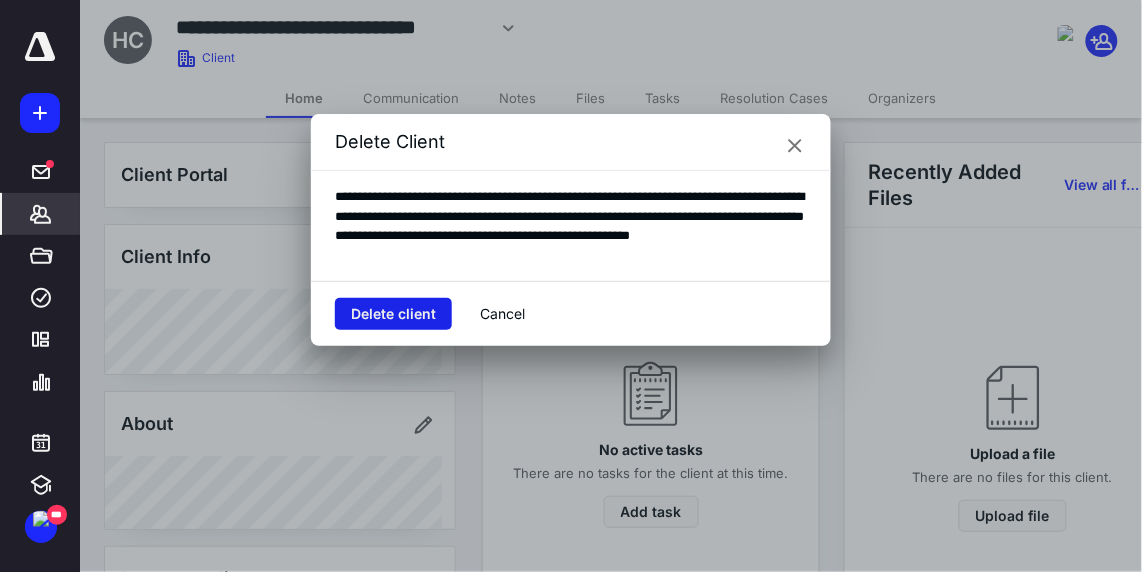 click on "Delete client" at bounding box center (393, 314) 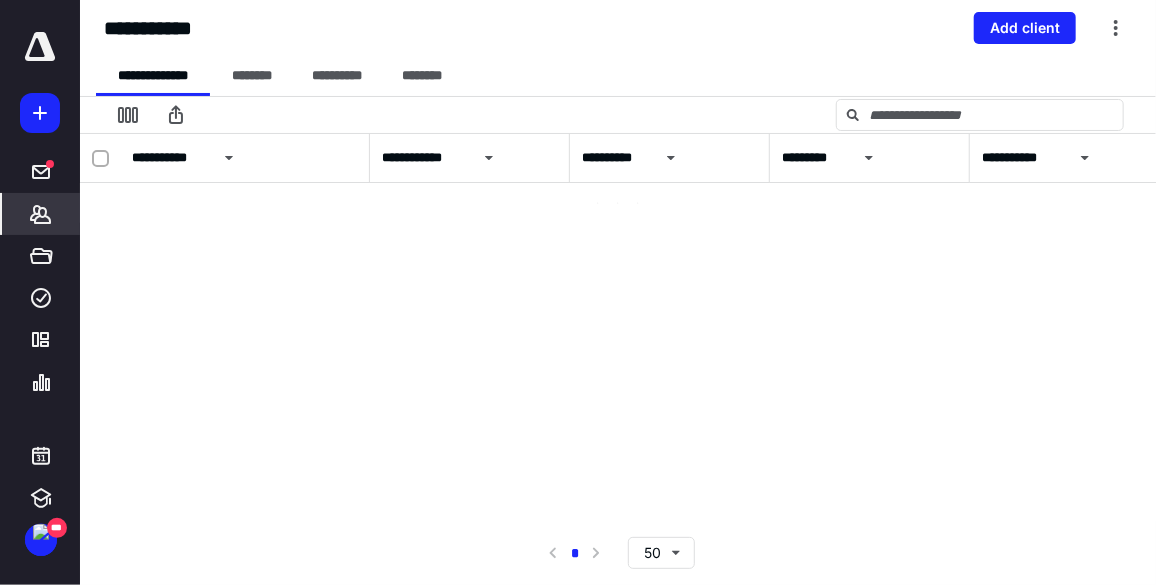 click 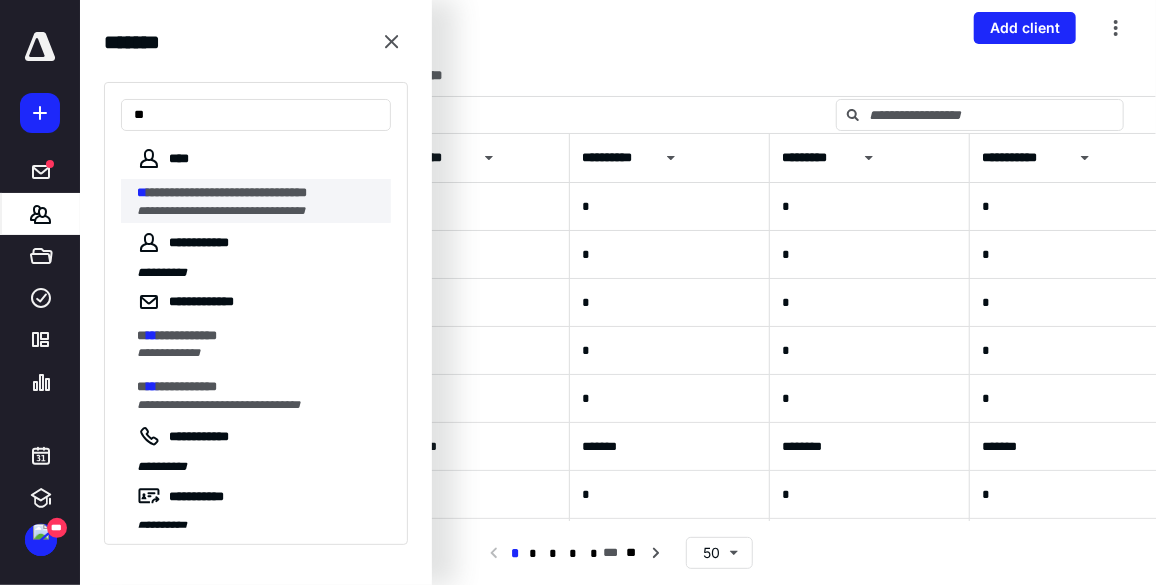 type on "**" 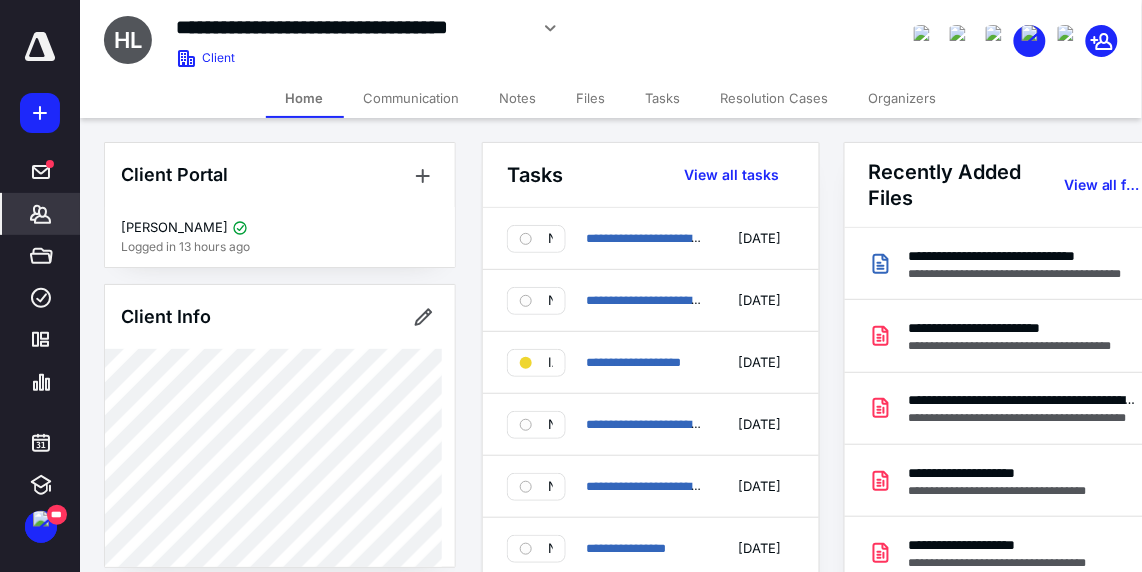 drag, startPoint x: 573, startPoint y: 93, endPoint x: 590, endPoint y: 93, distance: 17 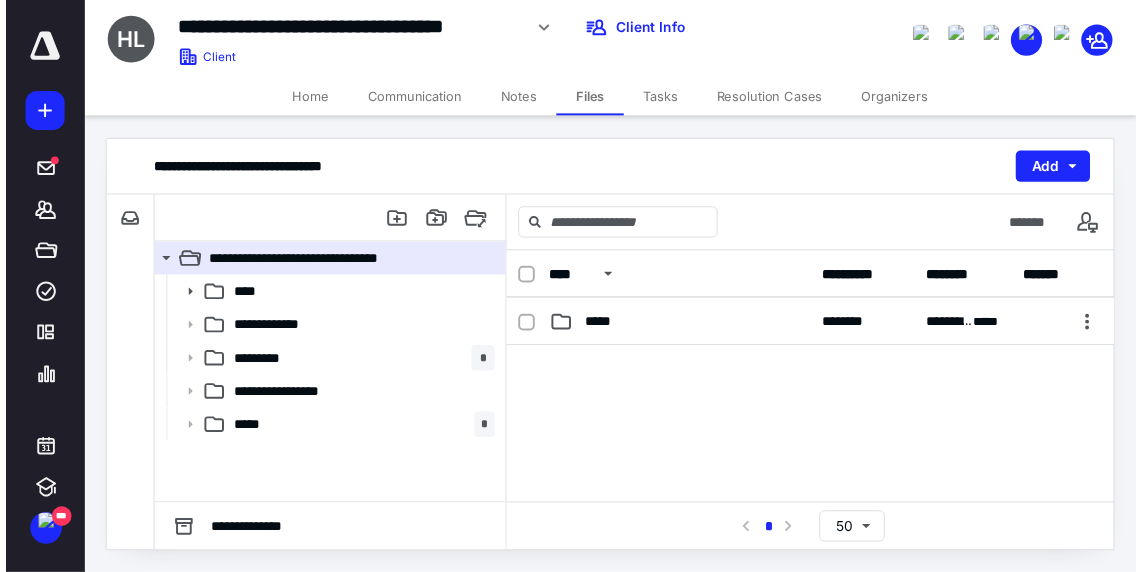 scroll, scrollTop: 272, scrollLeft: 0, axis: vertical 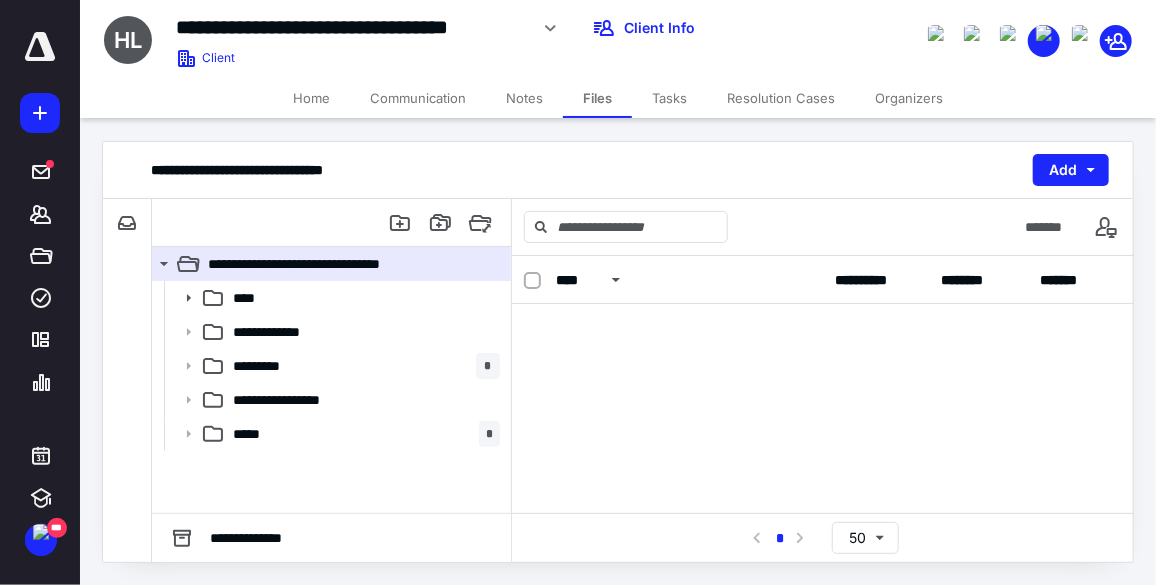 click on "Home" at bounding box center (311, 98) 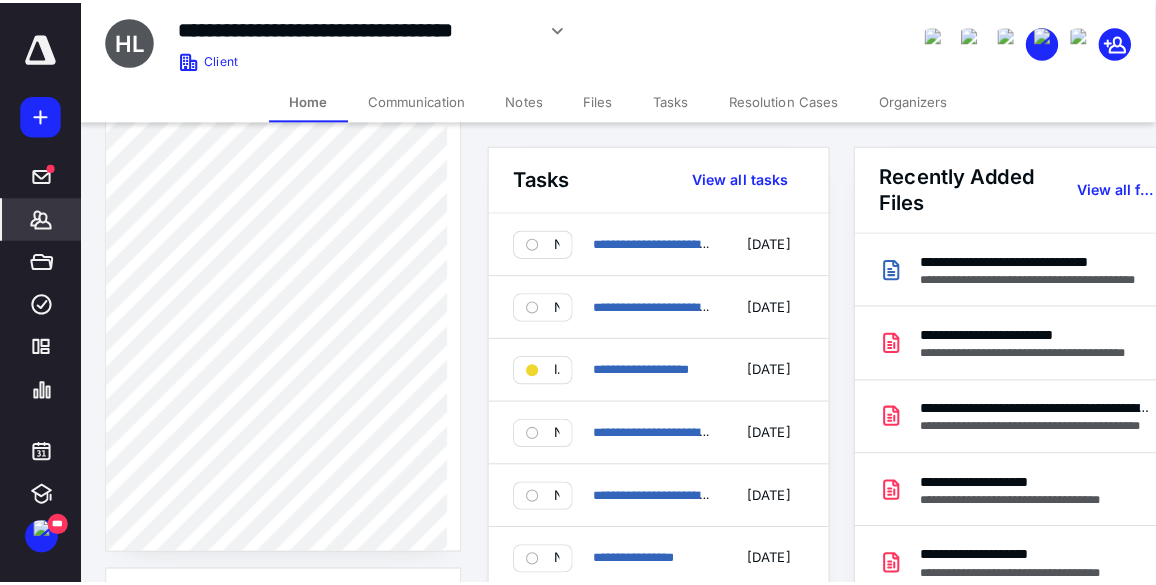 scroll, scrollTop: 1103, scrollLeft: 0, axis: vertical 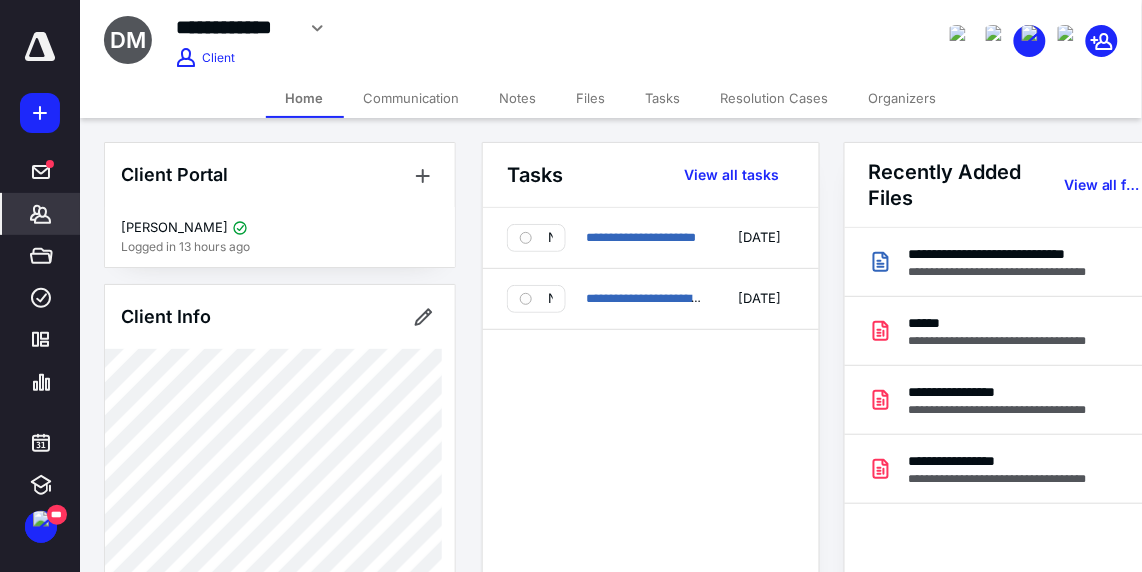 click on "Files" at bounding box center (591, 98) 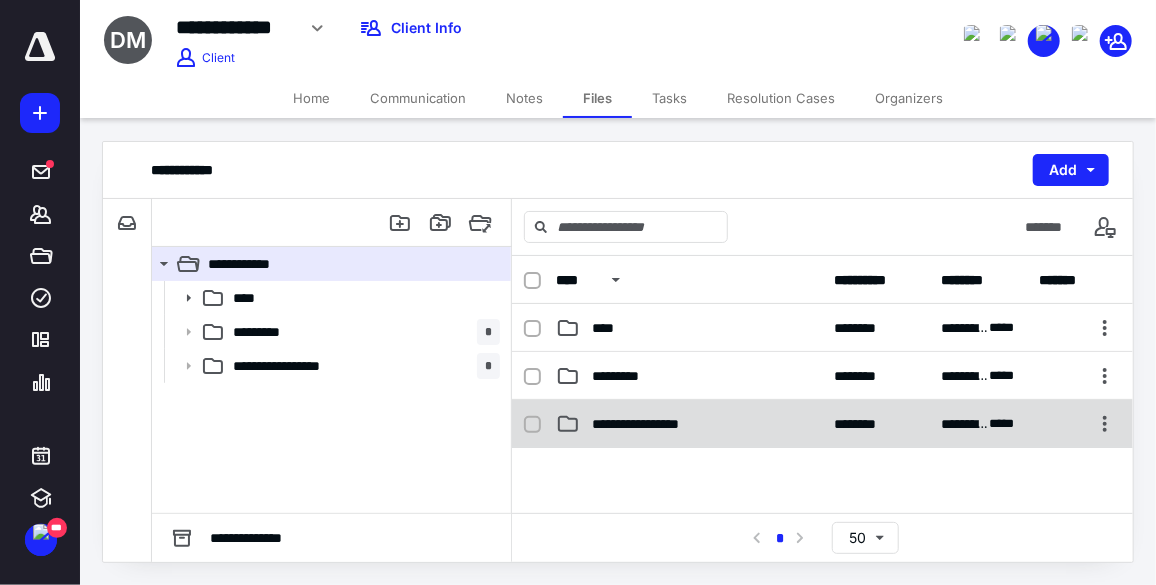 click on "**********" at bounding box center [822, 424] 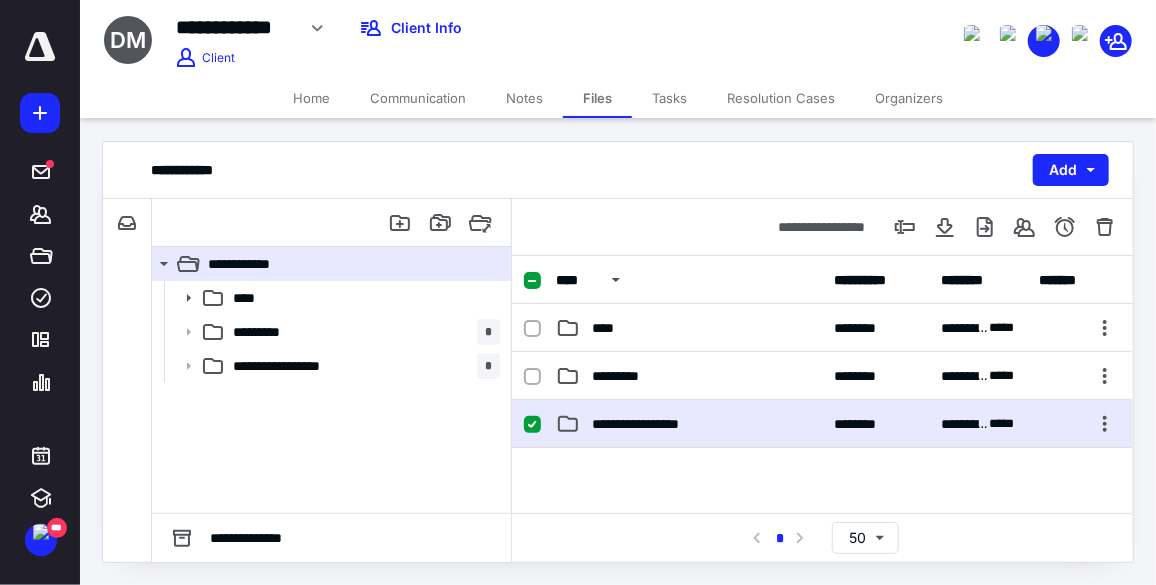 click on "**********" at bounding box center (822, 424) 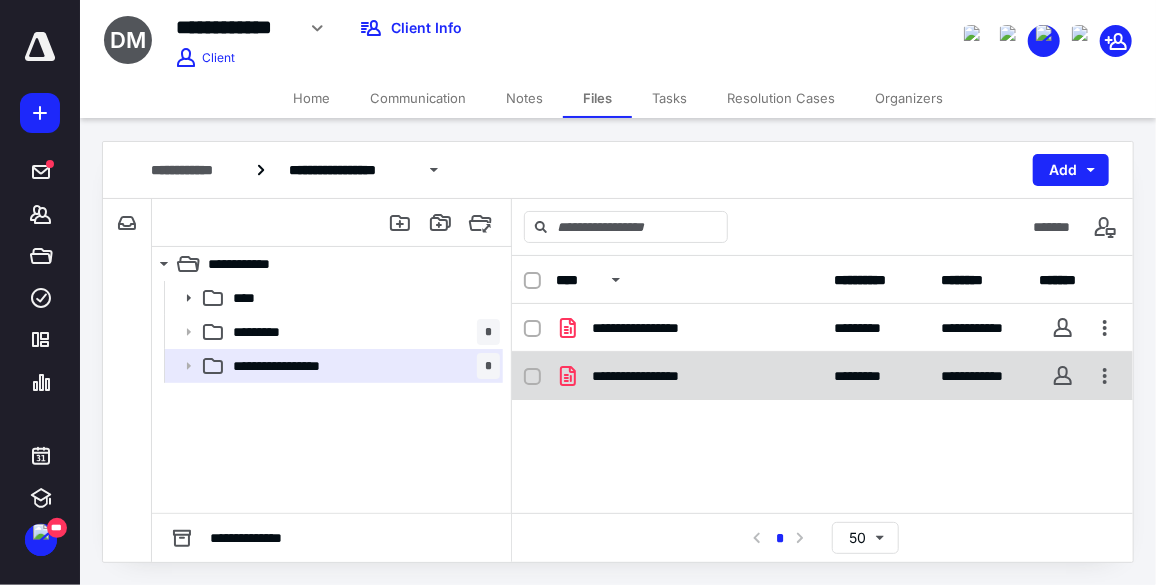 click on "**********" at bounding box center [656, 376] 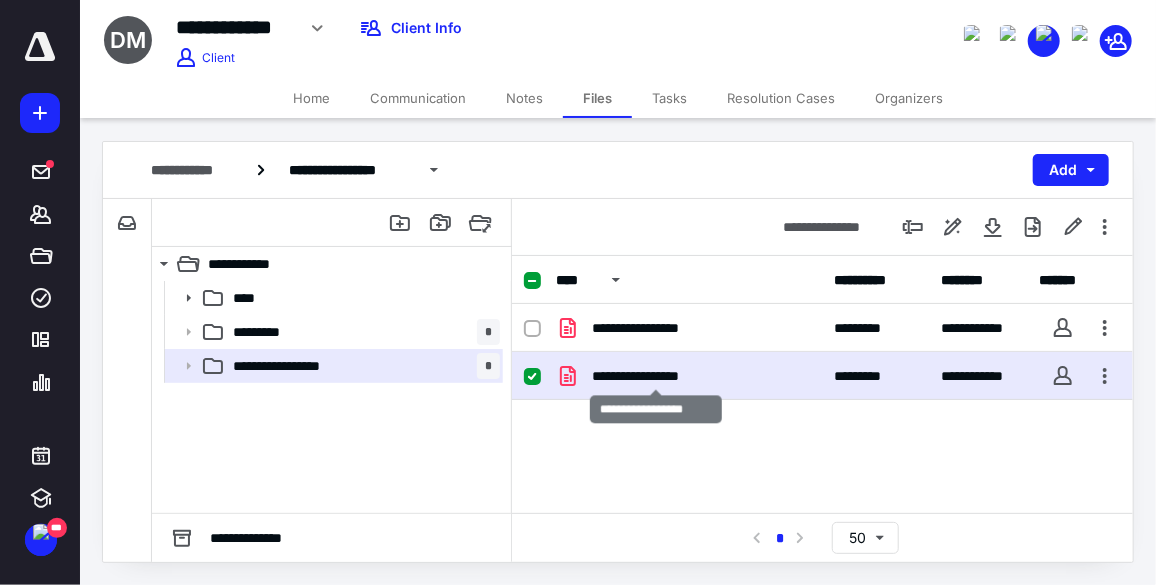 click on "**********" at bounding box center [656, 376] 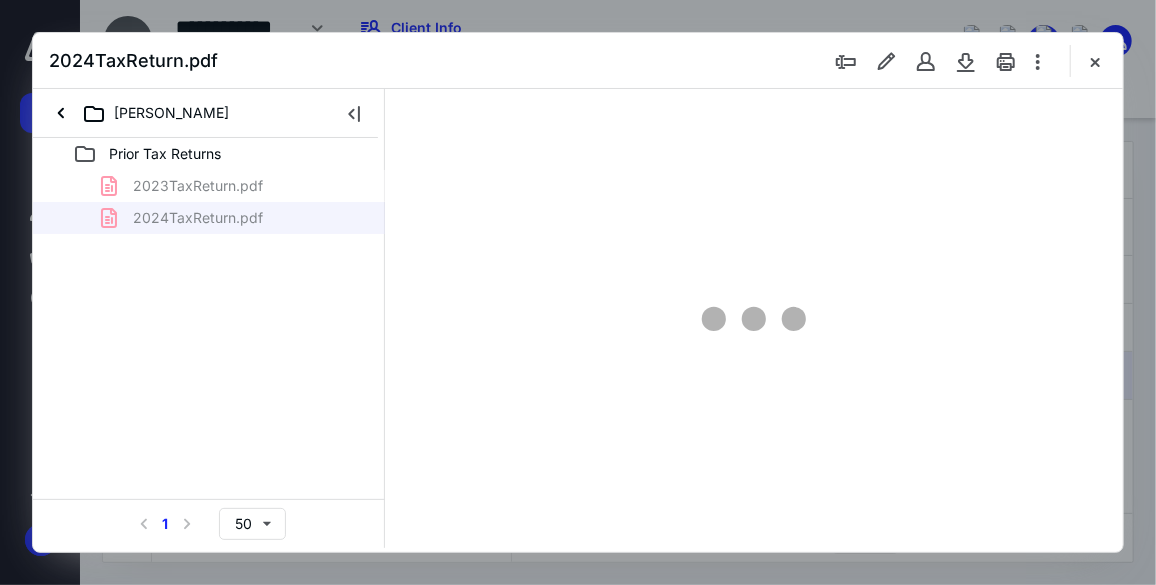 scroll, scrollTop: 0, scrollLeft: 0, axis: both 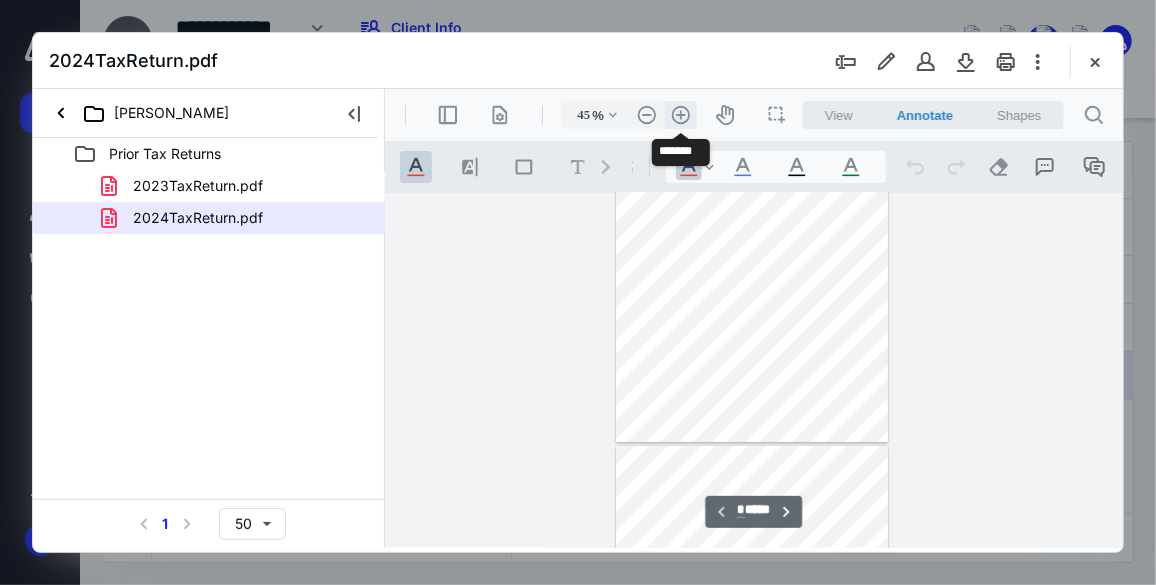 click on ".cls-1{fill:#abb0c4;} icon - header - zoom - in - line" at bounding box center (680, 114) 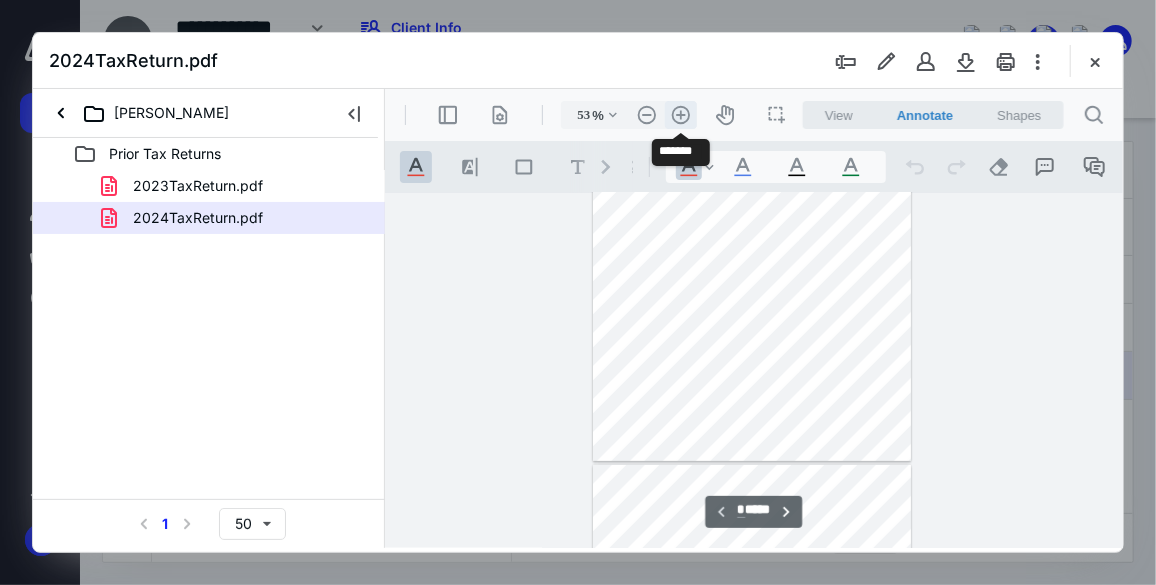 click on ".cls-1{fill:#abb0c4;} icon - header - zoom - in - line" at bounding box center [680, 114] 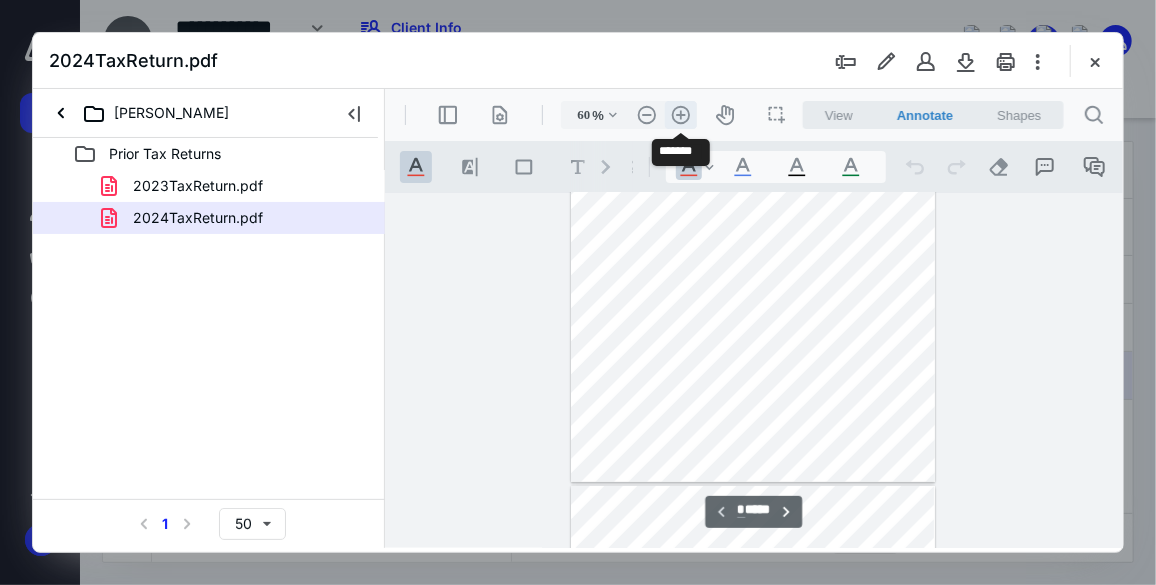 click on ".cls-1{fill:#abb0c4;} icon - header - zoom - in - line" at bounding box center [680, 114] 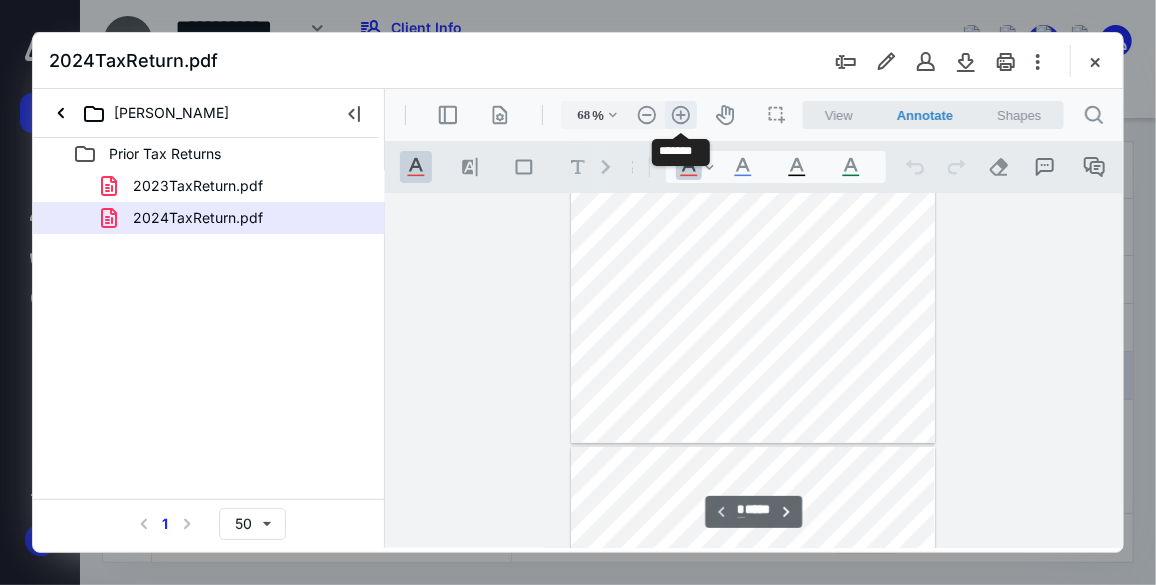 click on ".cls-1{fill:#abb0c4;} icon - header - zoom - in - line" at bounding box center (680, 114) 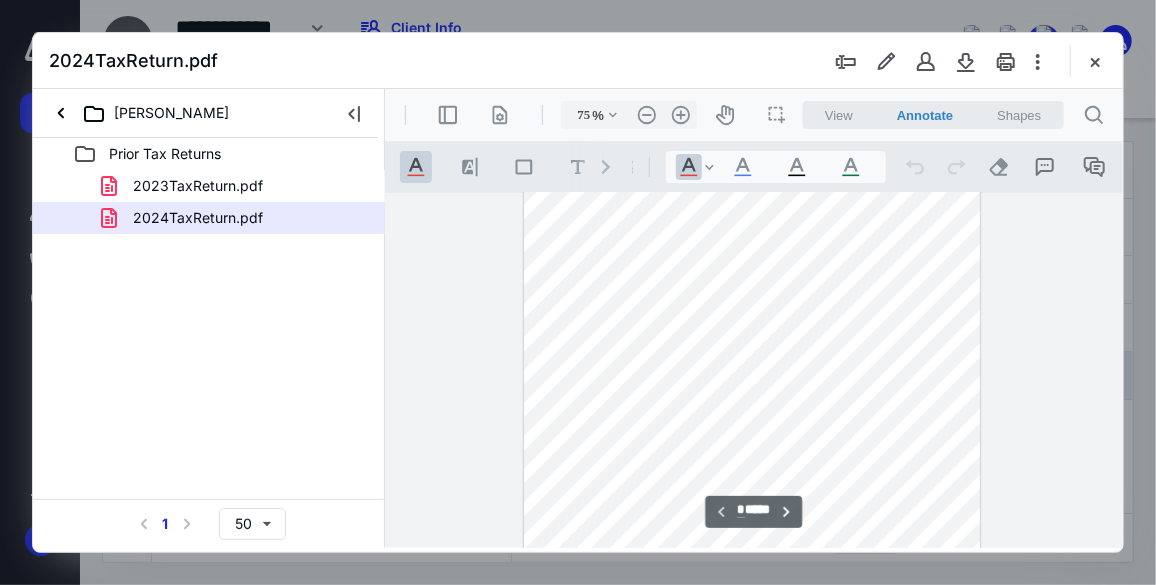scroll, scrollTop: 0, scrollLeft: 0, axis: both 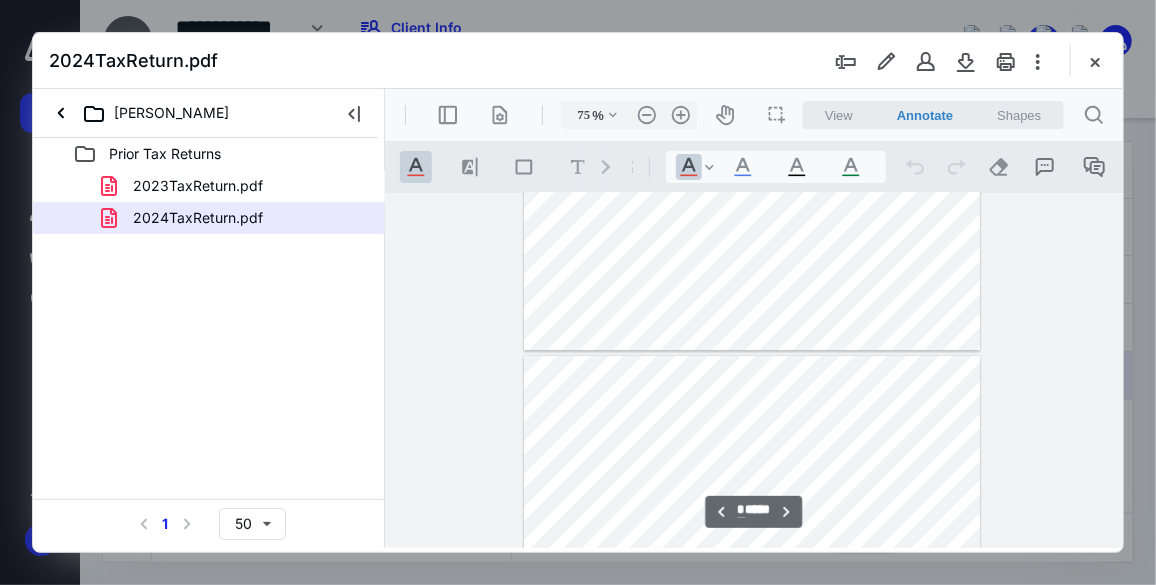 type on "*" 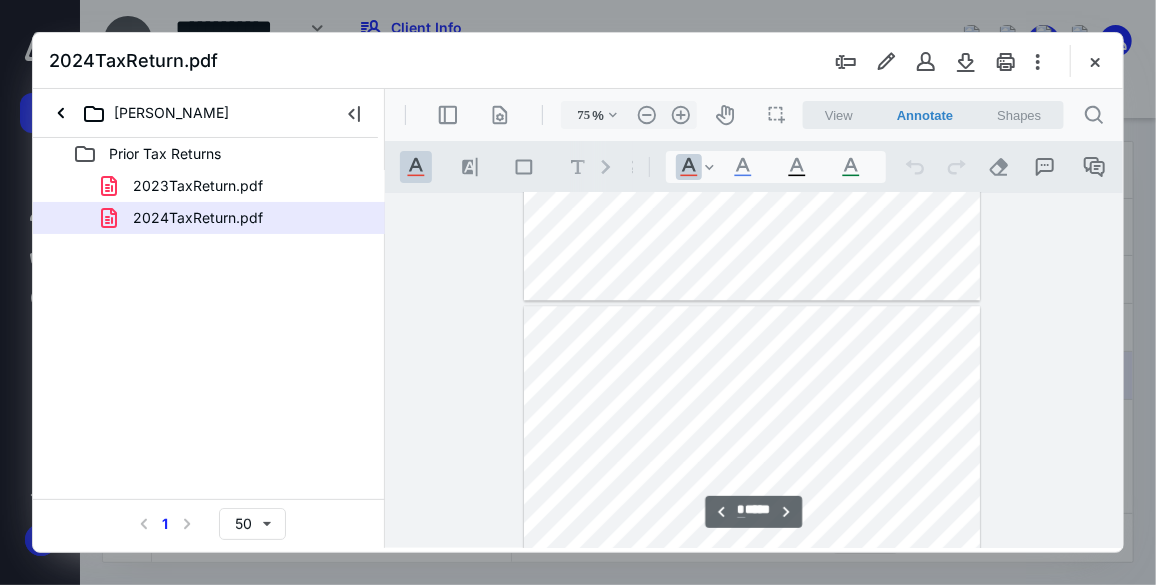 scroll, scrollTop: 2363, scrollLeft: 0, axis: vertical 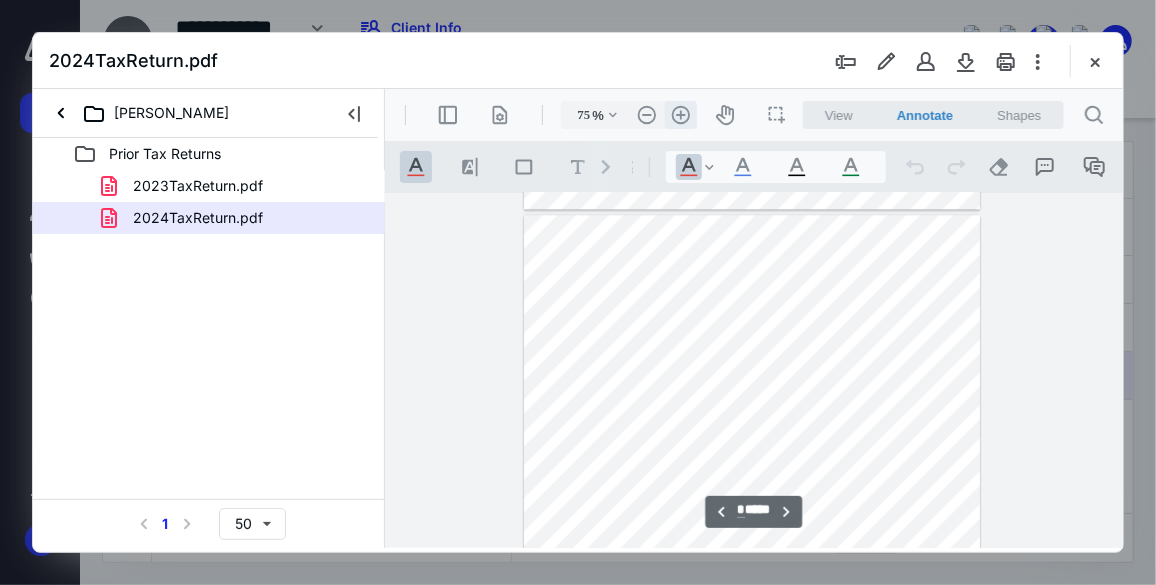 click on ".cls-1{fill:#abb0c4;} icon - header - zoom - in - line" at bounding box center (680, 114) 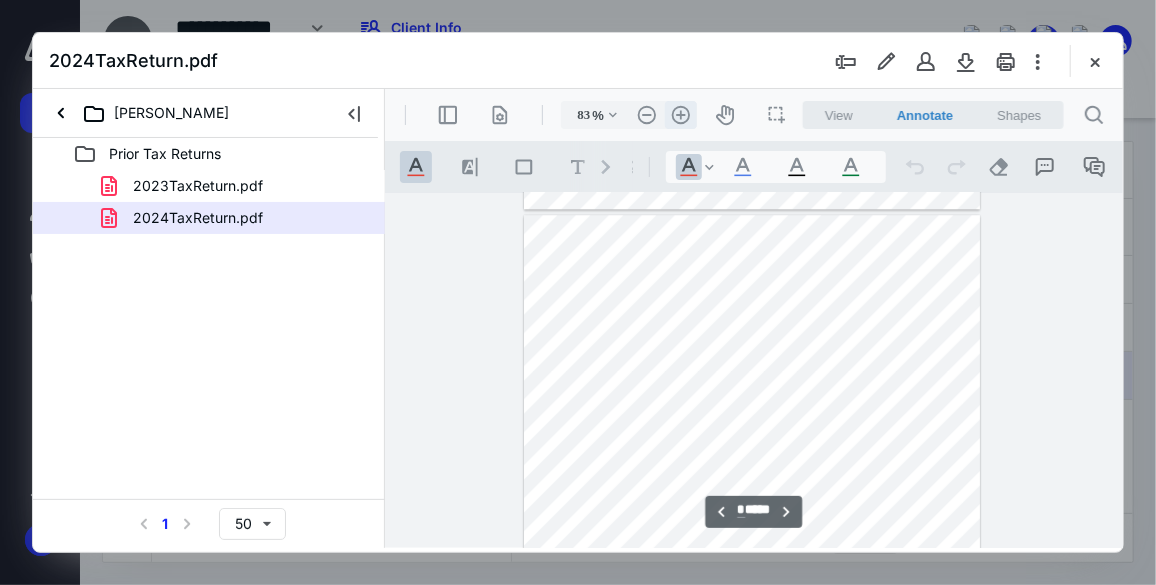 scroll, scrollTop: 2614, scrollLeft: 0, axis: vertical 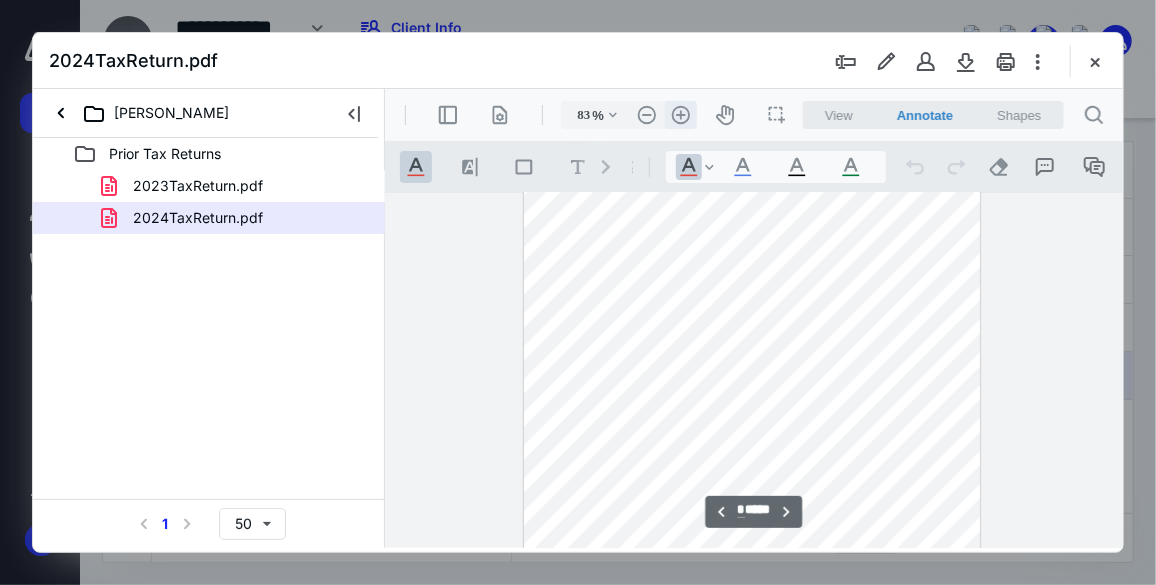 click on ".cls-1{fill:#abb0c4;} icon - header - zoom - in - line" at bounding box center (680, 114) 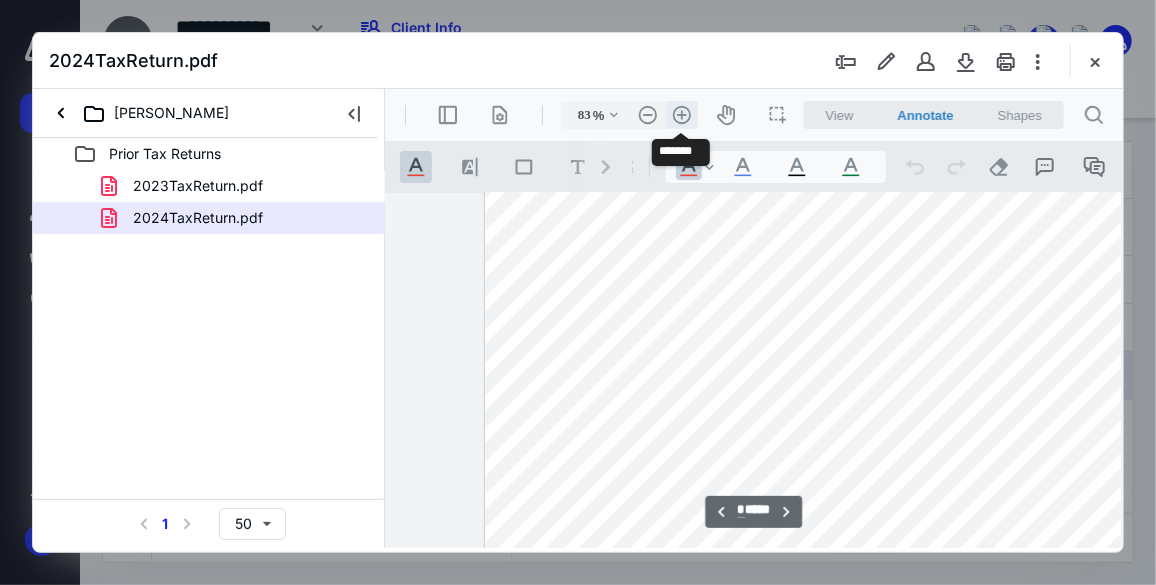 type on "108" 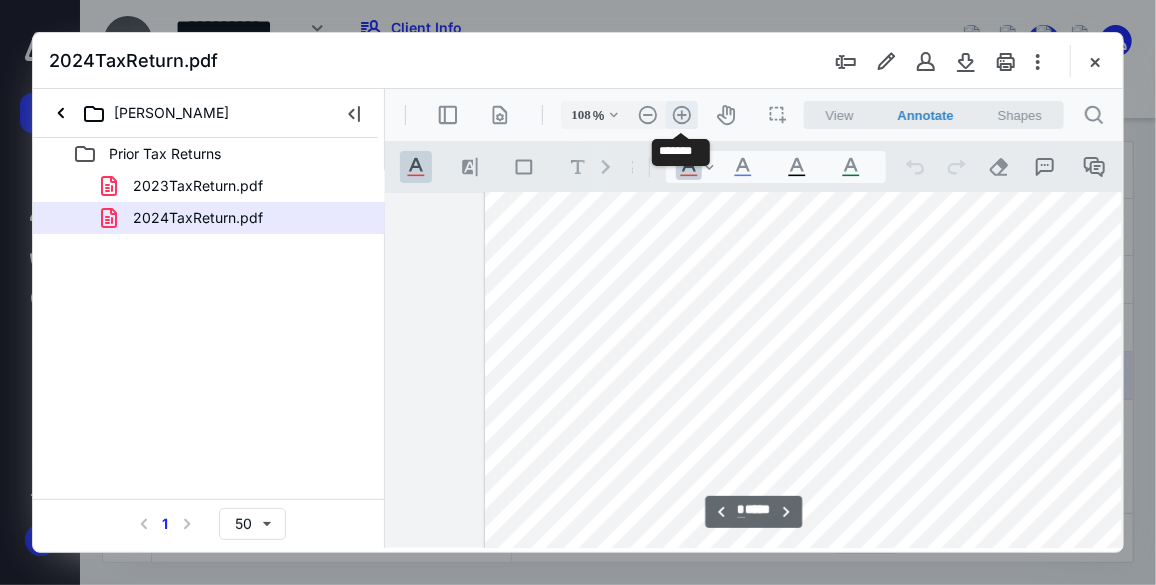 scroll, scrollTop: 3448, scrollLeft: 64, axis: both 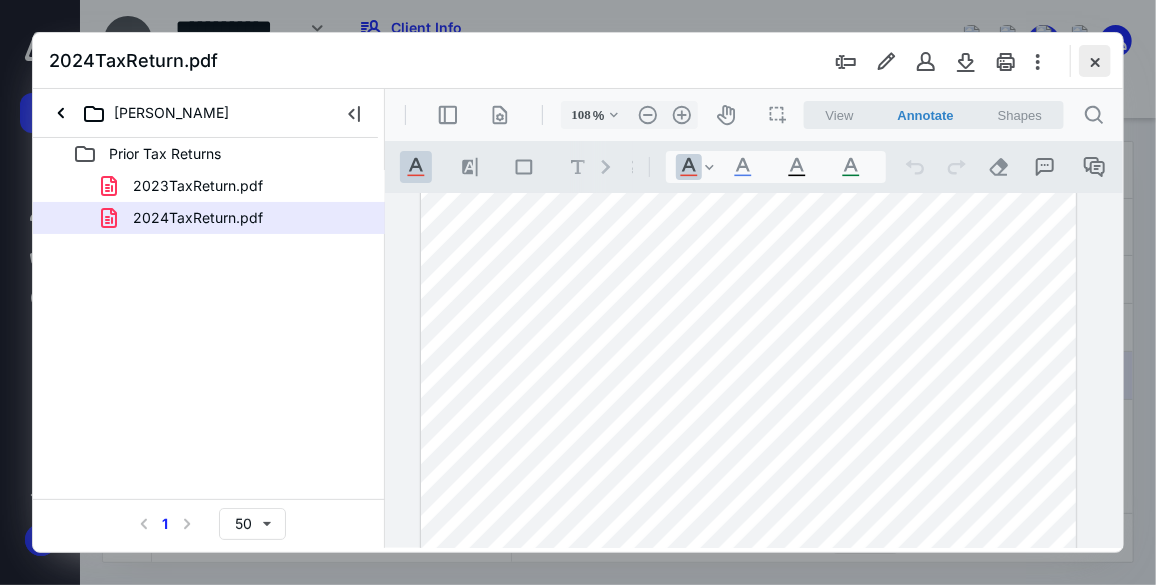 click at bounding box center [1095, 61] 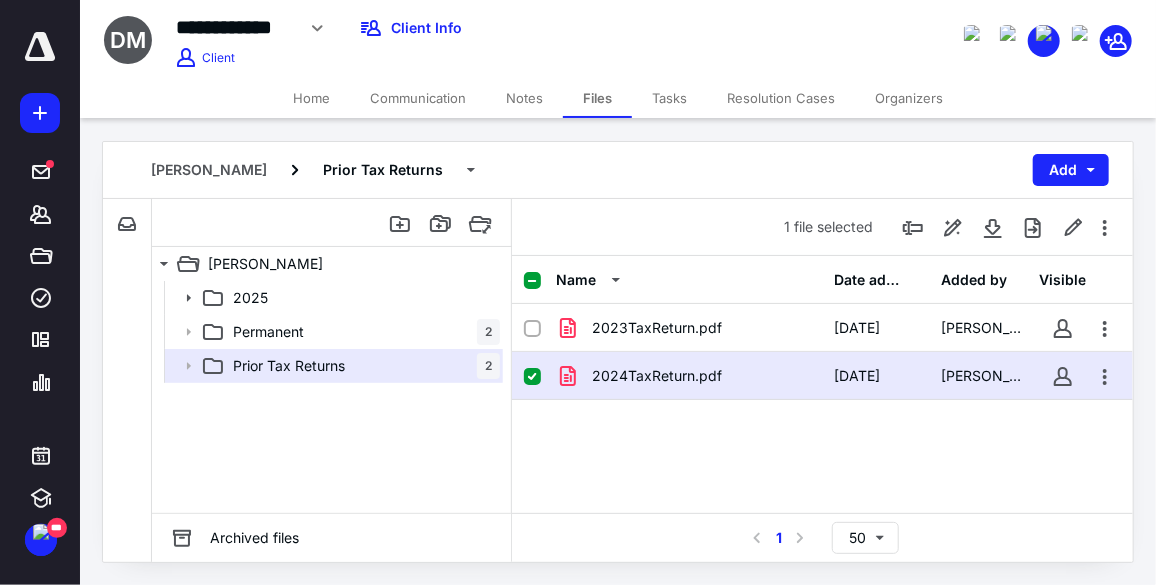 click on "Files" at bounding box center (597, 98) 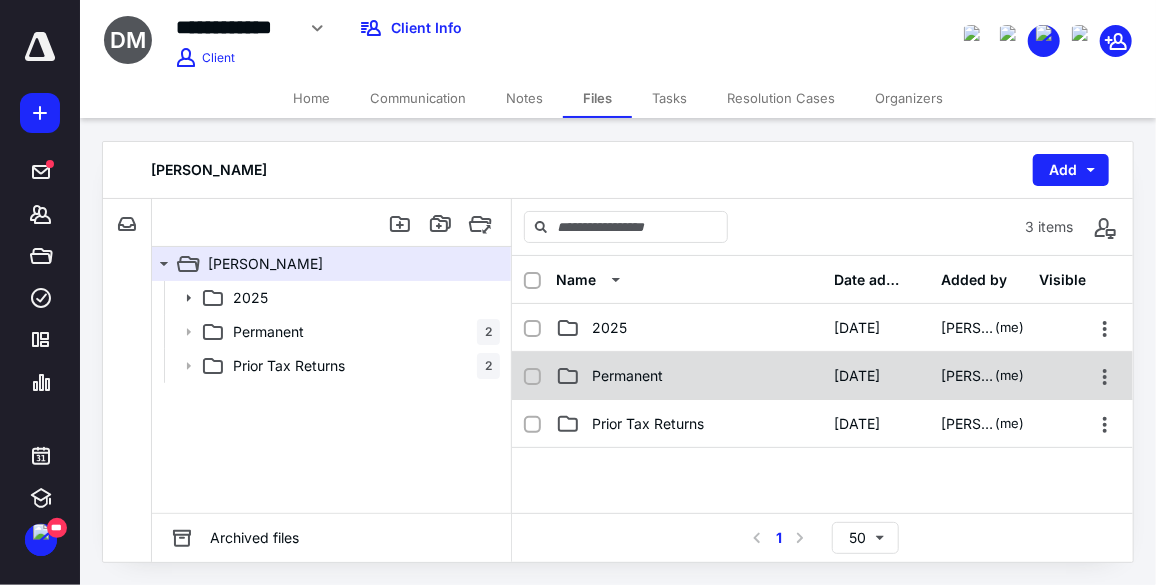 click on "Permanent" at bounding box center [627, 376] 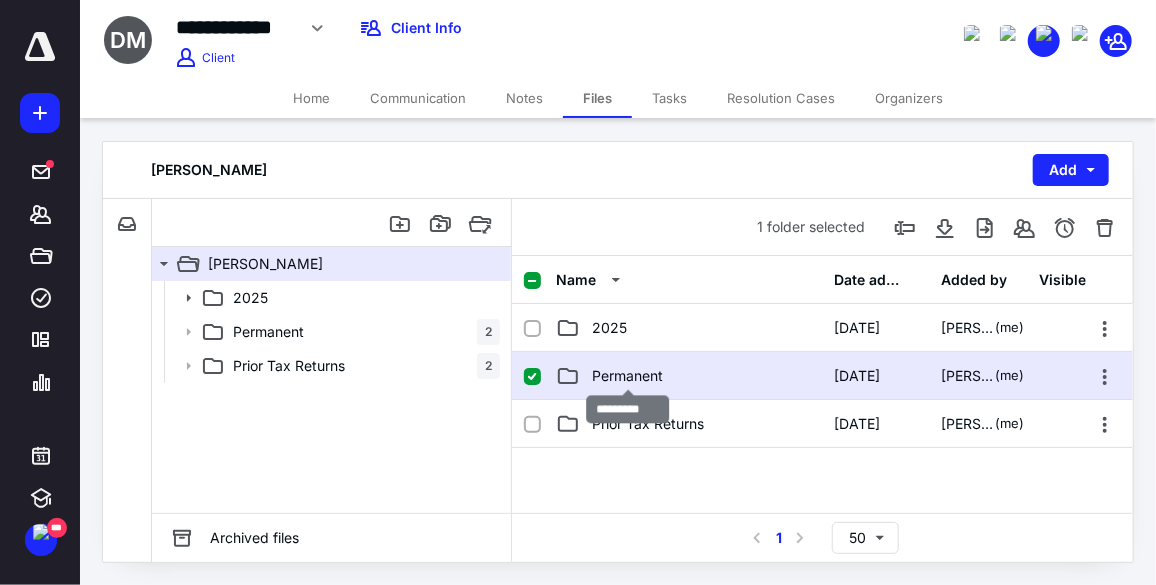 click on "Permanent" at bounding box center (627, 376) 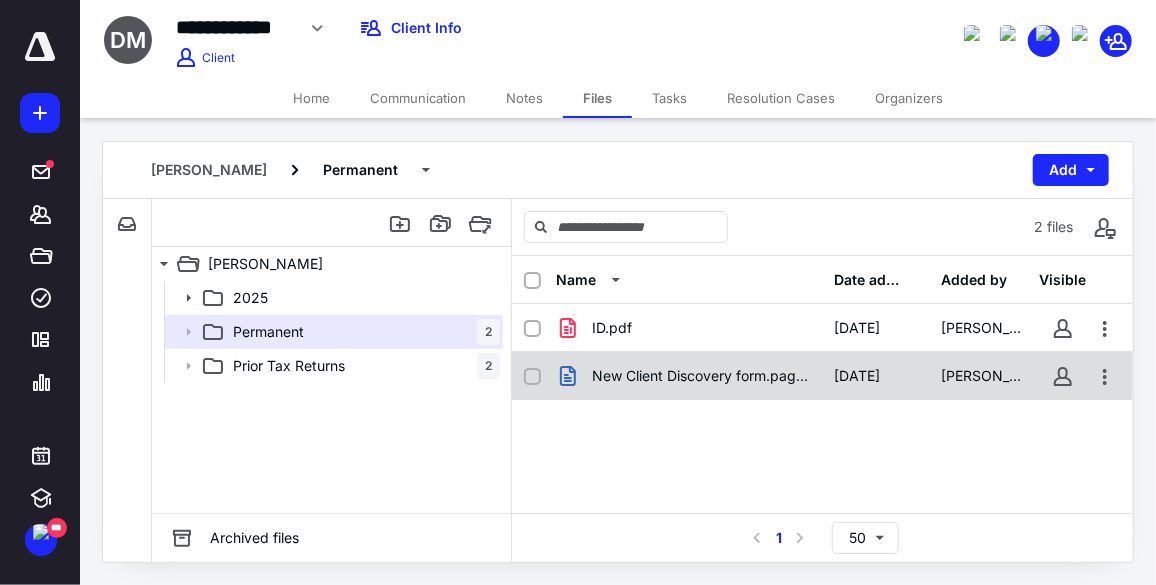 click on "New Client Discovery form.pages" at bounding box center (689, 376) 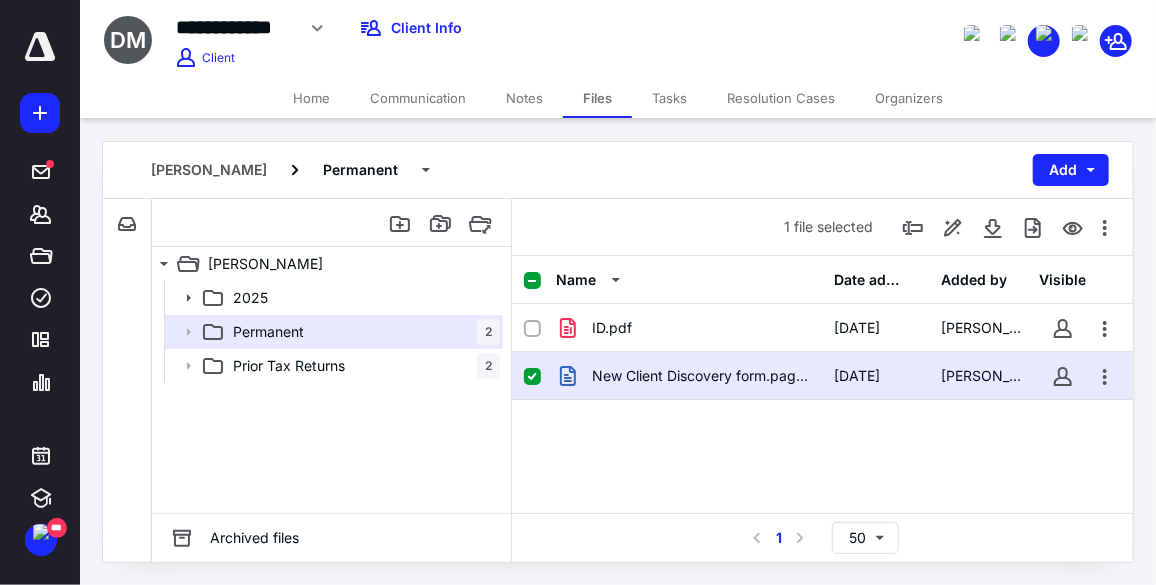 click on "New Client Discovery form.pages" at bounding box center [689, 376] 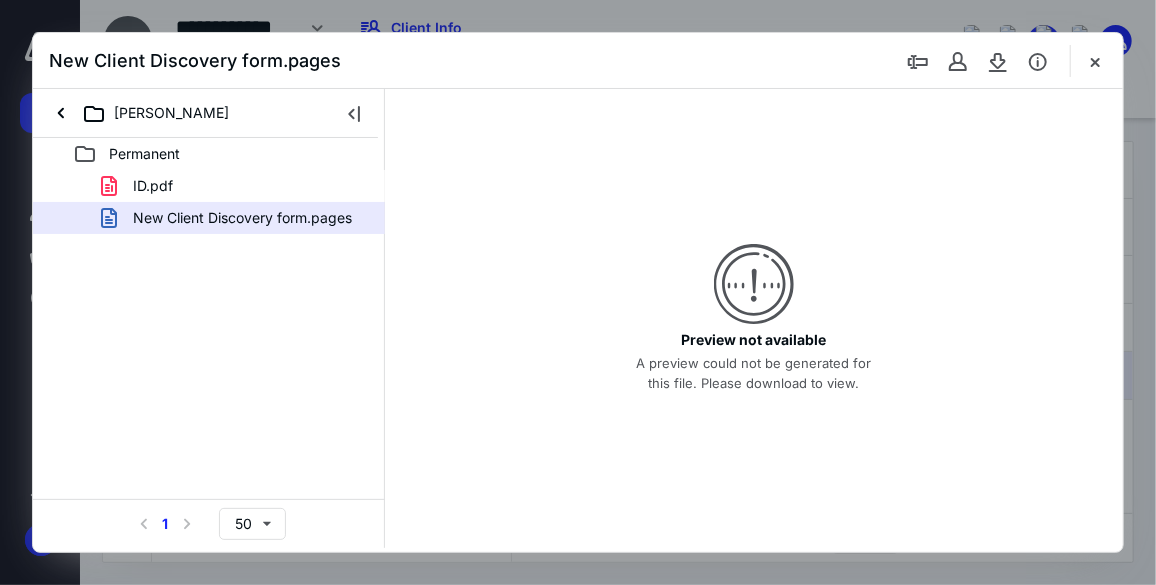 drag, startPoint x: 1095, startPoint y: 60, endPoint x: 1080, endPoint y: 69, distance: 17.492855 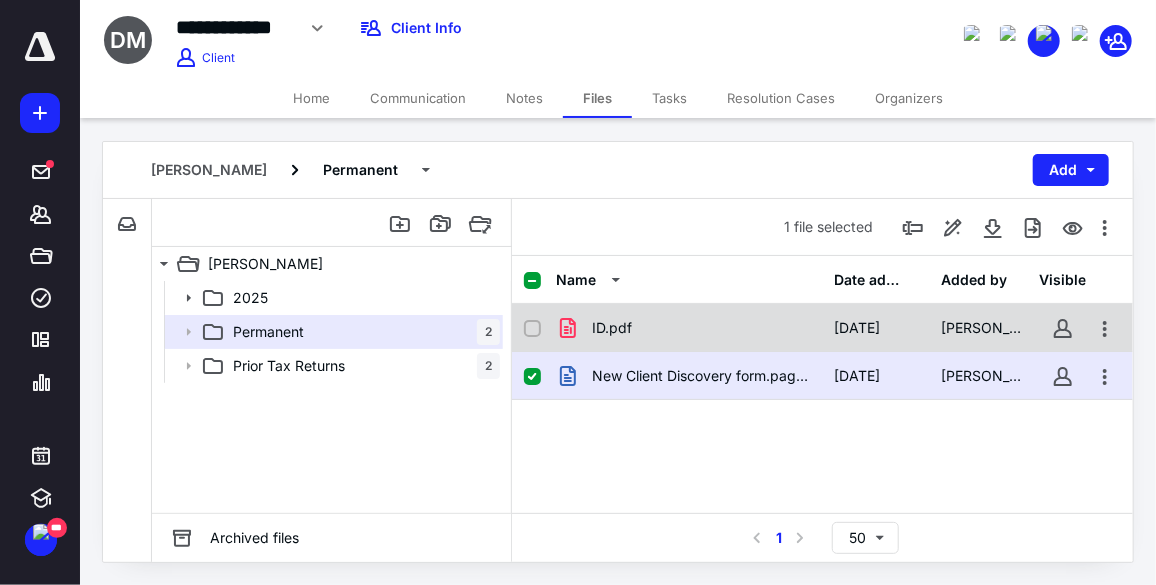 click on "ID.pdf" at bounding box center (612, 328) 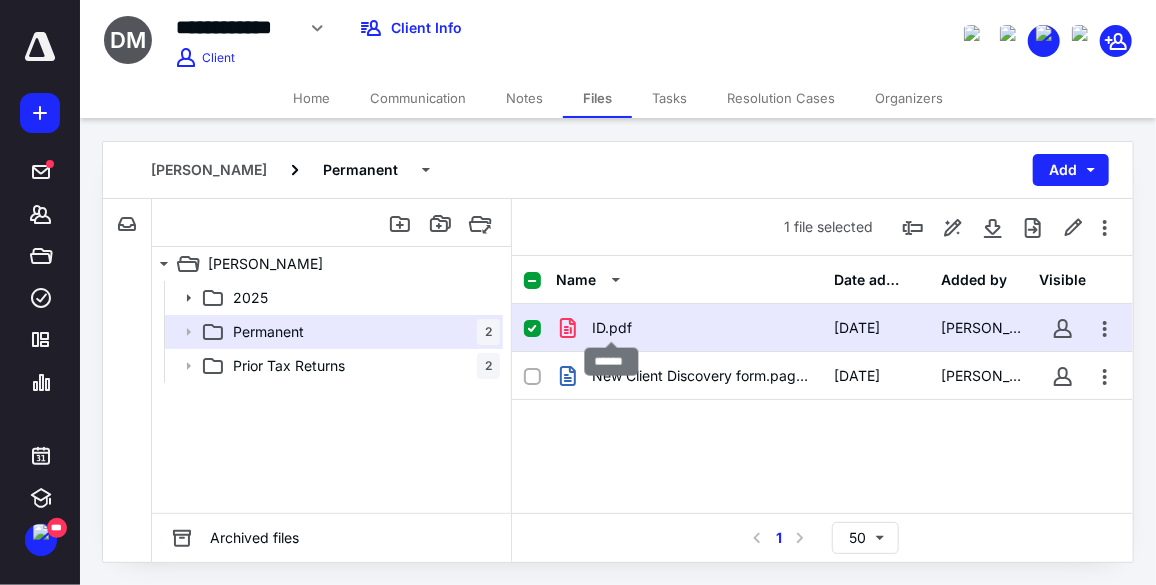 click on "ID.pdf" at bounding box center (612, 328) 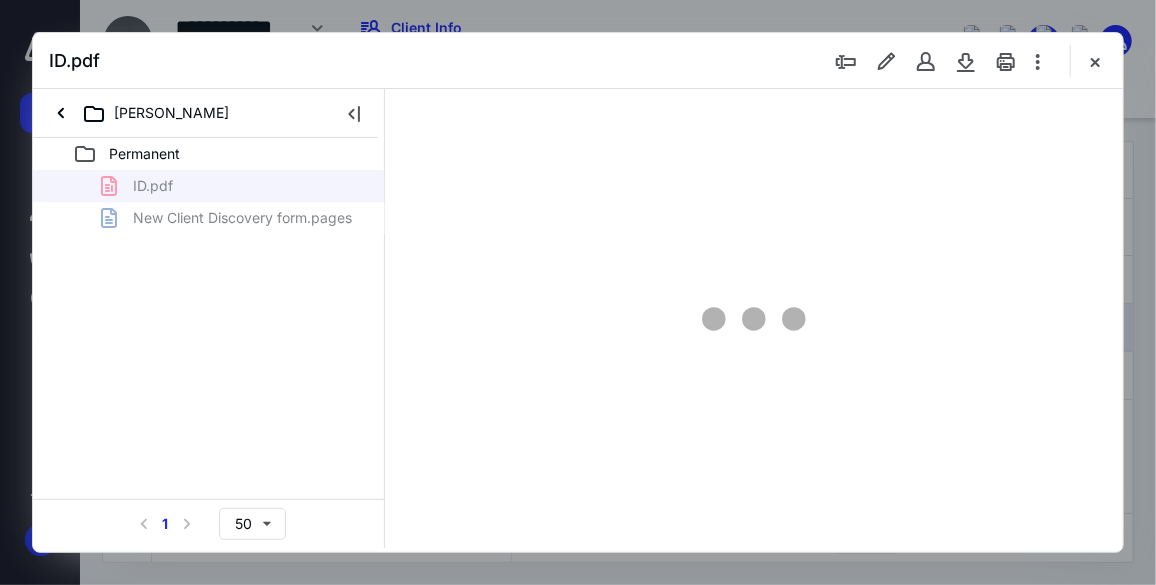 scroll, scrollTop: 0, scrollLeft: 0, axis: both 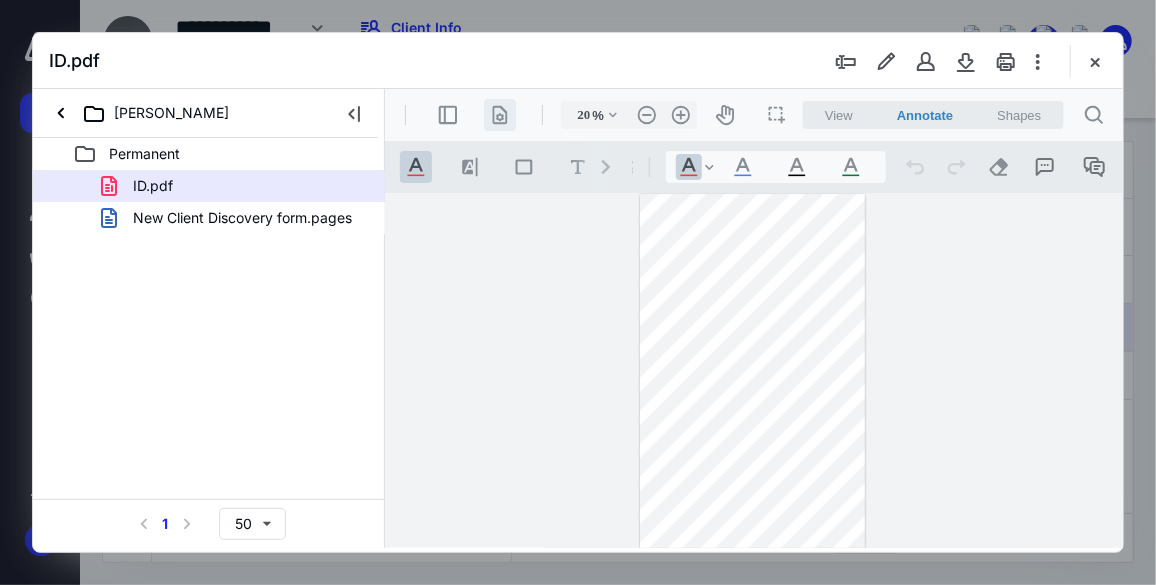 click on ".cls-1{fill:#abb0c4;} icon - header - page manipulation - line" at bounding box center (499, 114) 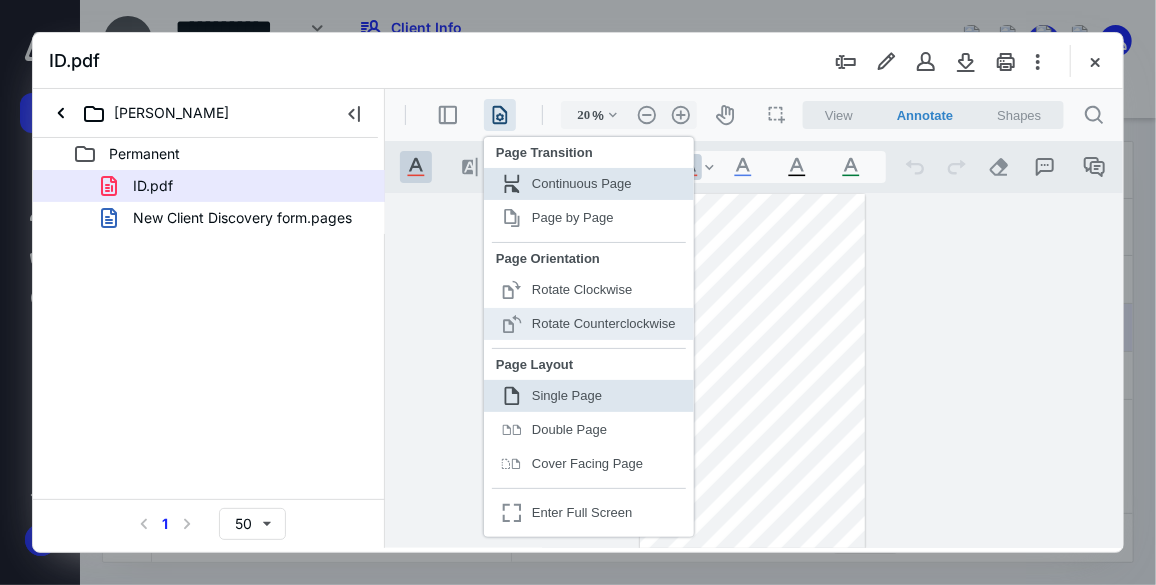click on "Rotate Counterclockwise" at bounding box center (603, 322) 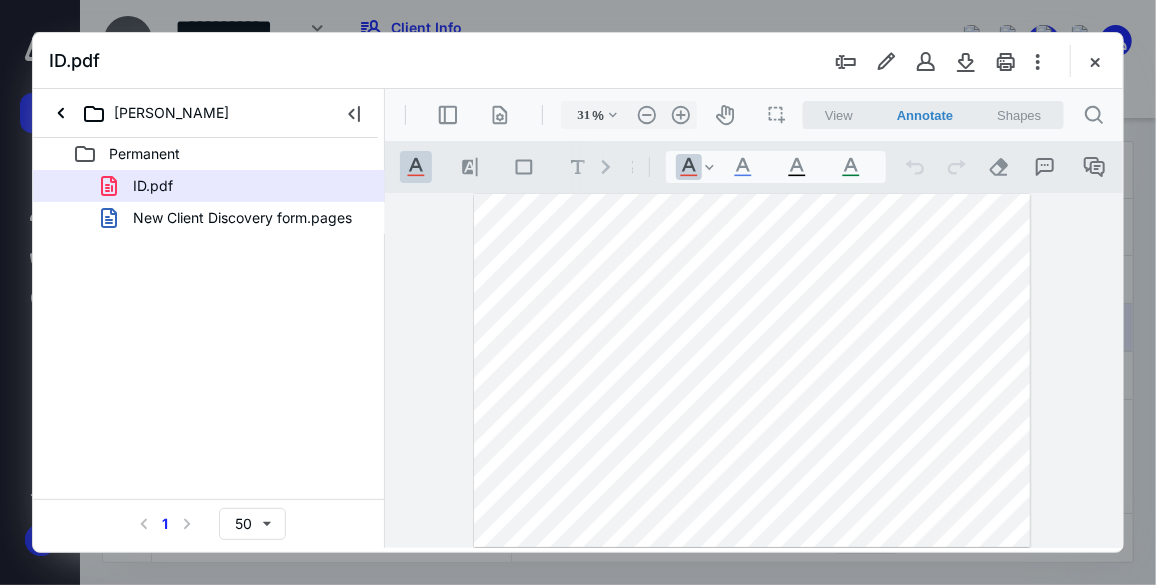 click on "ID.pdf" at bounding box center (578, 61) 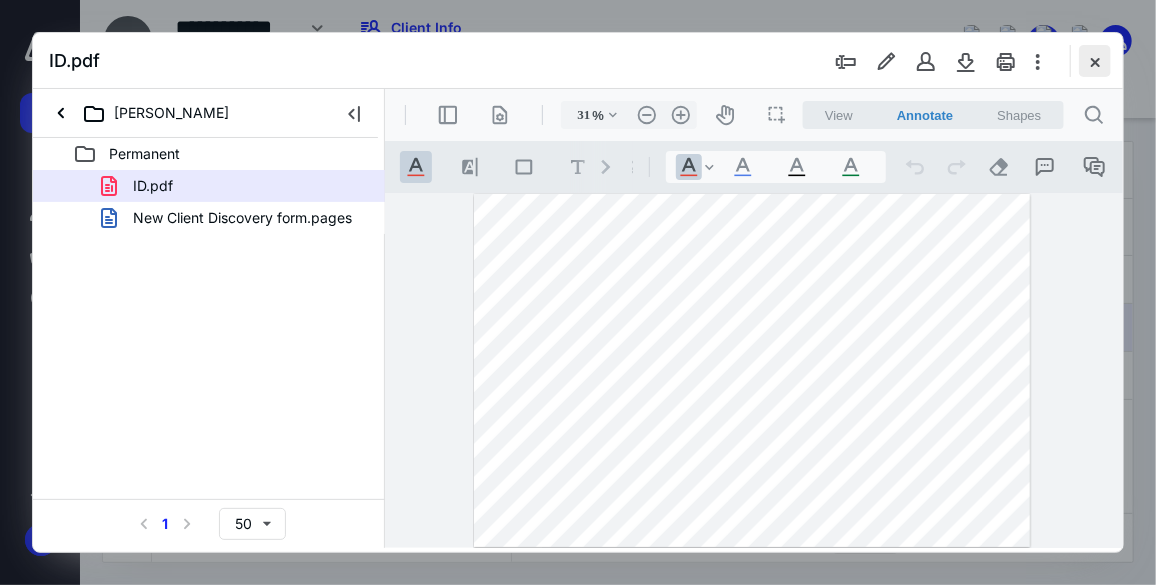 click at bounding box center [1095, 61] 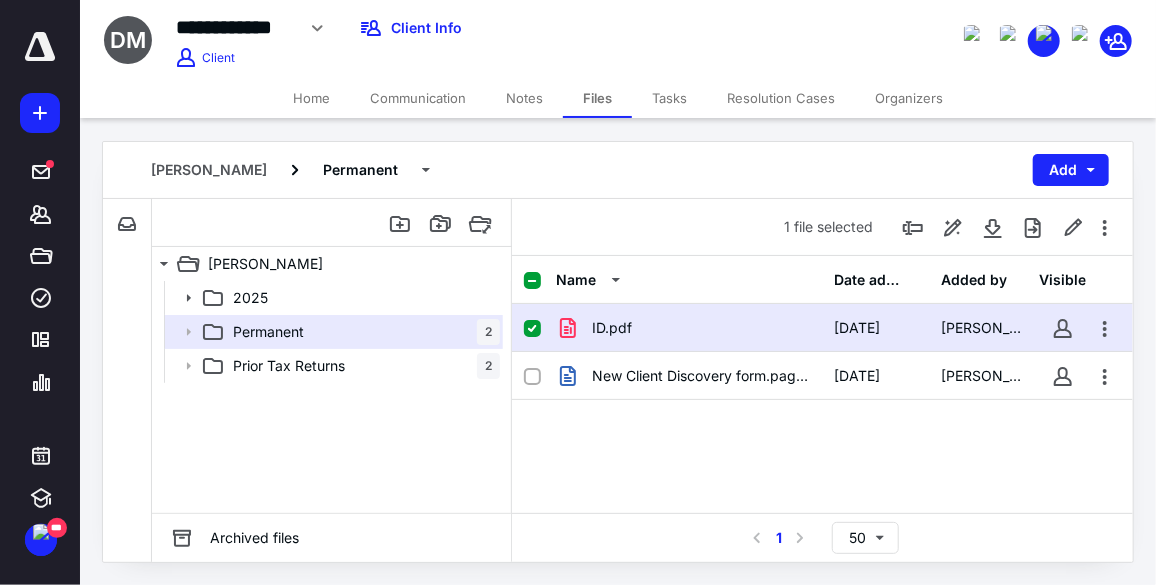 click on "ID.pdf 7/10/2025 Daniel Mejia" at bounding box center [822, 328] 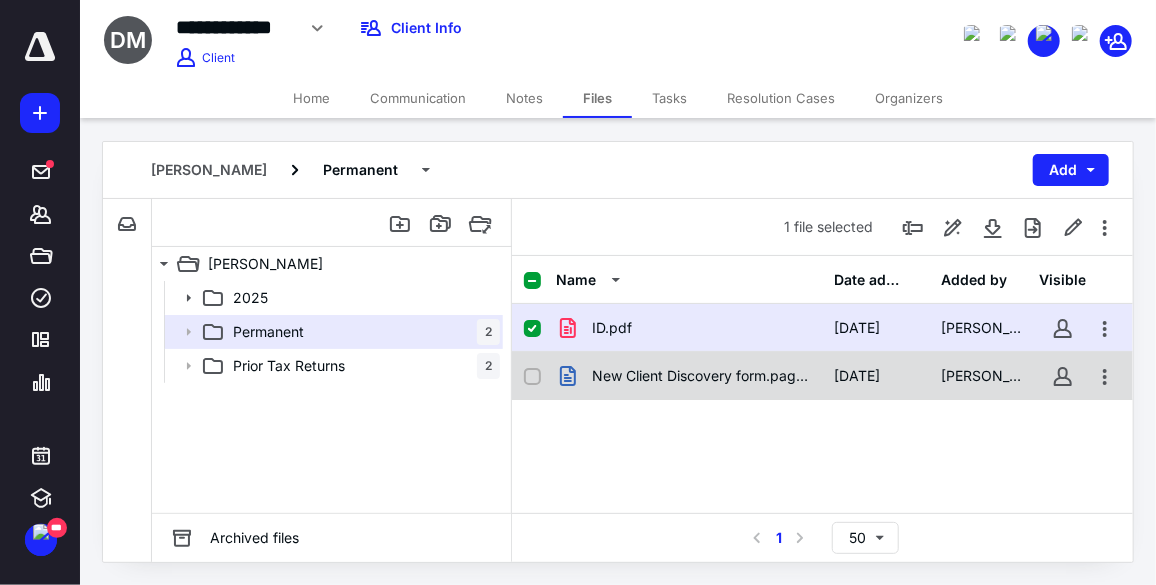 click on "New Client Discovery form.pages" at bounding box center (701, 376) 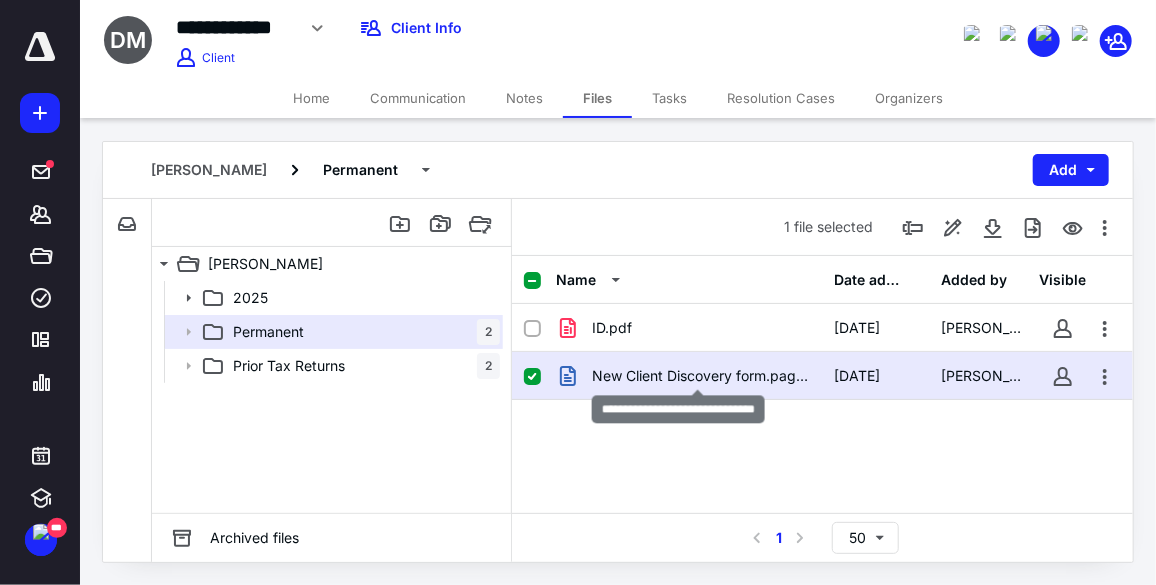 click on "New Client Discovery form.pages" at bounding box center (701, 376) 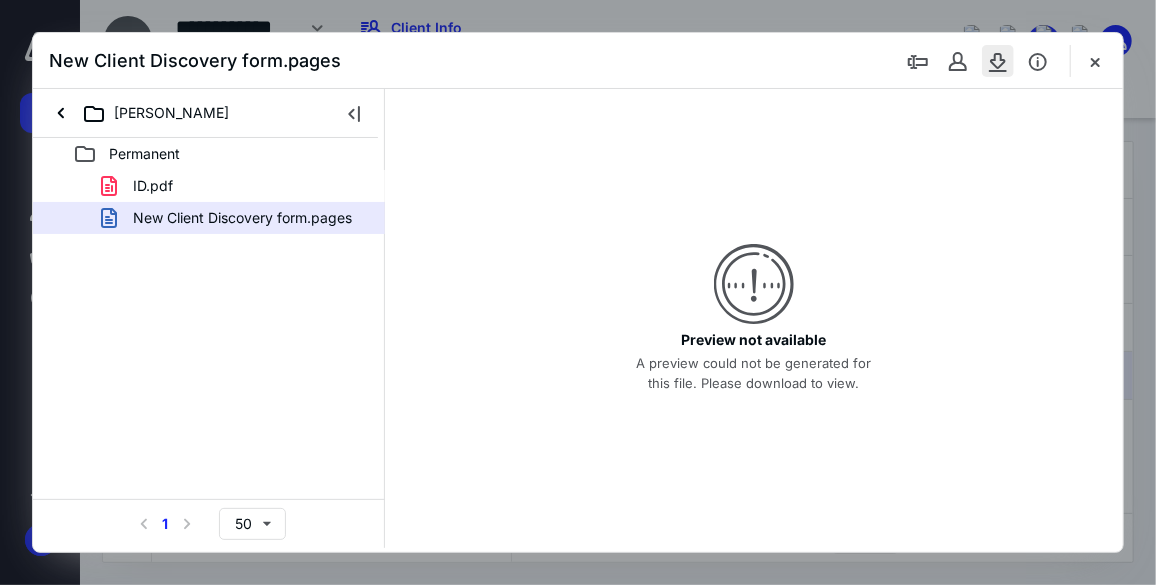 click at bounding box center (998, 61) 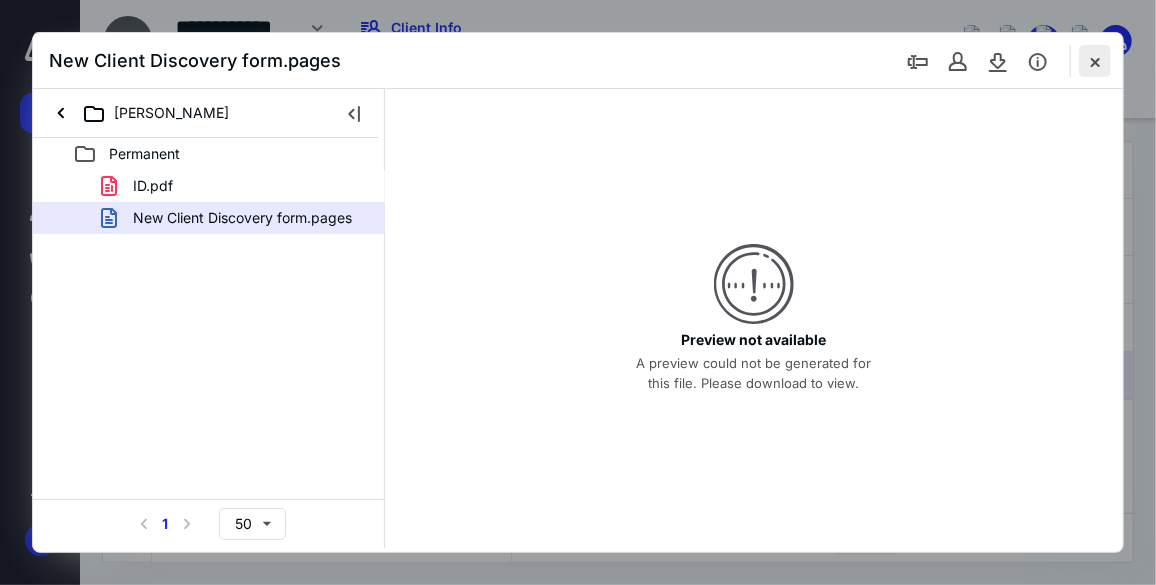 click at bounding box center (1095, 61) 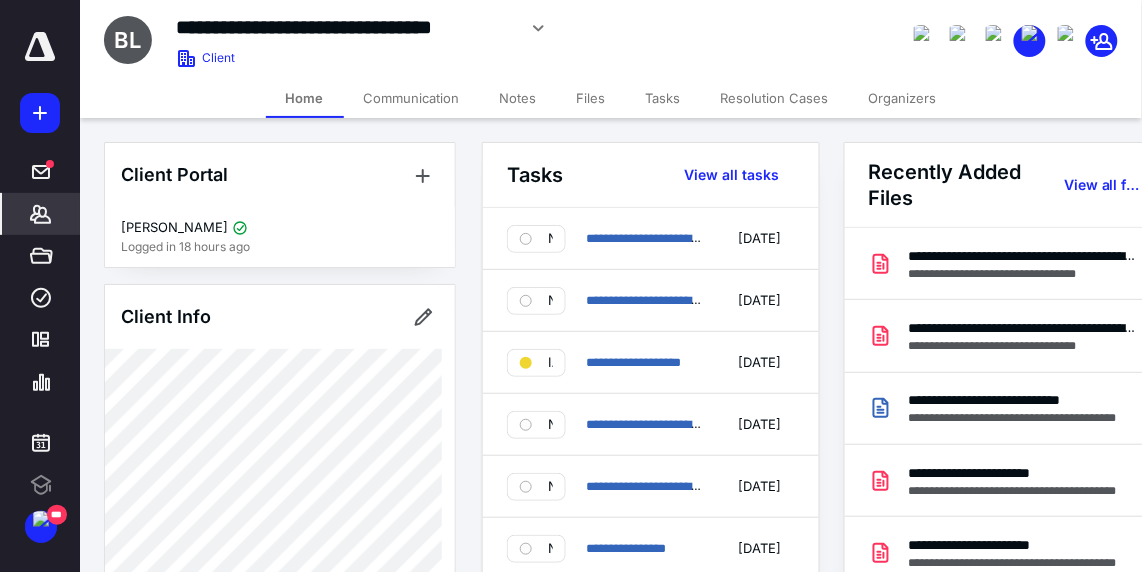 scroll, scrollTop: 0, scrollLeft: 0, axis: both 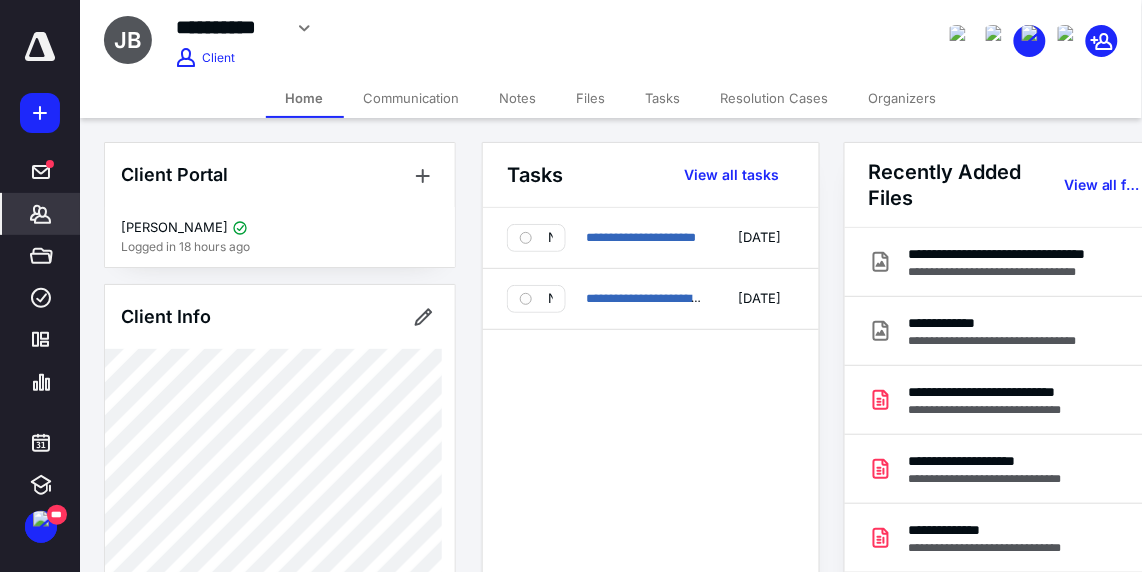 click on "Files" at bounding box center [591, 98] 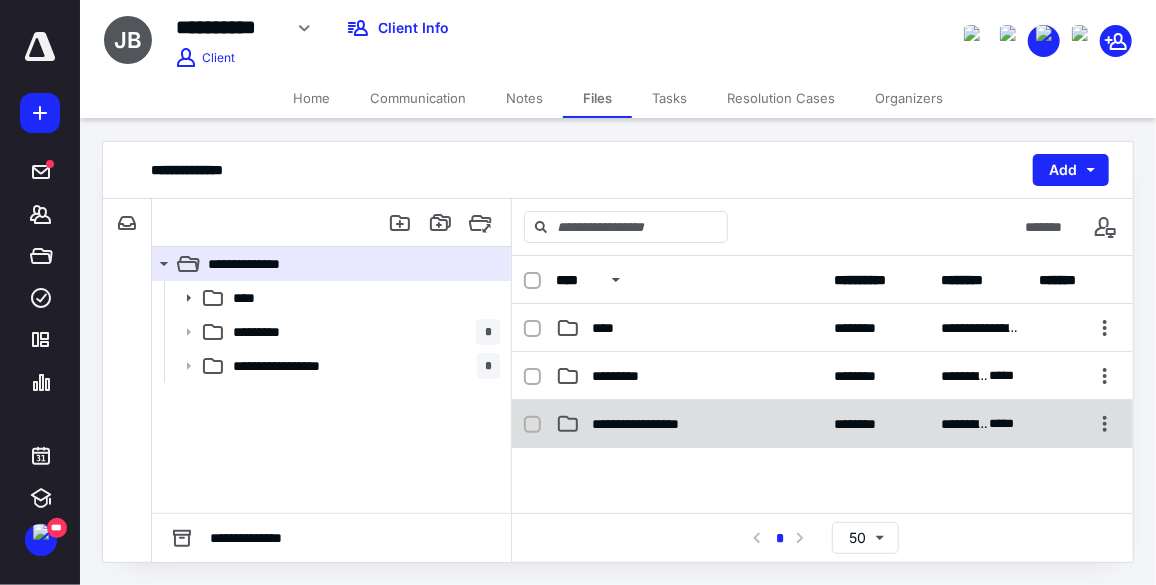 click on "**********" at bounding box center (649, 424) 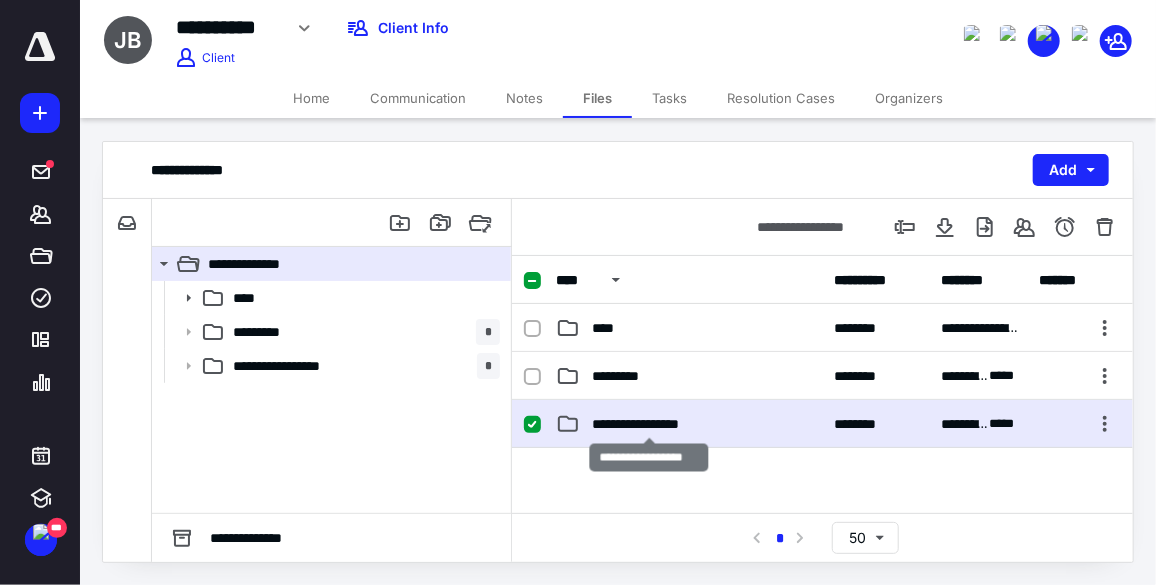 click on "**********" at bounding box center [649, 424] 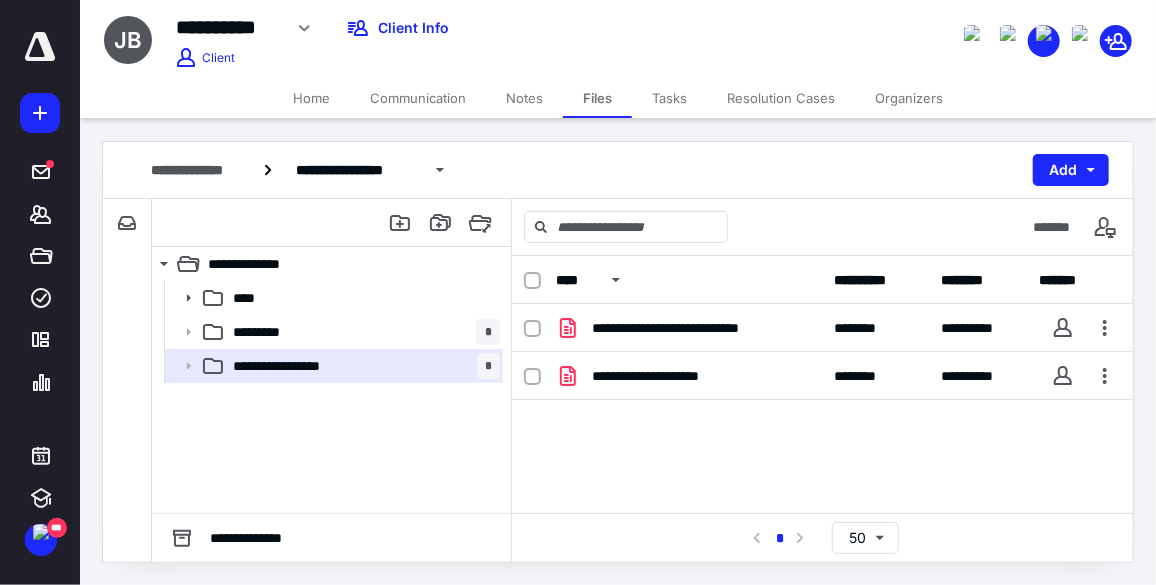 click on "Files" at bounding box center (597, 98) 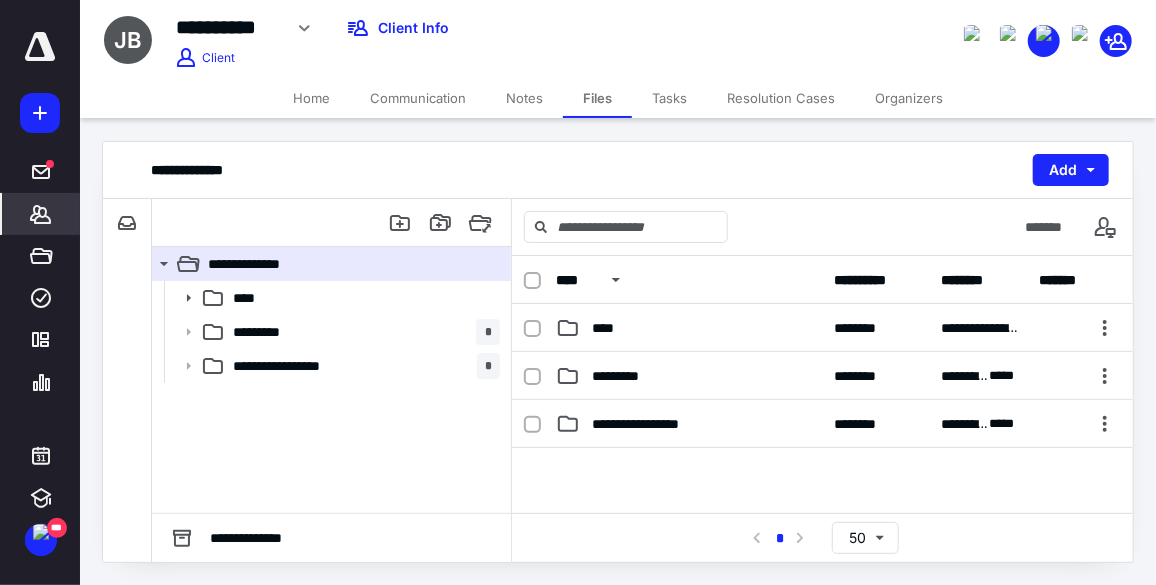 click 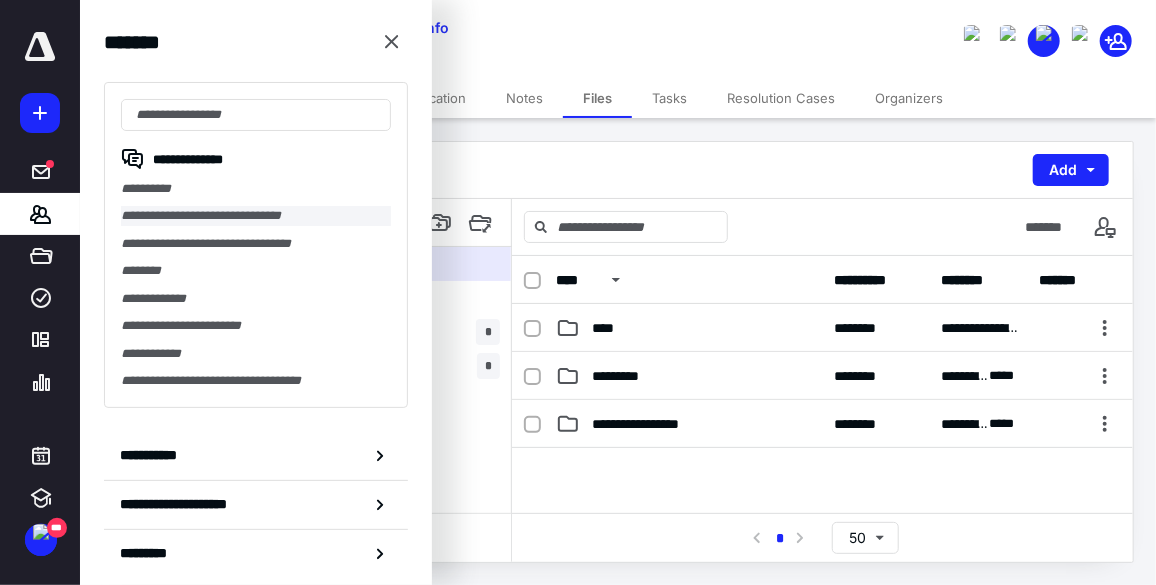 click on "**********" at bounding box center [256, 215] 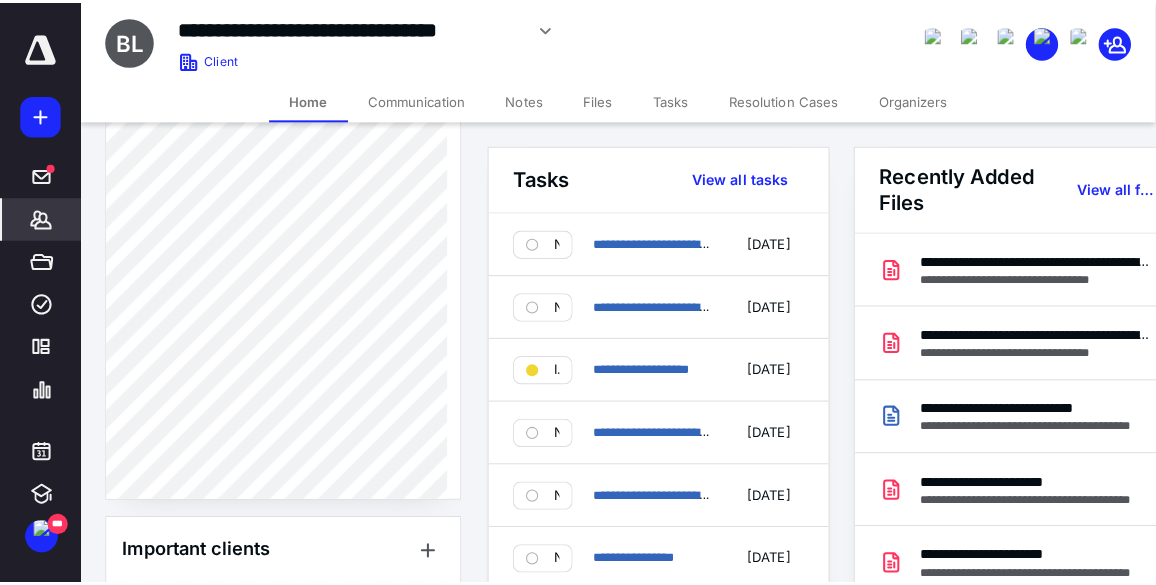 scroll, scrollTop: 1181, scrollLeft: 0, axis: vertical 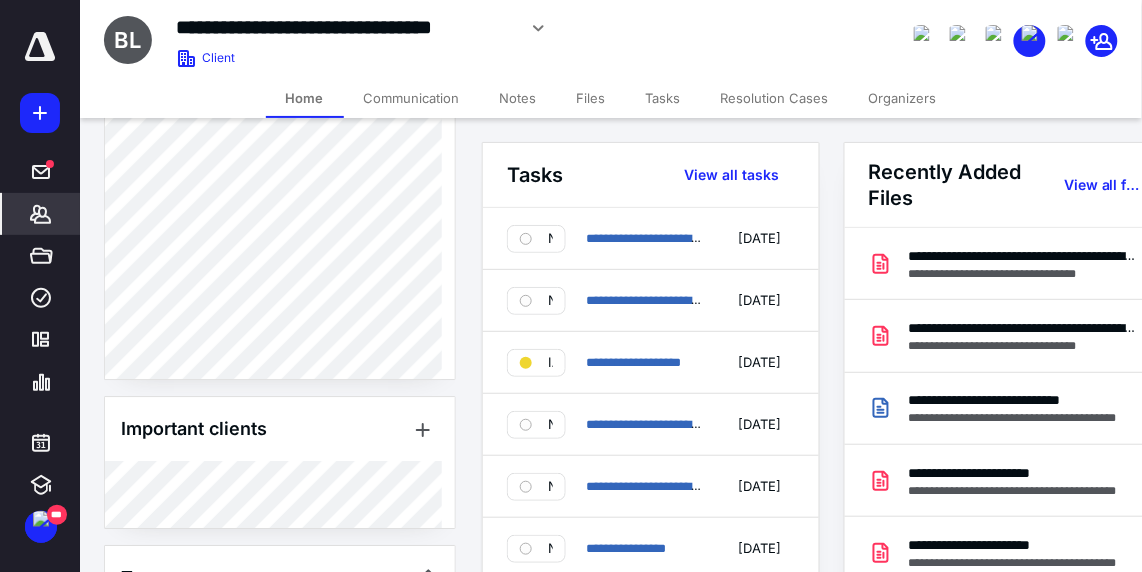 click on "Files" at bounding box center [591, 98] 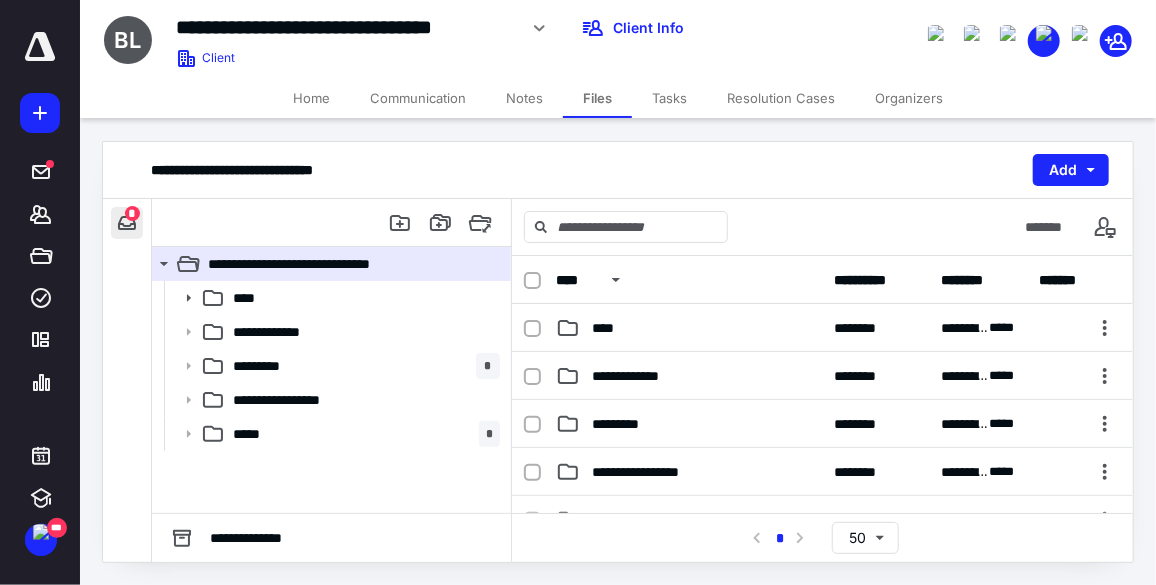 click at bounding box center [127, 223] 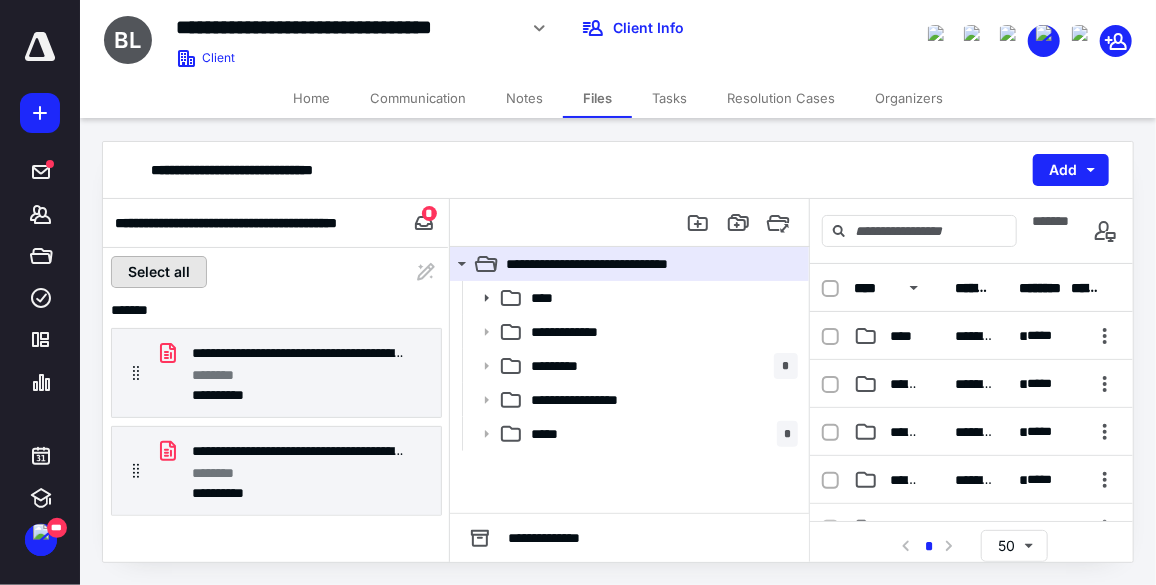 click on "Select all" at bounding box center (159, 272) 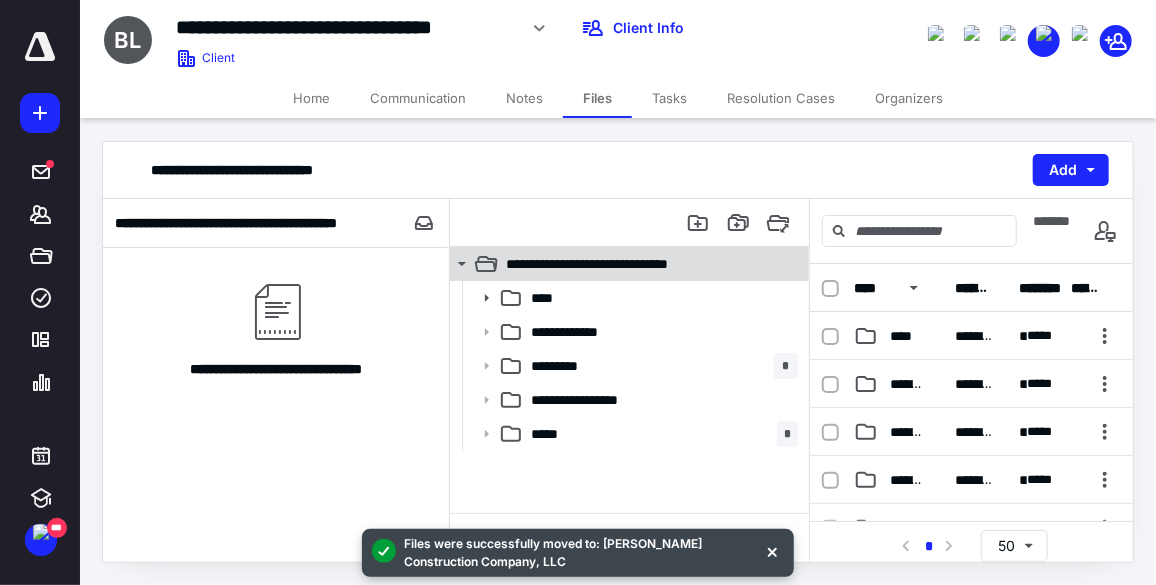 click on "**********" at bounding box center (622, 264) 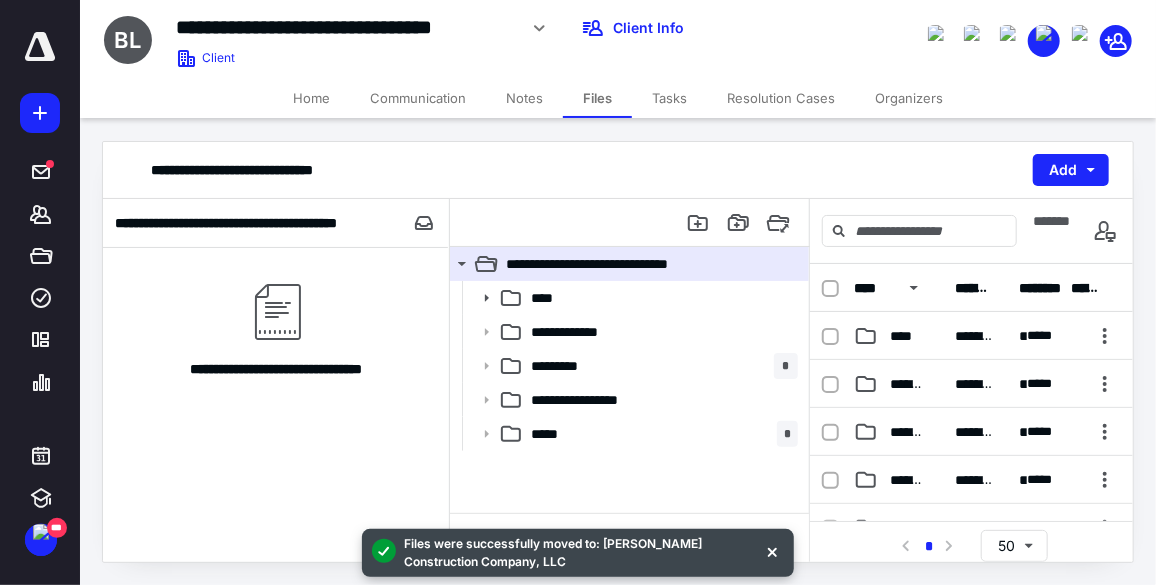 click on "**********" at bounding box center (251, 223) 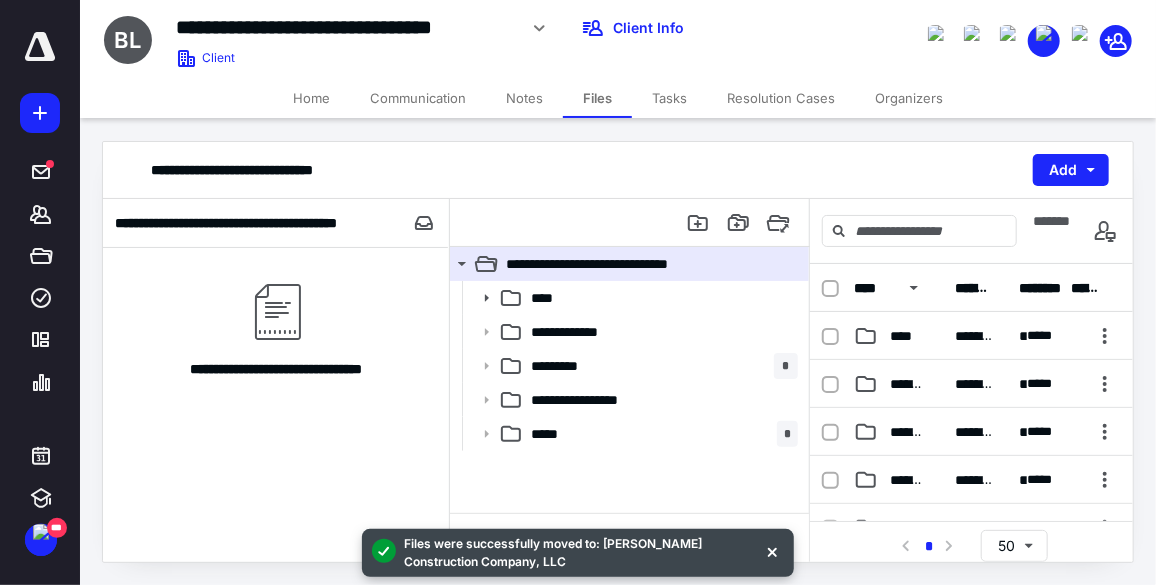 click on "Files" at bounding box center (597, 98) 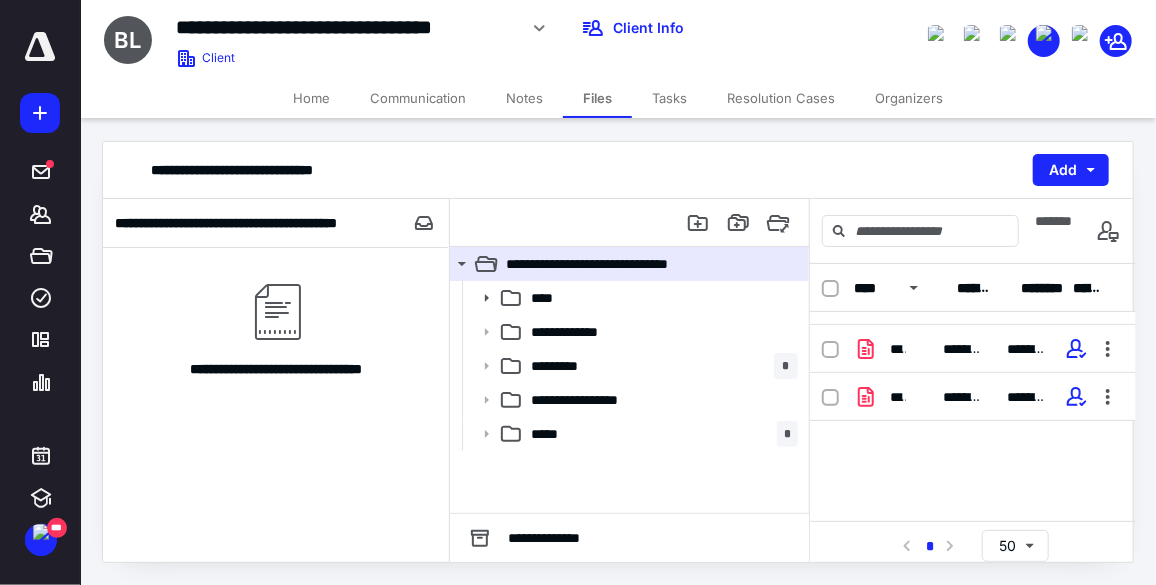 scroll, scrollTop: 329, scrollLeft: 0, axis: vertical 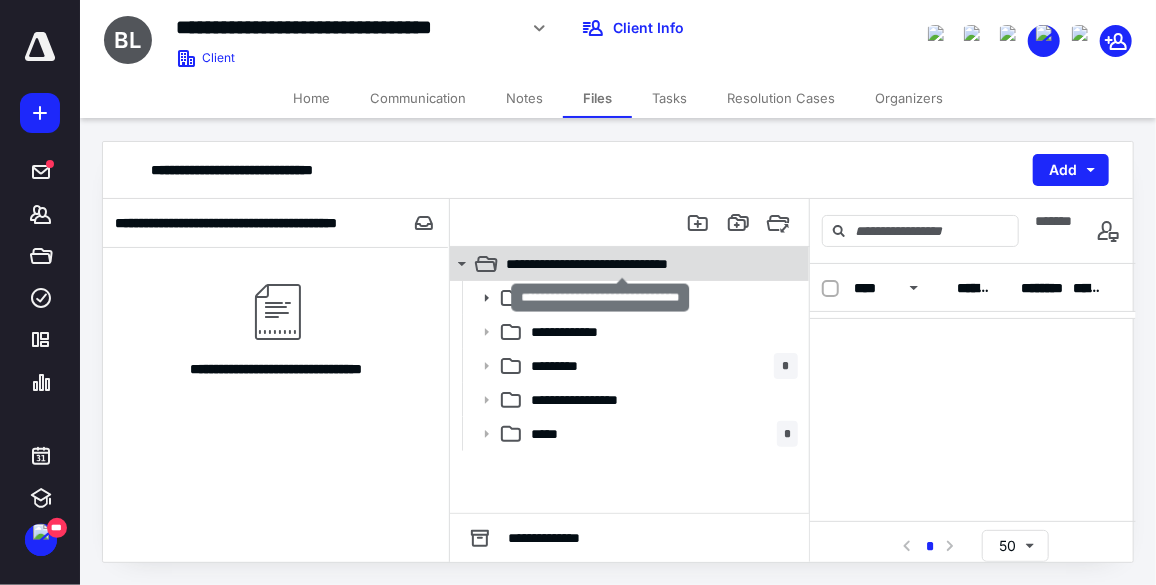 click on "**********" at bounding box center (622, 264) 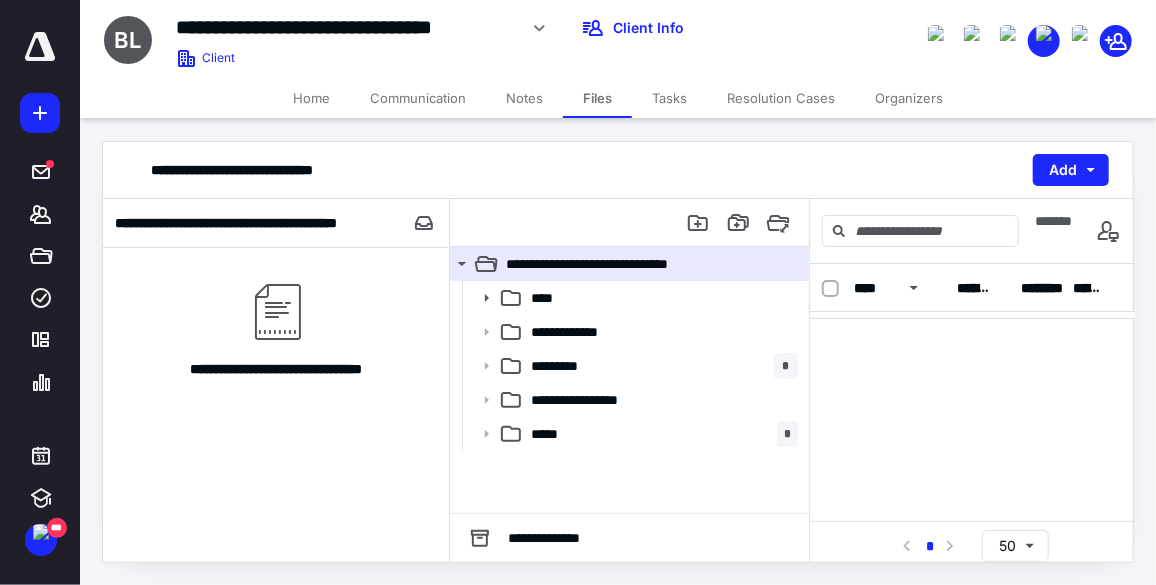 click on "Notes" at bounding box center [524, 98] 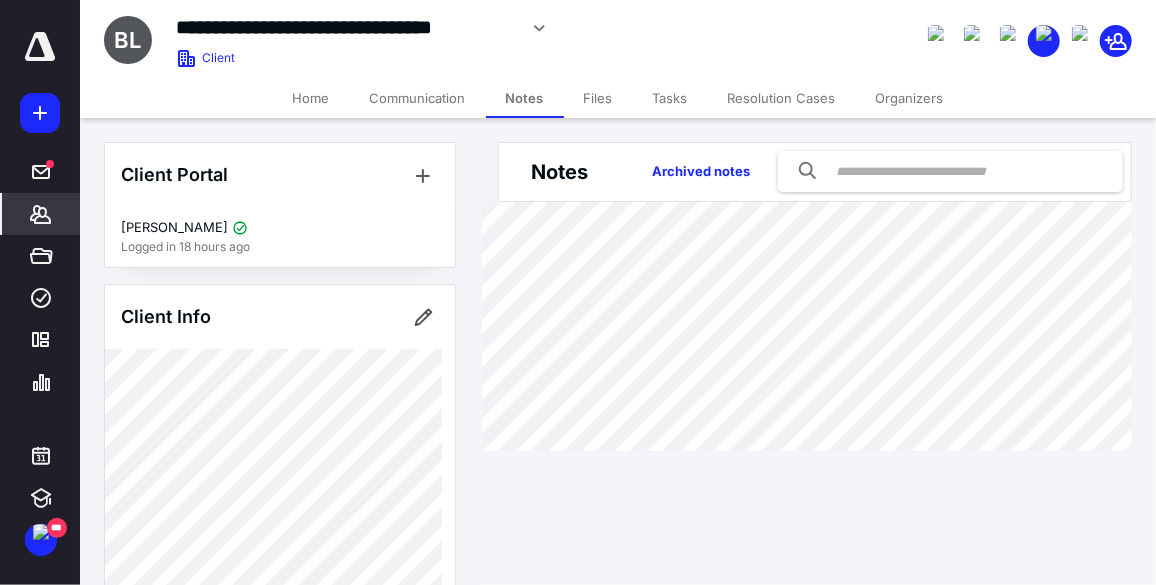 click on "Files" at bounding box center [598, 98] 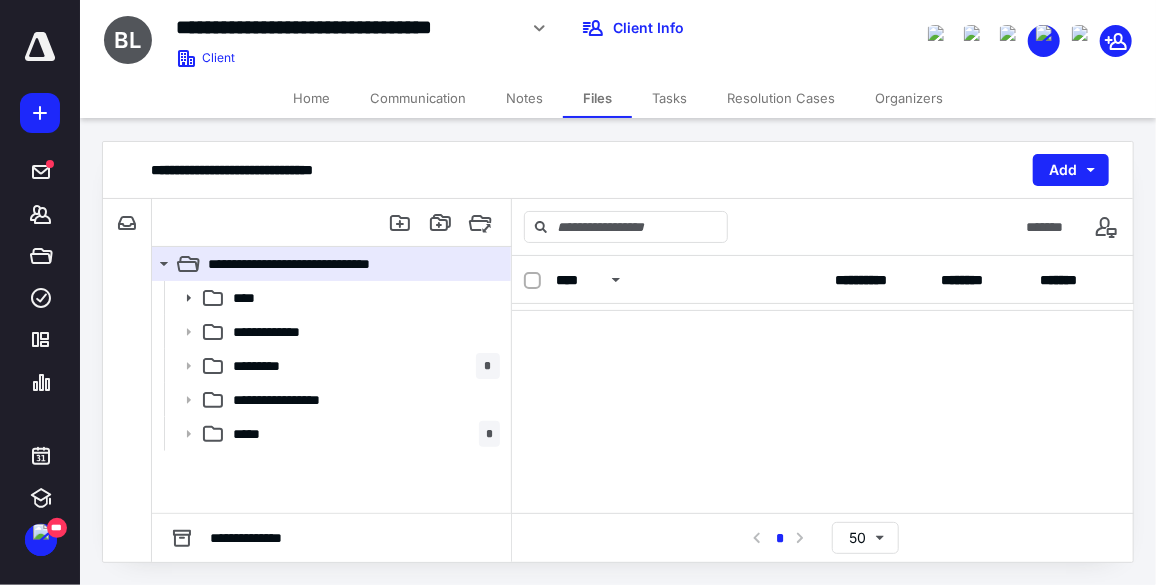 scroll, scrollTop: 238, scrollLeft: 0, axis: vertical 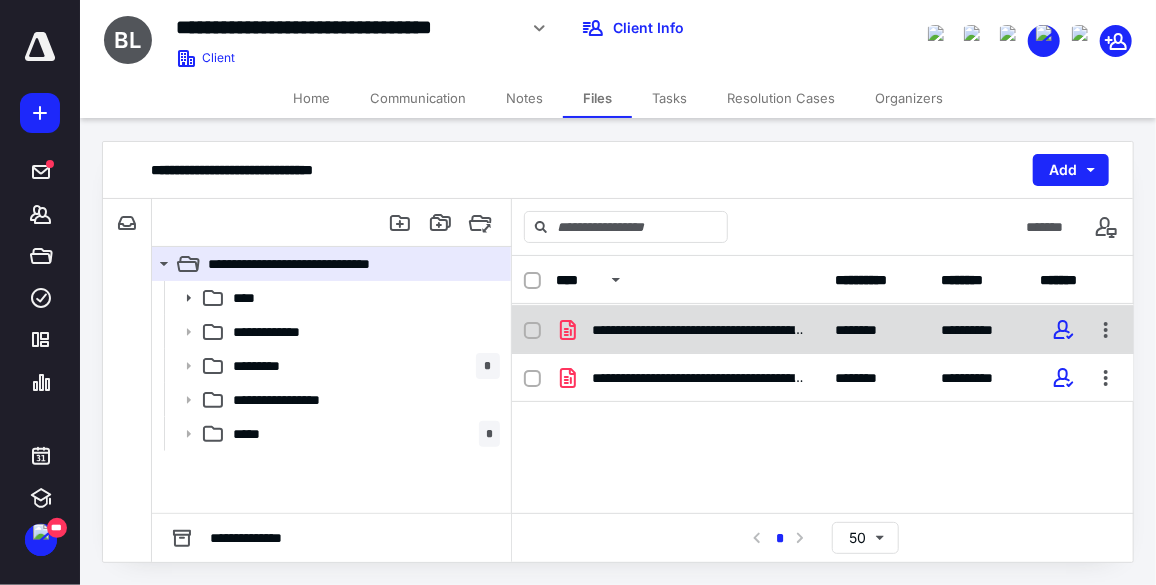 click on "**********" at bounding box center (823, 330) 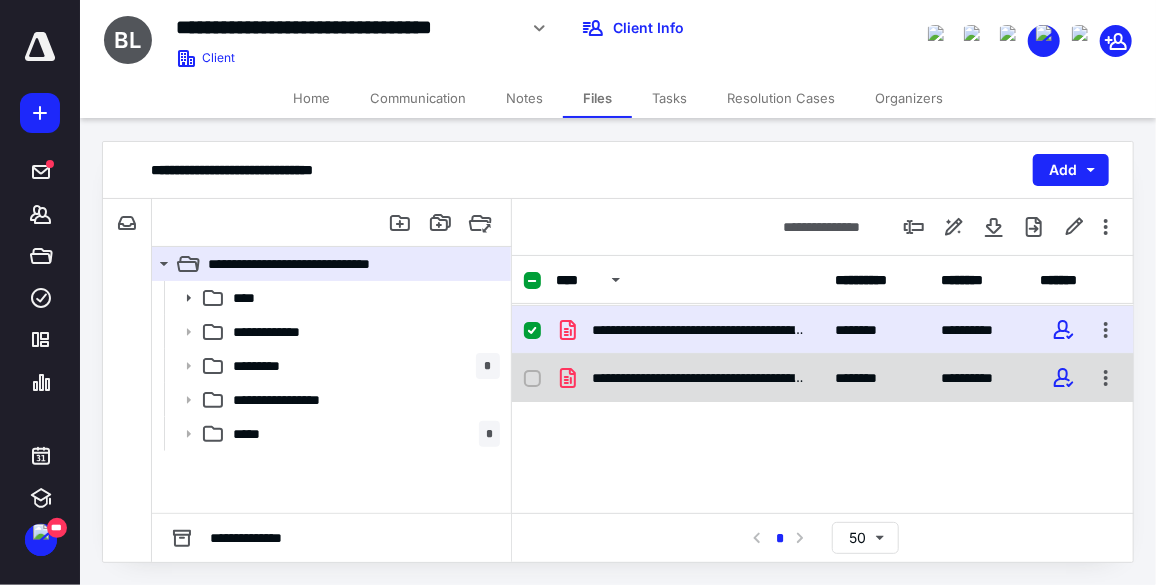 click at bounding box center (532, 379) 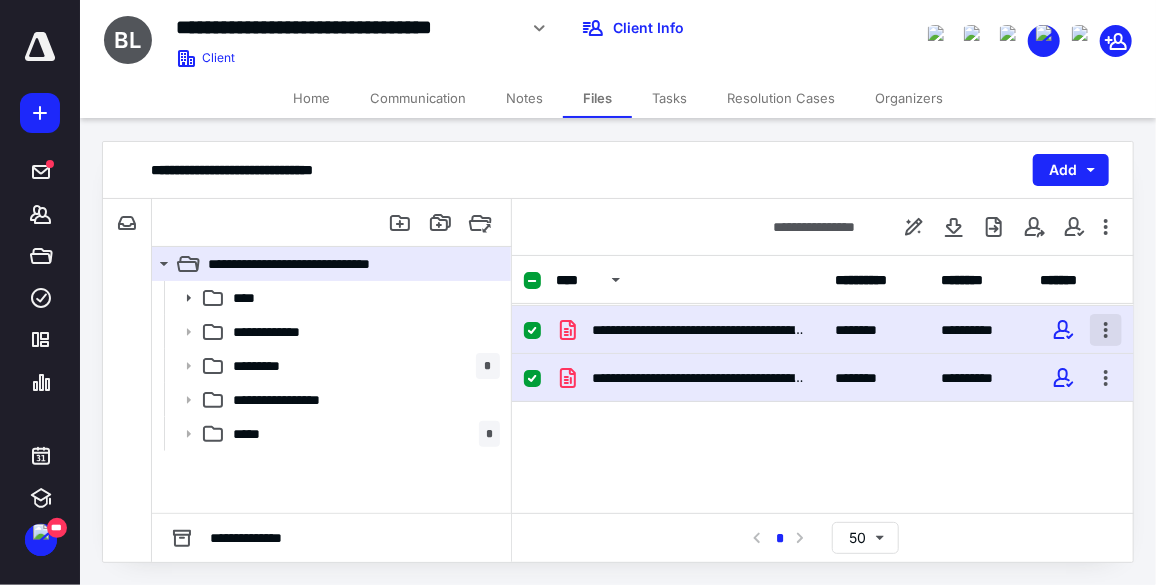click at bounding box center [1106, 330] 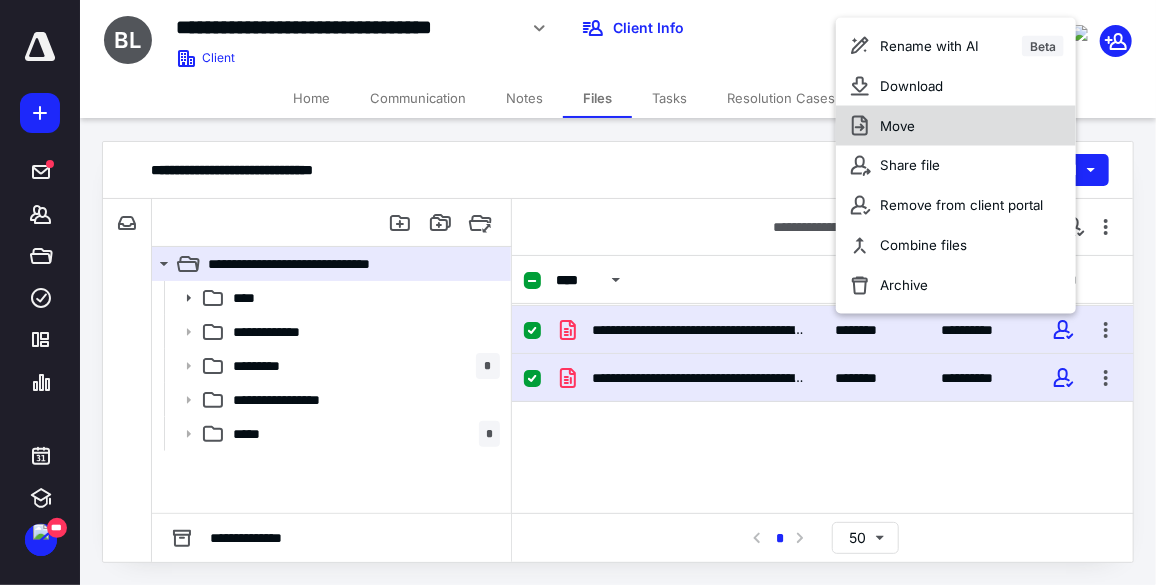 click on "Move" at bounding box center [956, 126] 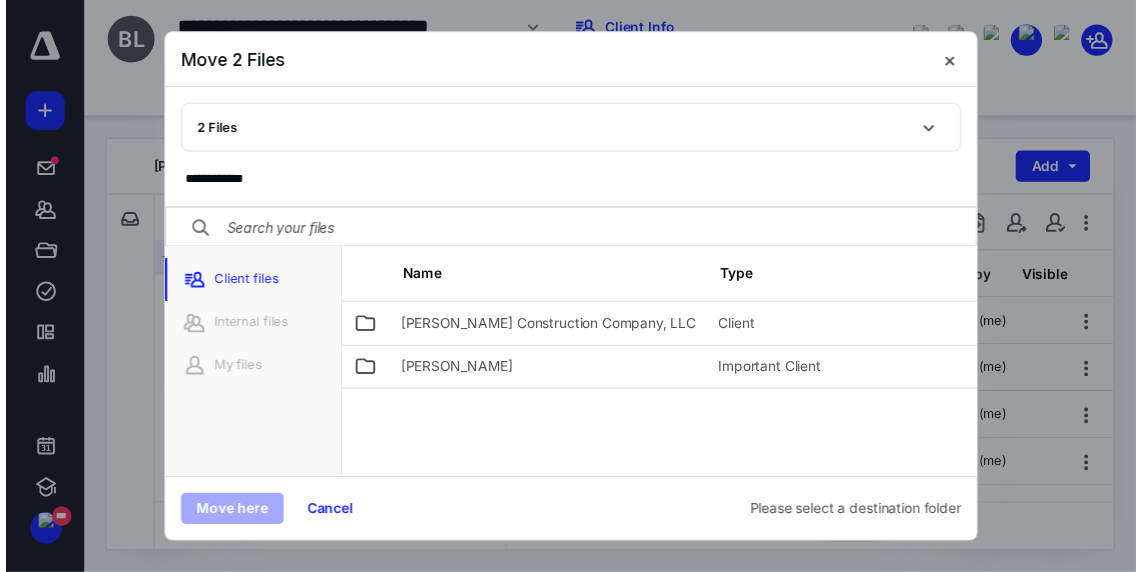 scroll, scrollTop: 238, scrollLeft: 0, axis: vertical 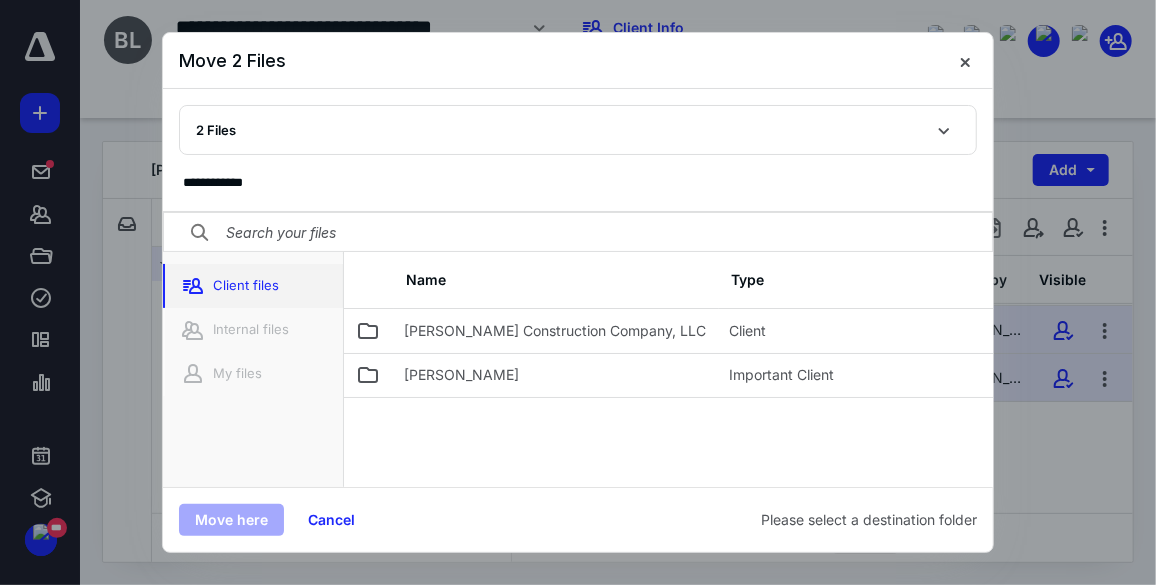 click on "Client files" at bounding box center (253, 286) 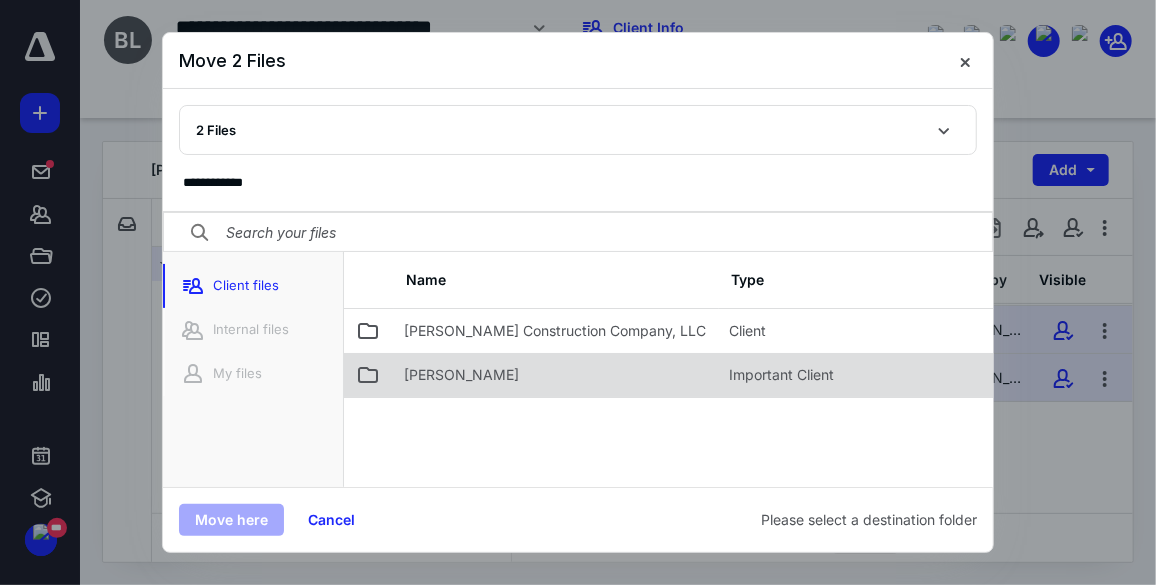 click on "[PERSON_NAME]" at bounding box center (461, 375) 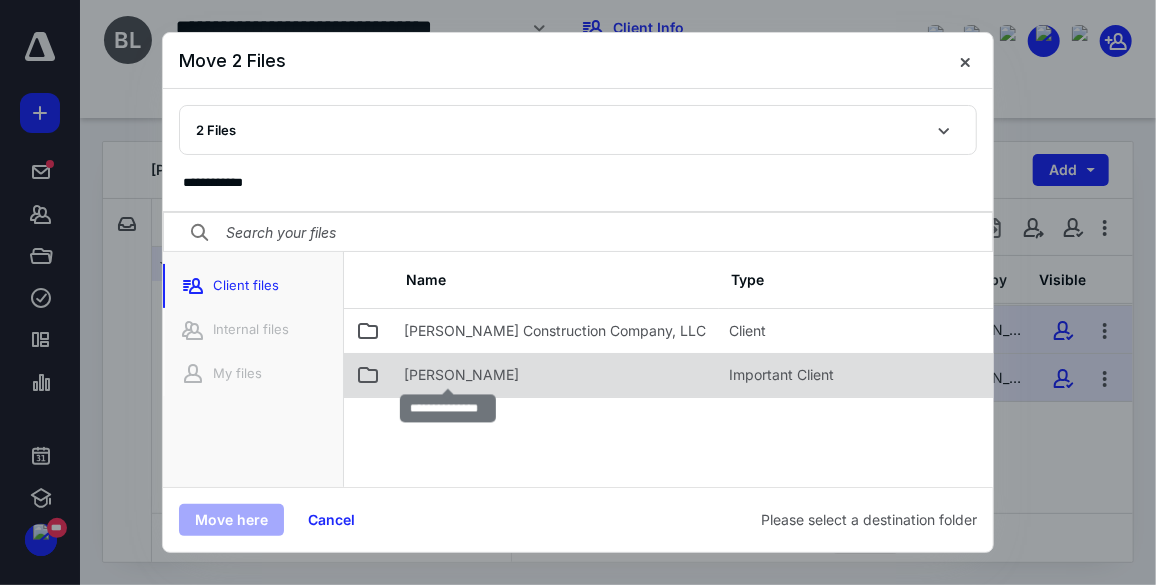 click on "[PERSON_NAME]" at bounding box center [461, 375] 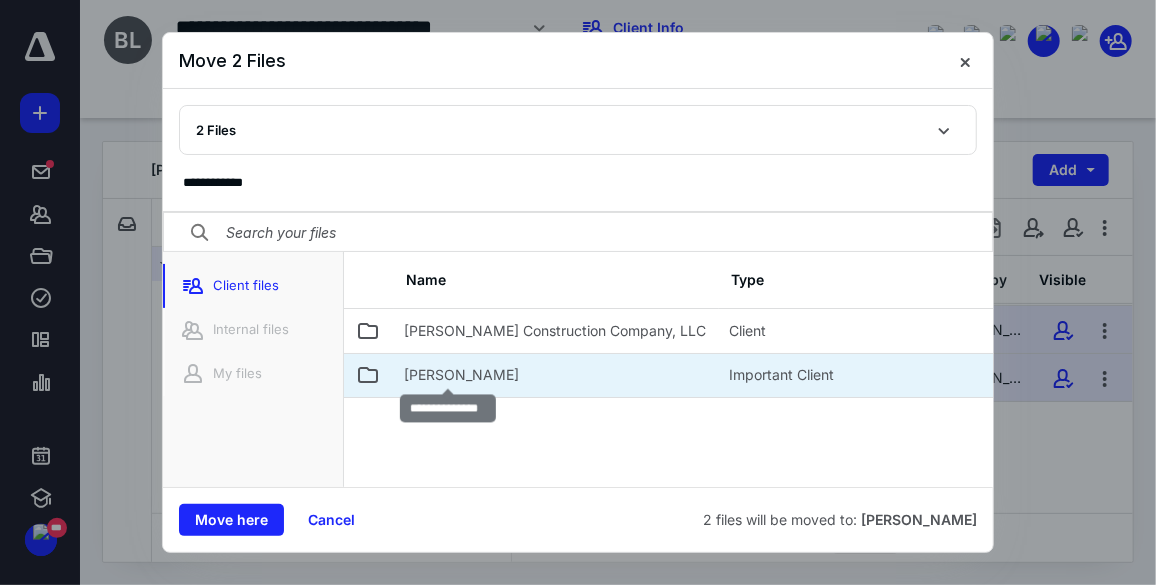 click on "[PERSON_NAME]" at bounding box center (461, 375) 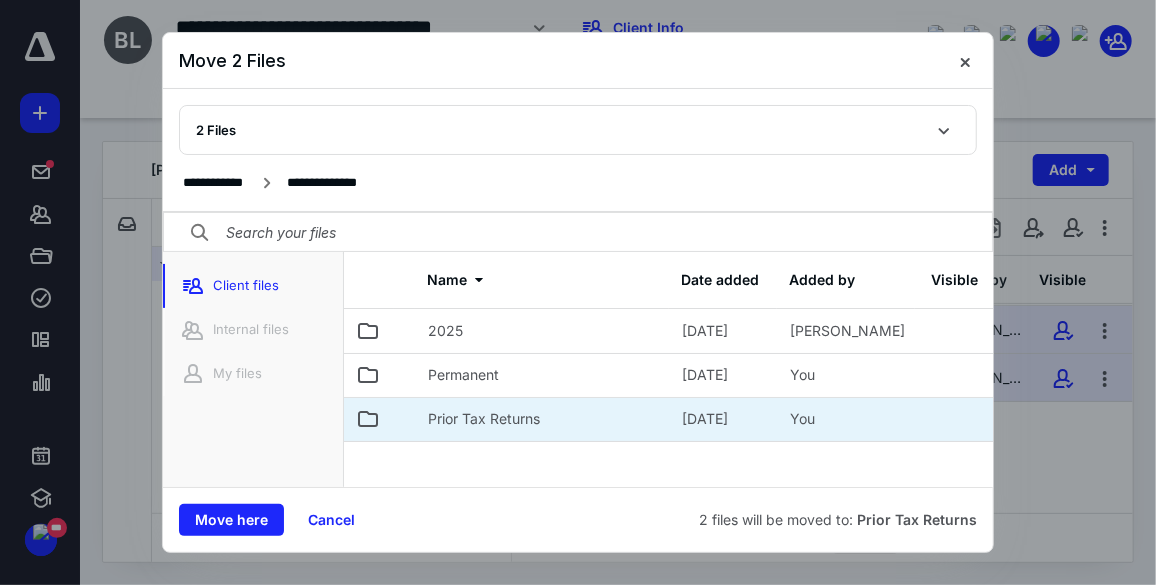 click on "Prior Tax Returns" at bounding box center (484, 419) 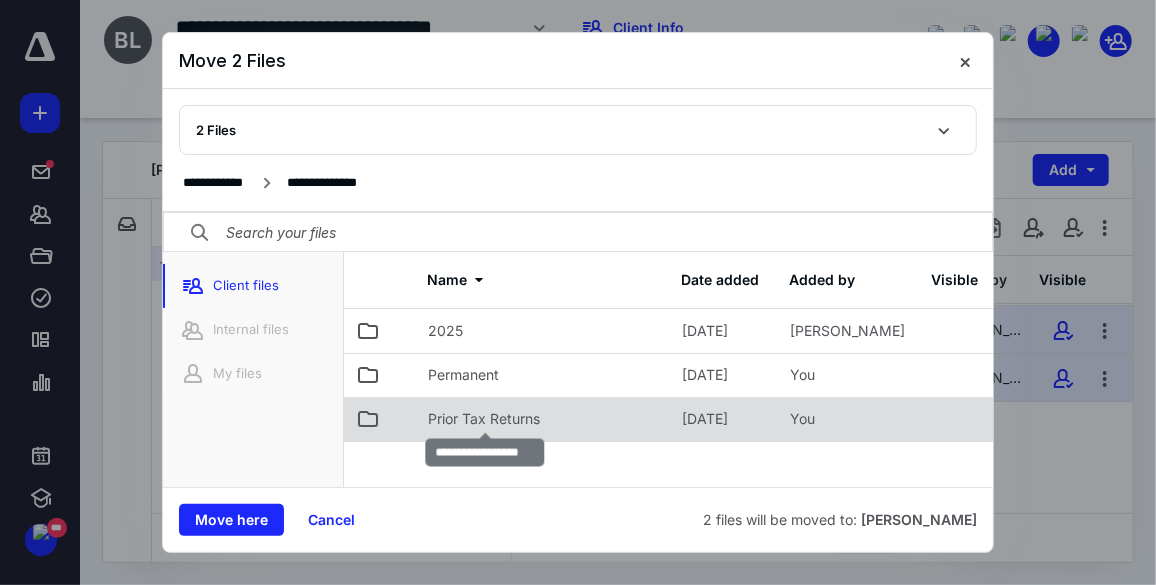 click on "Prior Tax Returns" at bounding box center [484, 419] 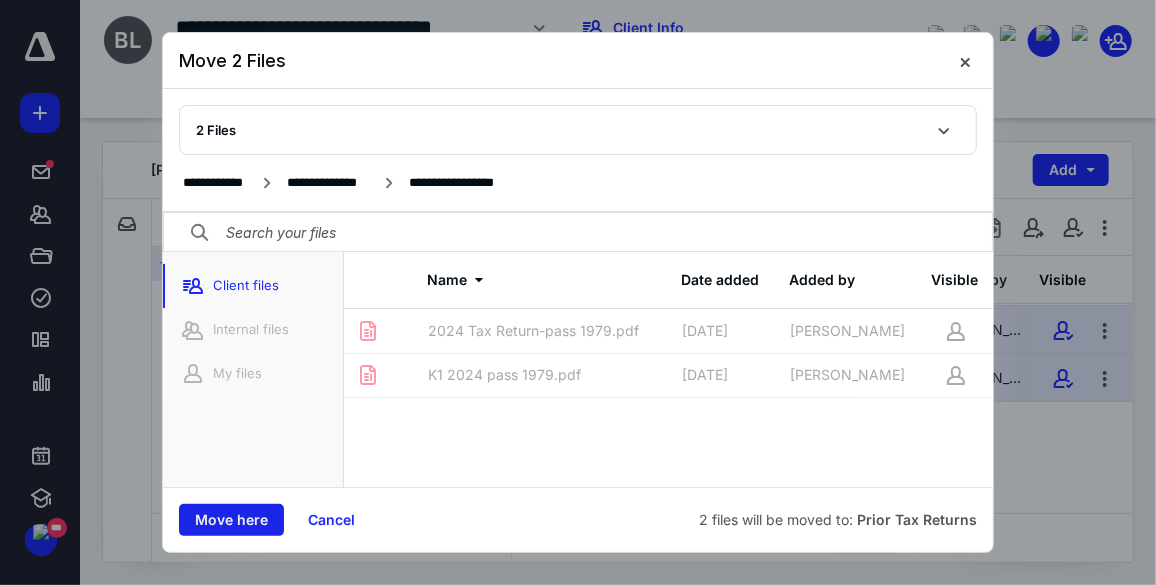click on "Move here" at bounding box center (231, 520) 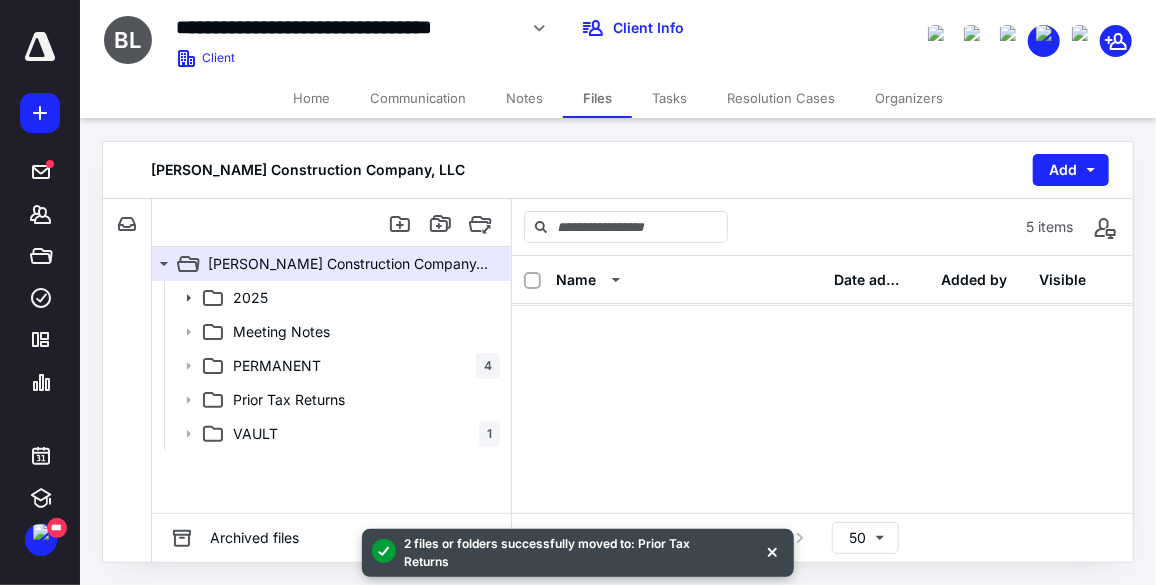 click on "Home" at bounding box center (311, 98) 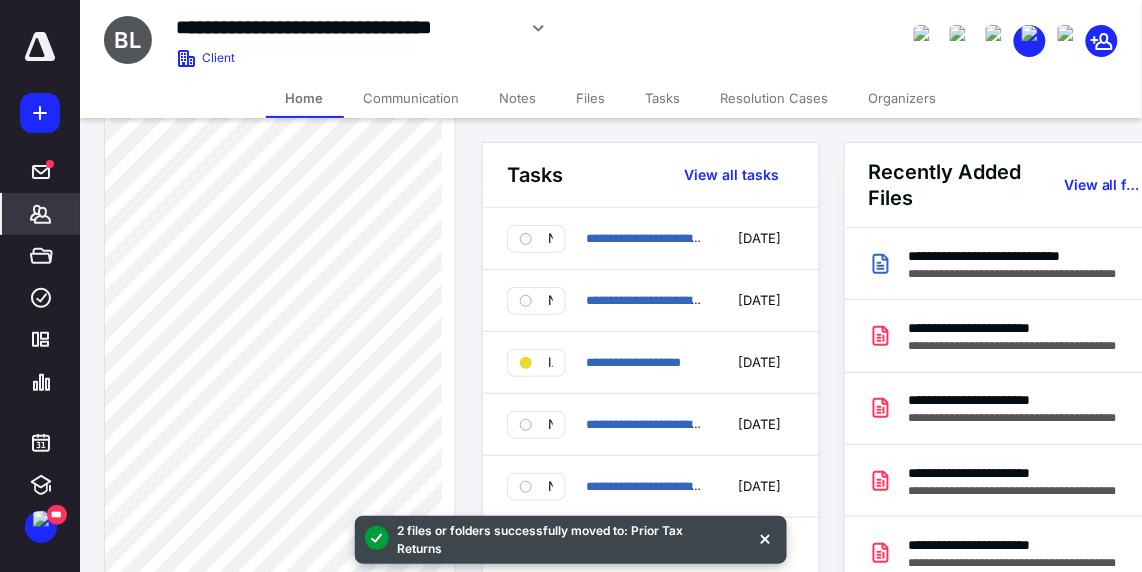 scroll, scrollTop: 1272, scrollLeft: 0, axis: vertical 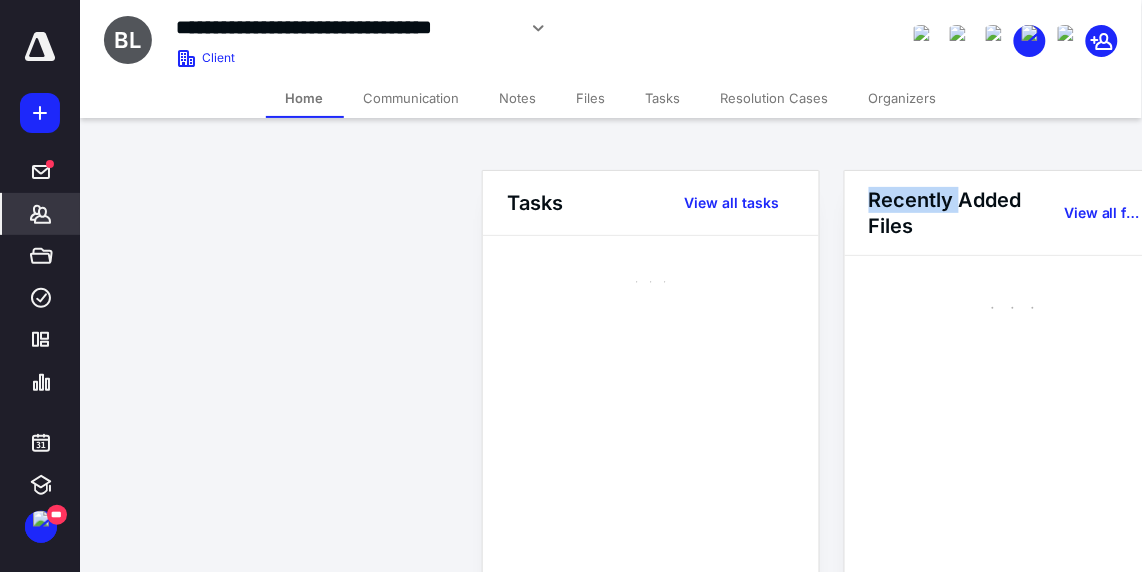 drag, startPoint x: 269, startPoint y: 335, endPoint x: 188, endPoint y: 363, distance: 85.70297 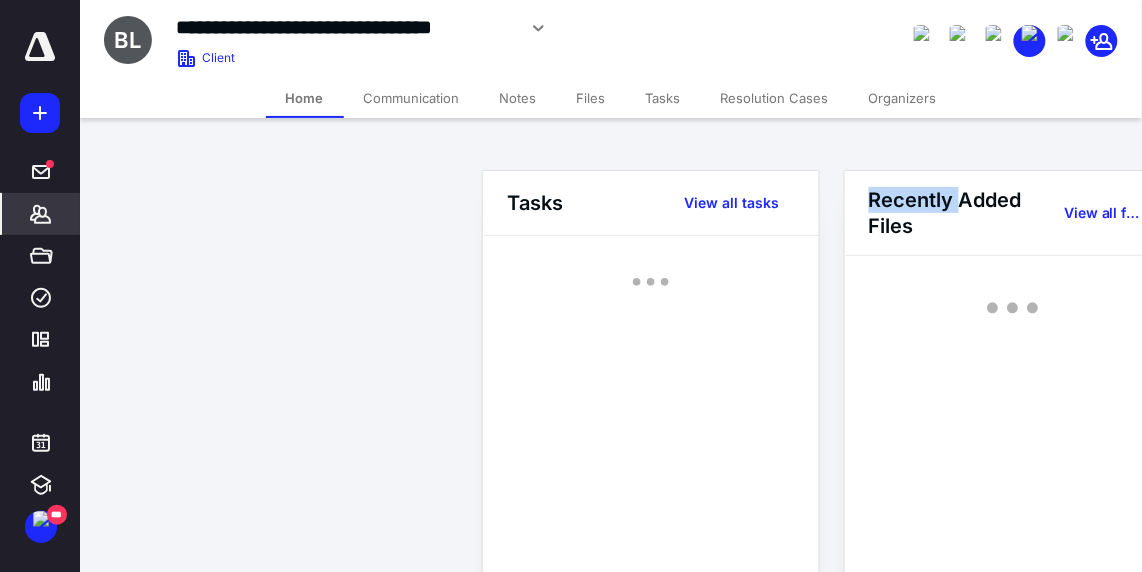 click on "**********" at bounding box center (571, 839) 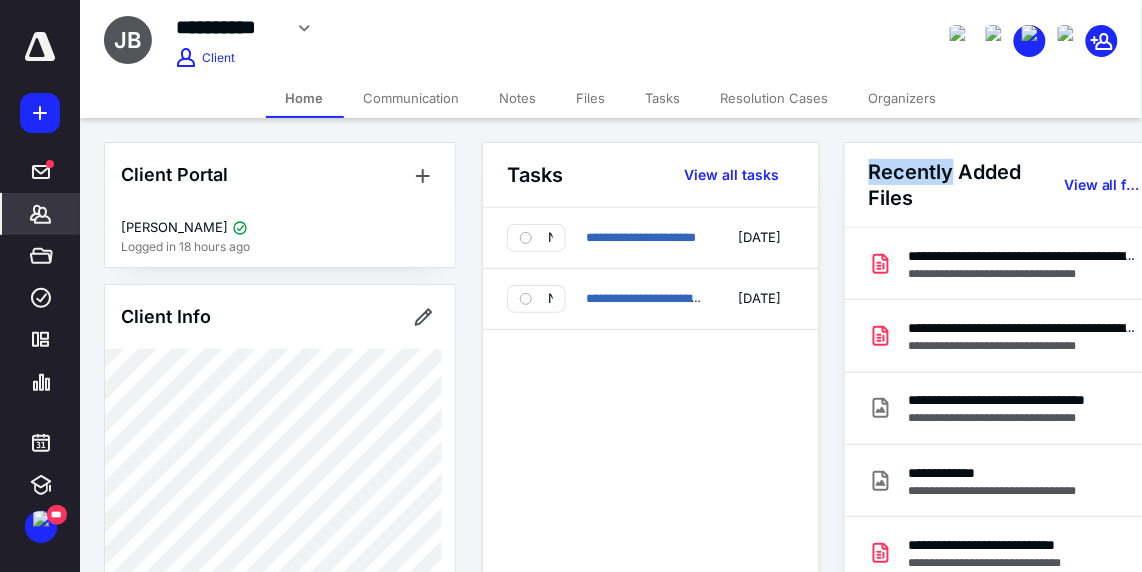click on "Files" at bounding box center (591, 98) 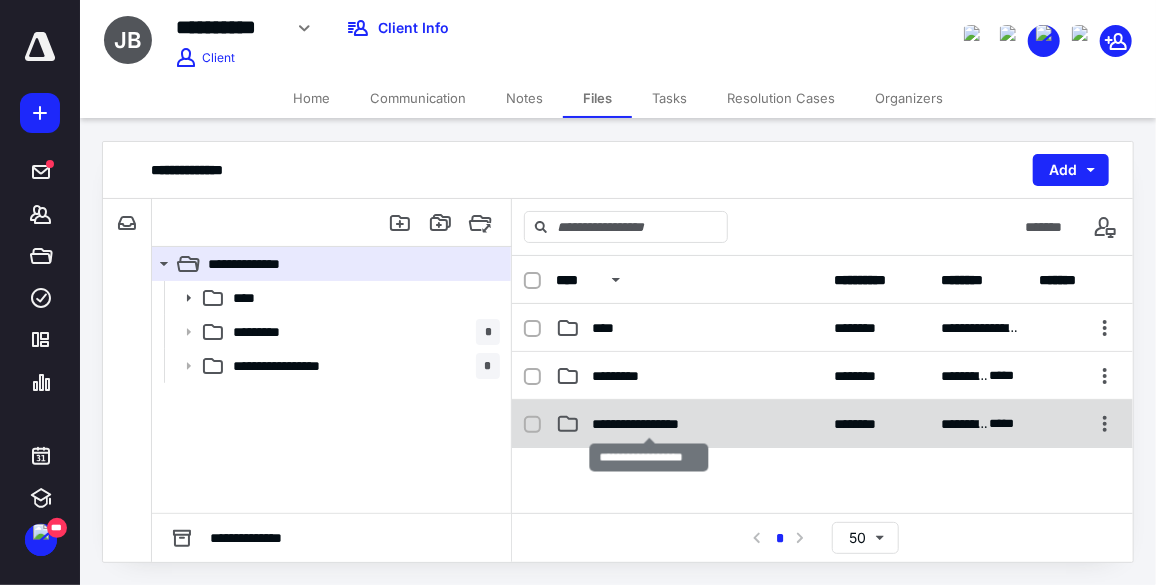 click on "**********" at bounding box center [649, 424] 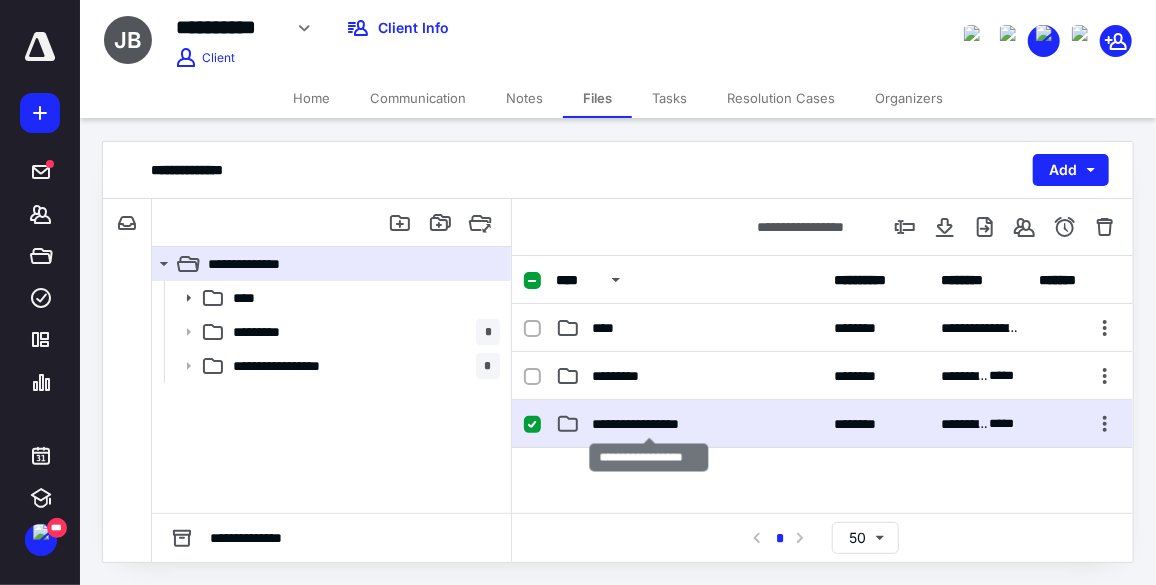 click on "**********" at bounding box center [649, 424] 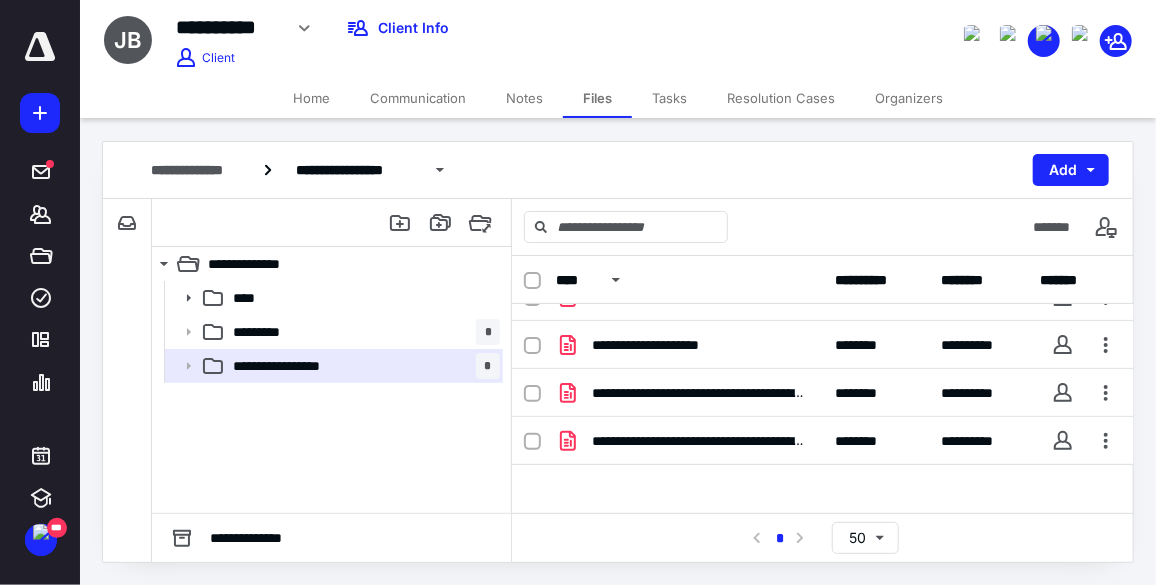 scroll, scrollTop: 0, scrollLeft: 0, axis: both 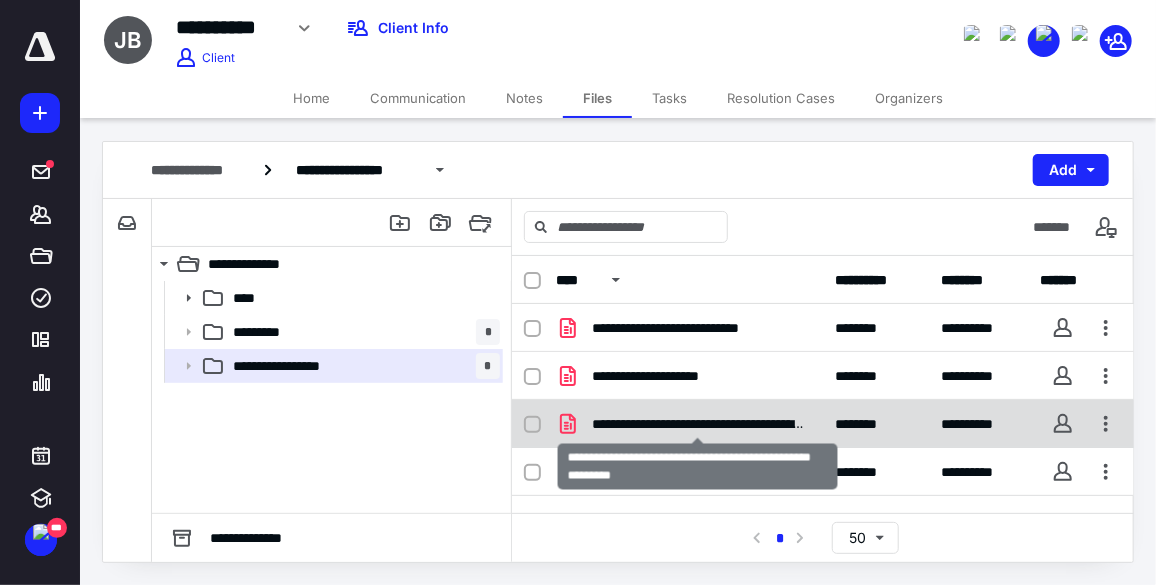 click on "**********" at bounding box center (698, 424) 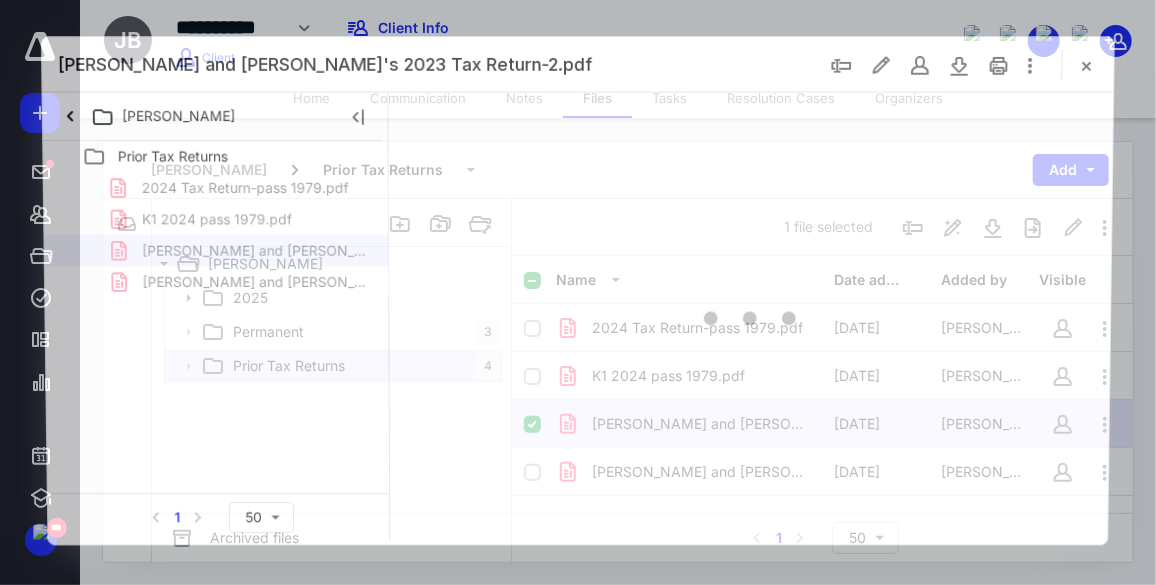scroll, scrollTop: 0, scrollLeft: 0, axis: both 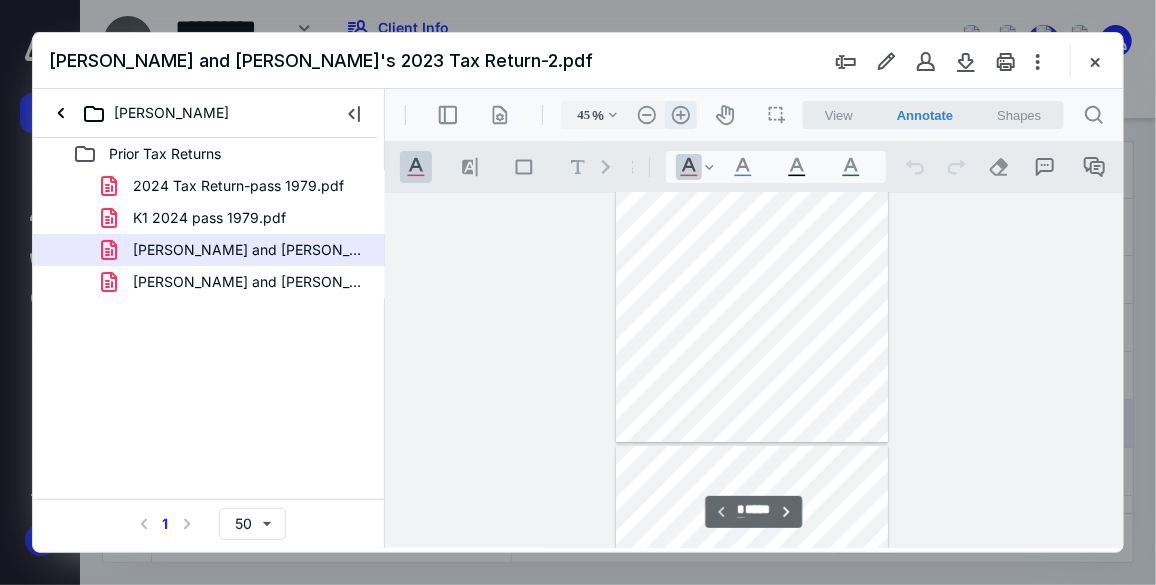 click on ".cls-1{fill:#abb0c4;} icon - header - zoom - in - line" at bounding box center [680, 114] 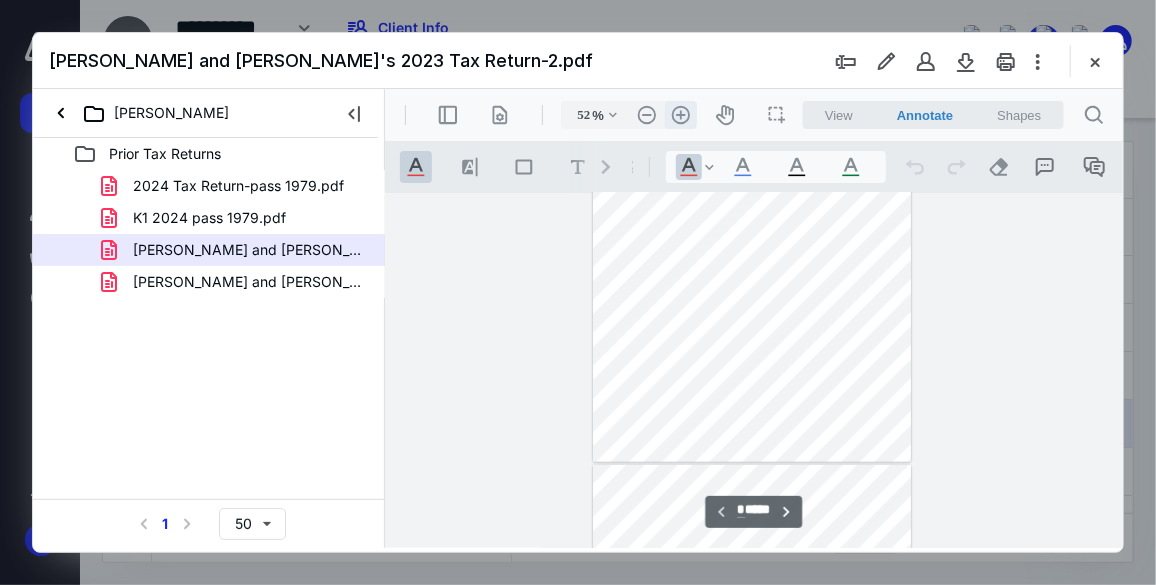 click on ".cls-1{fill:#abb0c4;} icon - header - zoom - in - line" at bounding box center [680, 114] 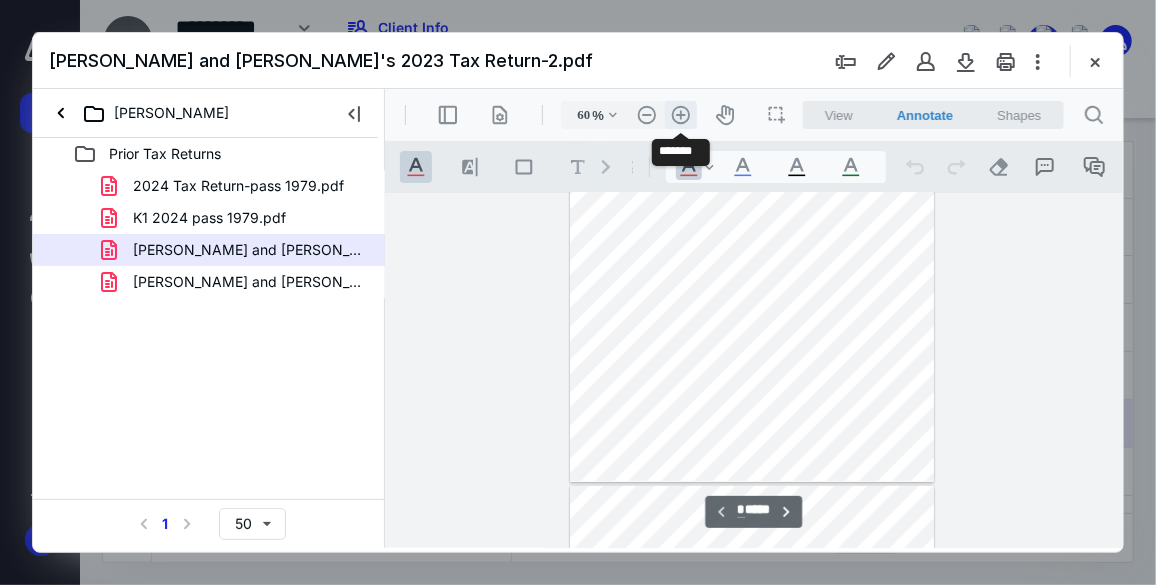 click on ".cls-1{fill:#abb0c4;} icon - header - zoom - in - line" at bounding box center [680, 114] 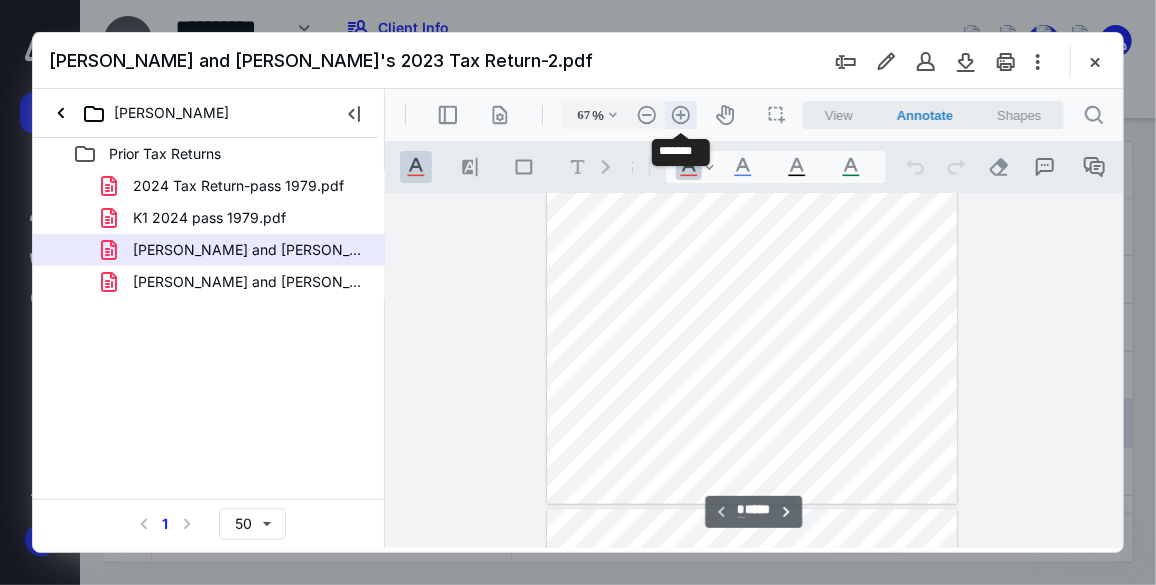 click on ".cls-1{fill:#abb0c4;} icon - header - zoom - in - line" at bounding box center [680, 114] 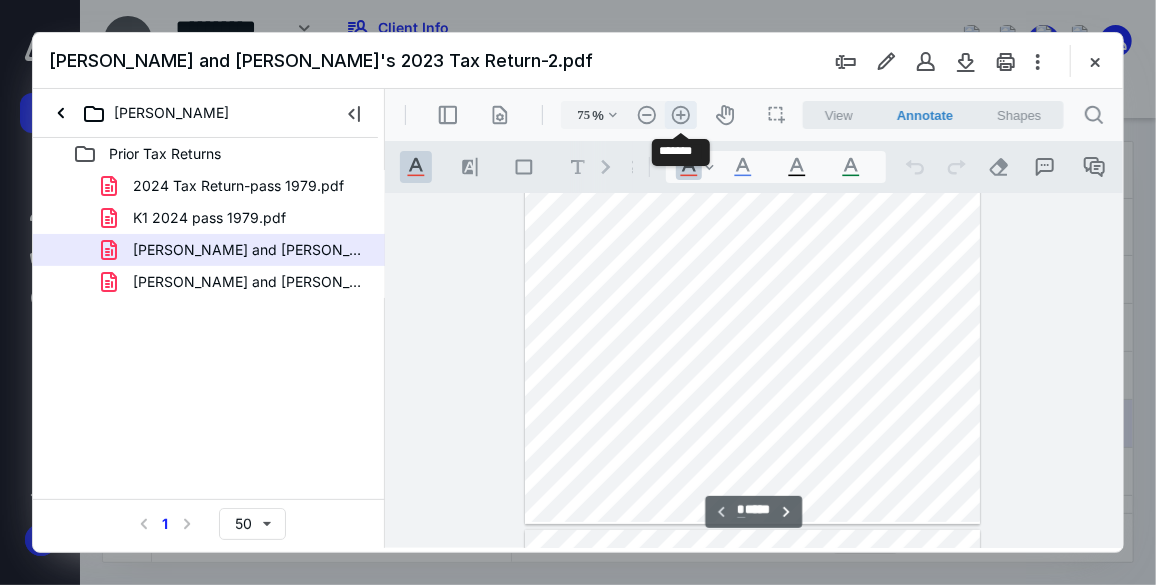 click on ".cls-1{fill:#abb0c4;} icon - header - zoom - in - line" at bounding box center [680, 114] 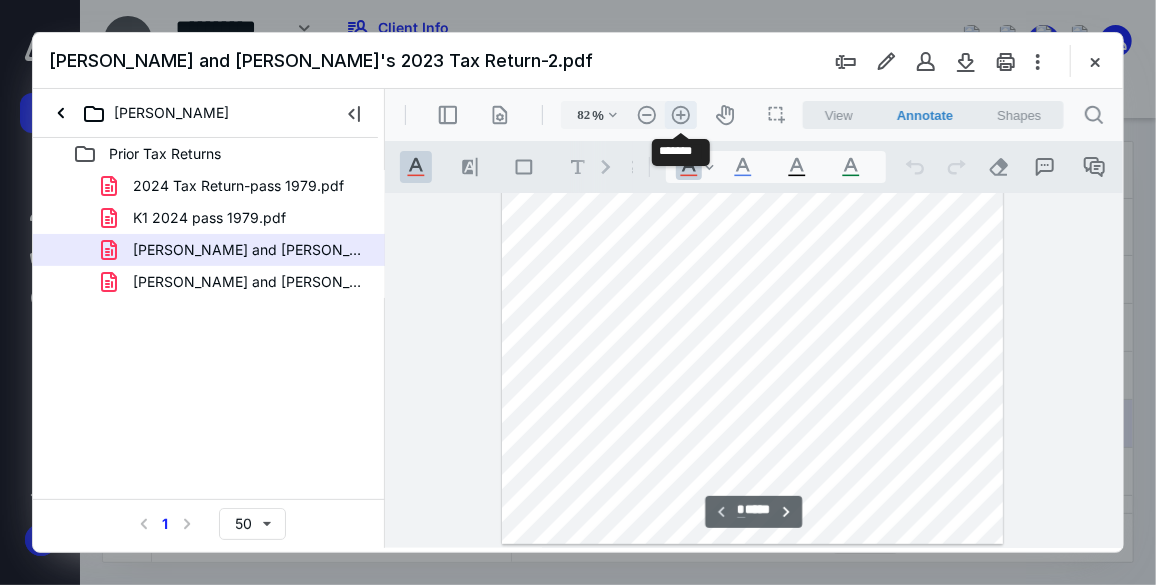 click on ".cls-1{fill:#abb0c4;} icon - header - zoom - in - line" at bounding box center (680, 114) 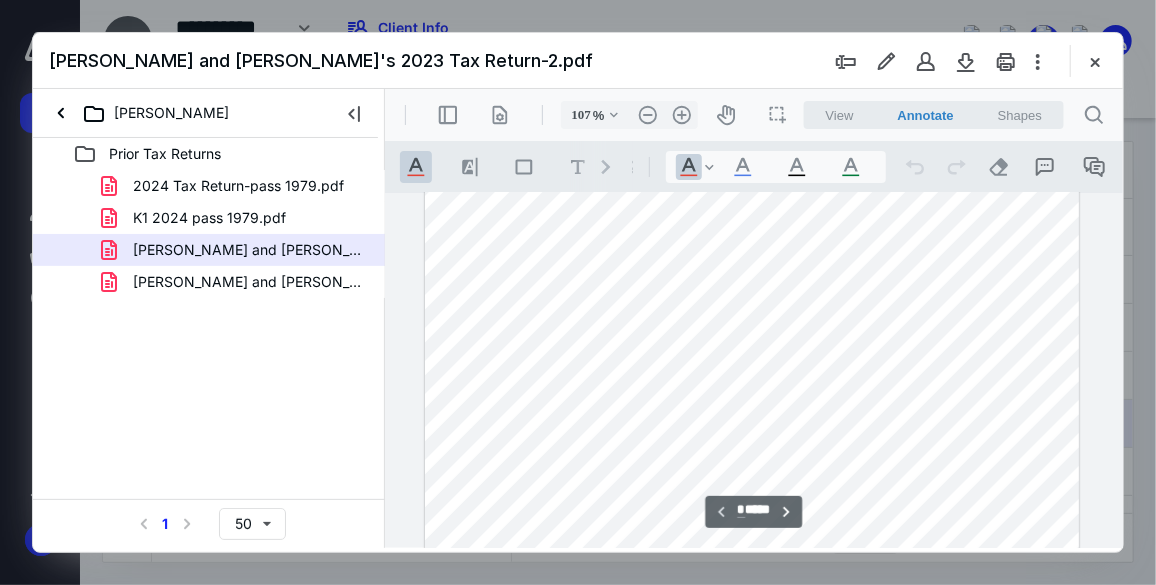 scroll, scrollTop: 0, scrollLeft: 0, axis: both 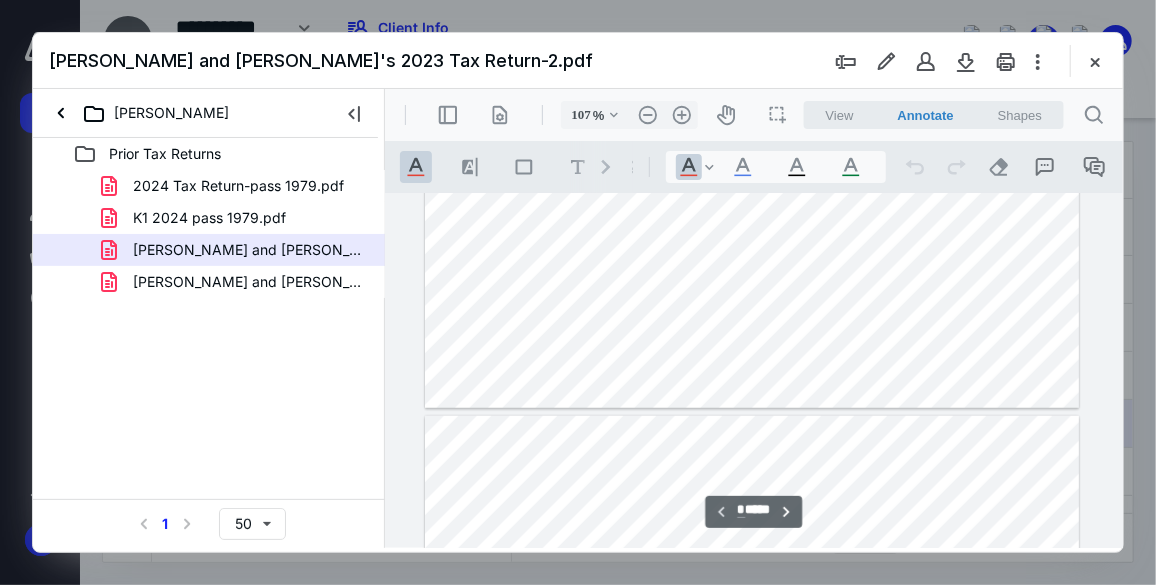 type on "*" 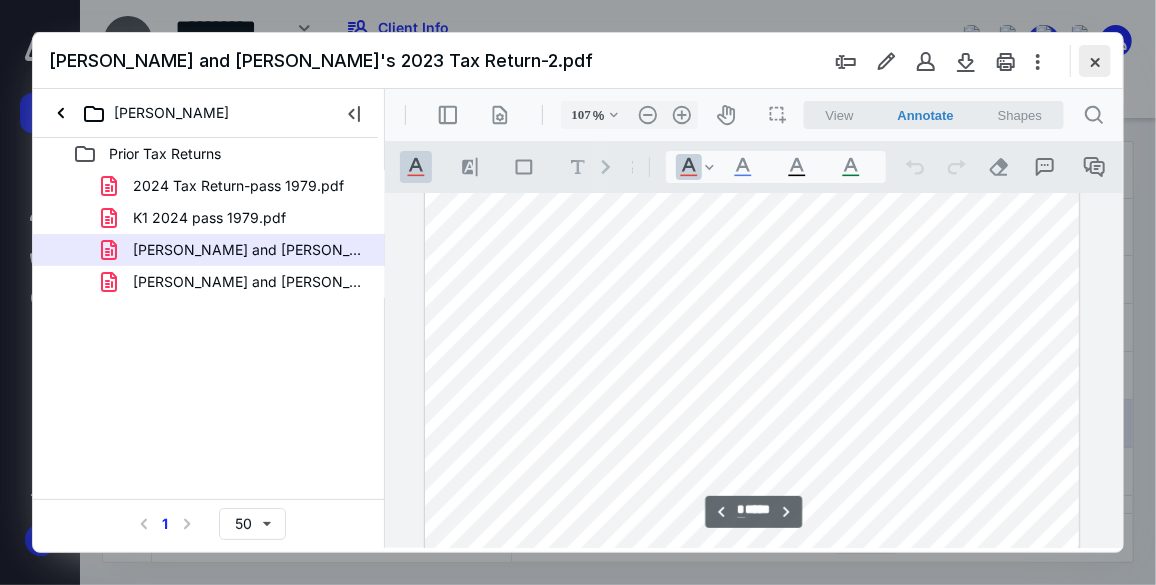 click at bounding box center (1095, 61) 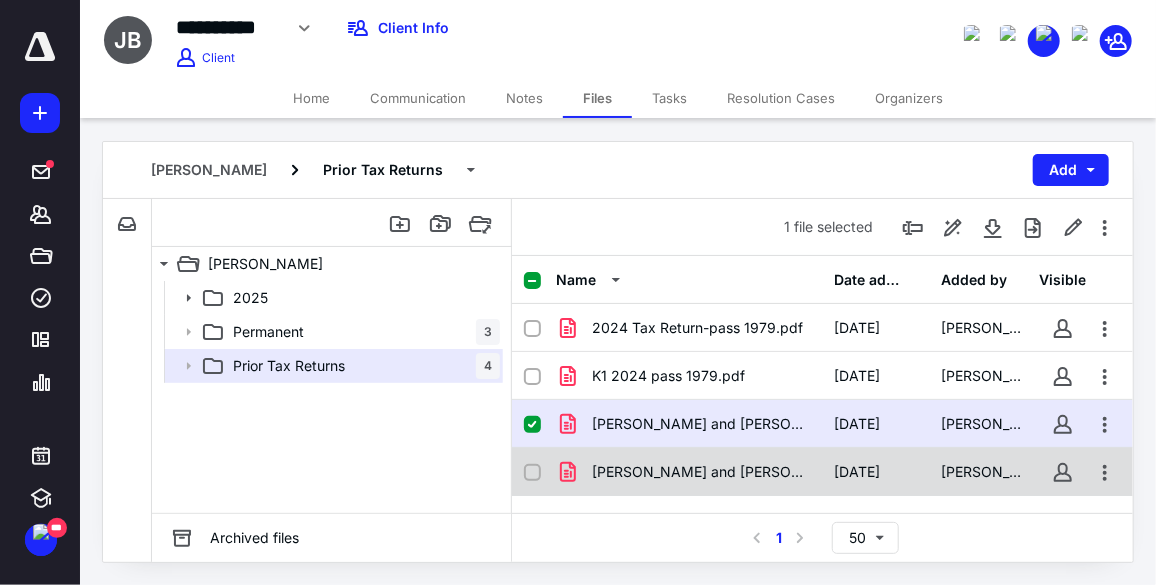 click on "[PERSON_NAME] and [PERSON_NAME]'s 2024 Tax Return-2.pdf [DATE] [PERSON_NAME]" at bounding box center [822, 472] 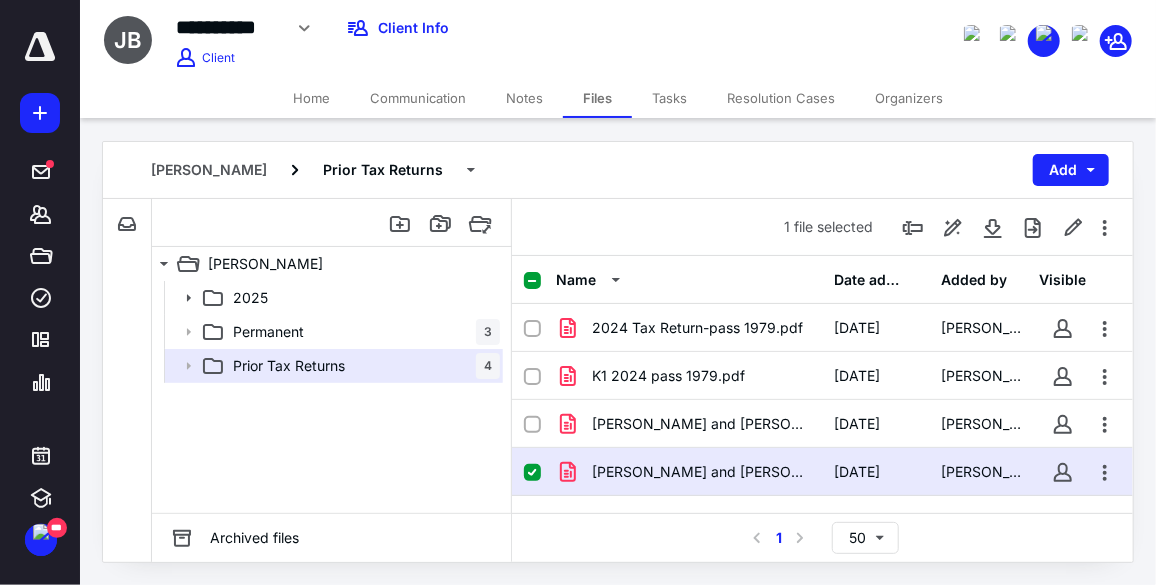 click on "[PERSON_NAME] and [PERSON_NAME]'s 2024 Tax Return-2.pdf [DATE] [PERSON_NAME]" at bounding box center (822, 472) 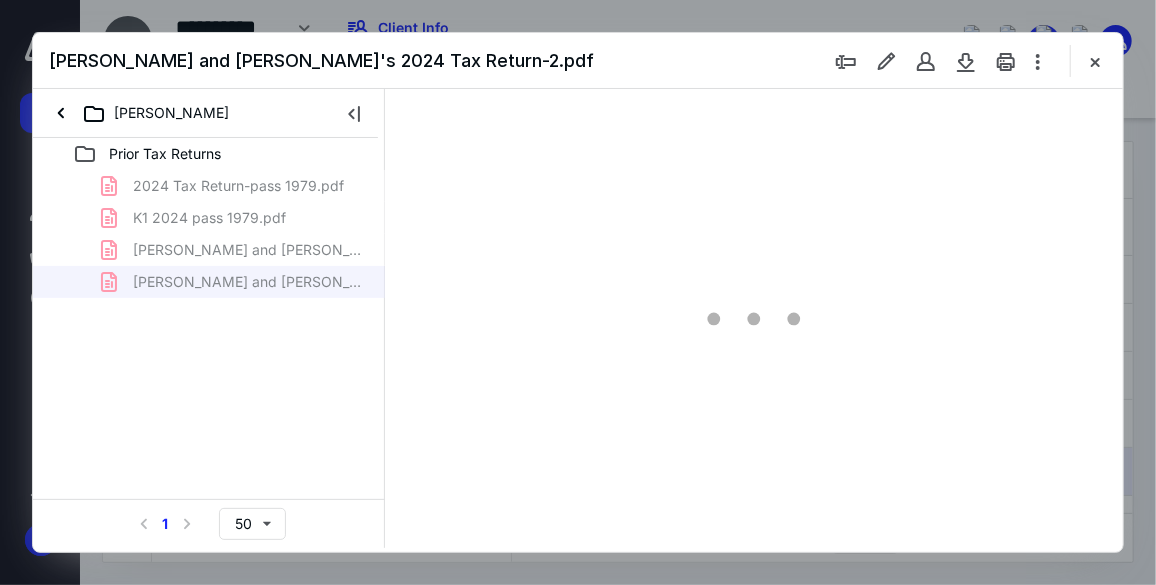 scroll, scrollTop: 0, scrollLeft: 0, axis: both 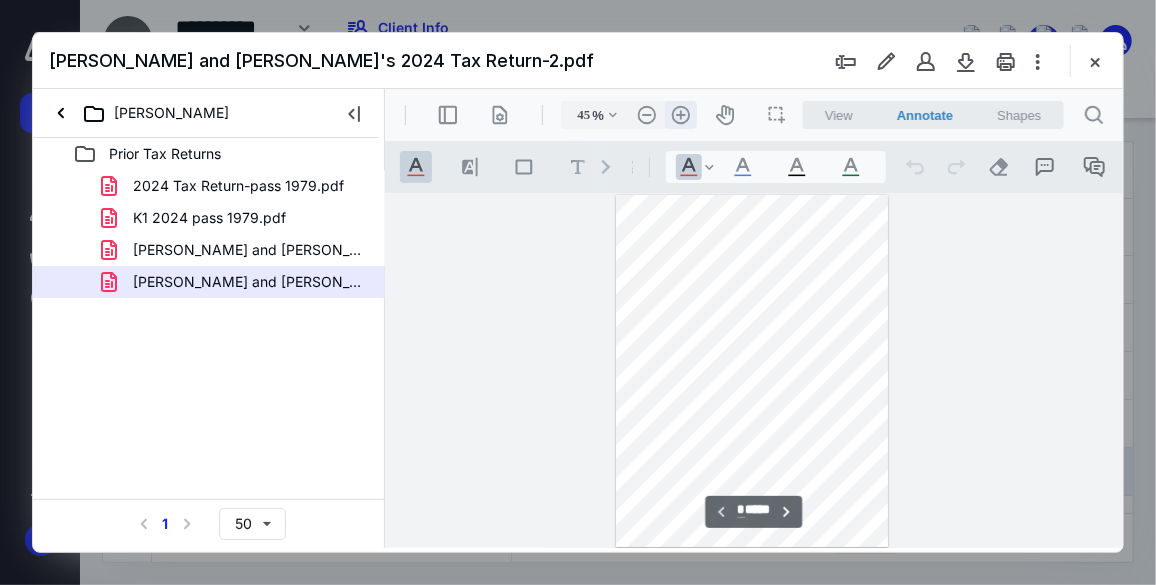 click on ".cls-1{fill:#abb0c4;} icon - header - zoom - in - line" at bounding box center [680, 114] 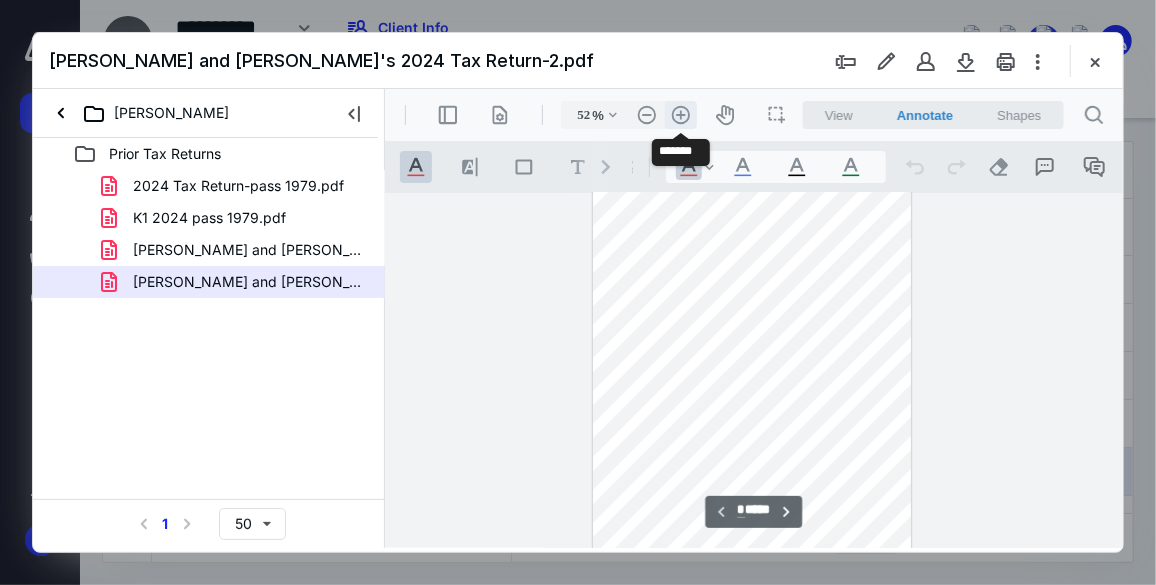 click on ".cls-1{fill:#abb0c4;} icon - header - zoom - in - line" at bounding box center [680, 114] 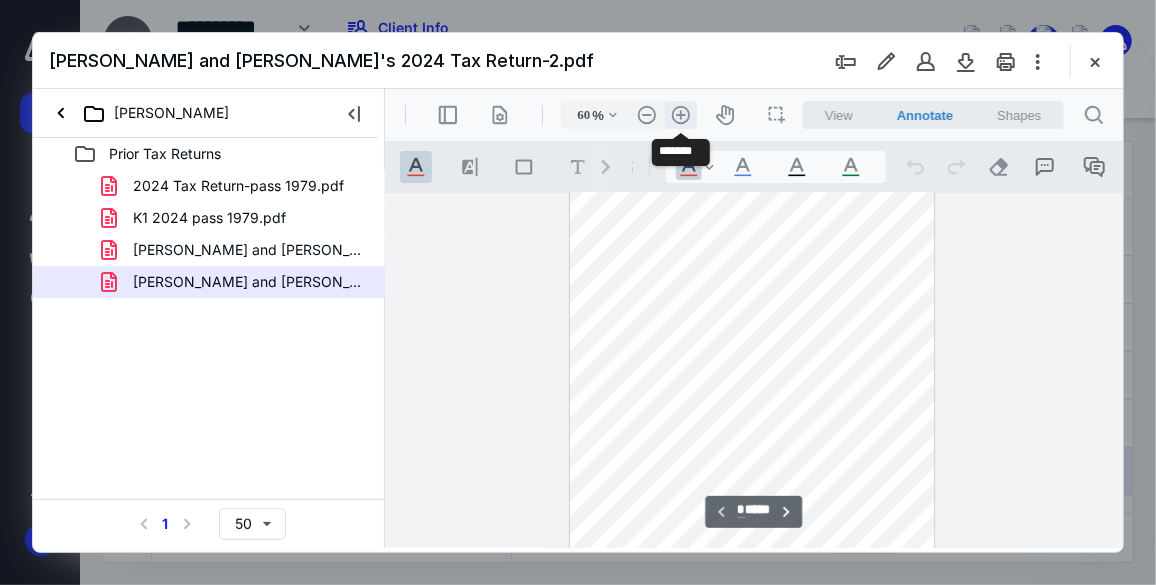 click on ".cls-1{fill:#abb0c4;} icon - header - zoom - in - line" at bounding box center [680, 114] 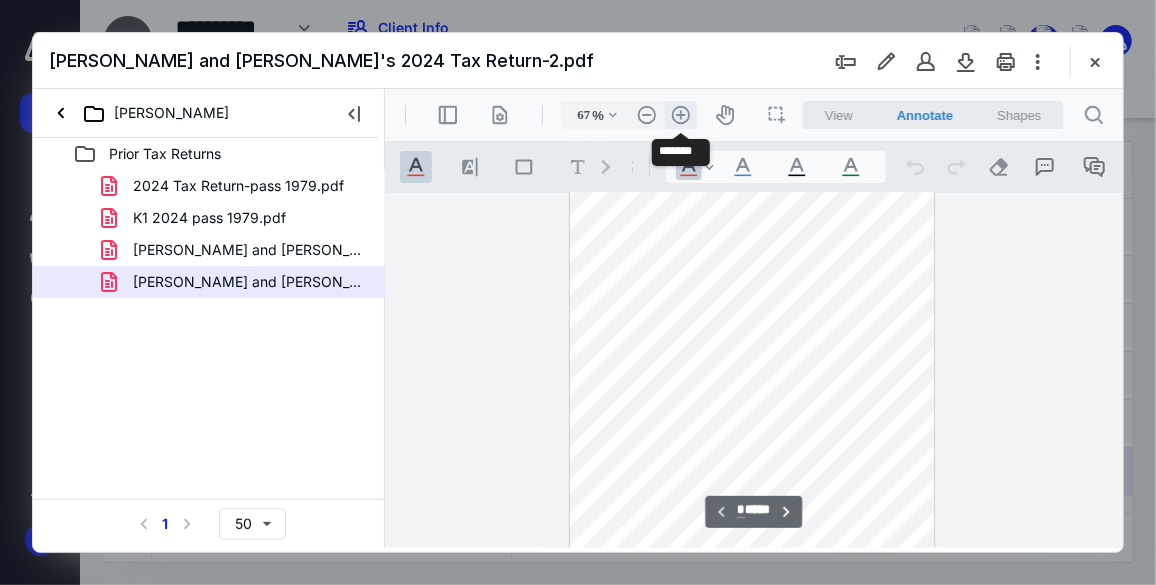 click on ".cls-1{fill:#abb0c4;} icon - header - zoom - in - line" at bounding box center (680, 114) 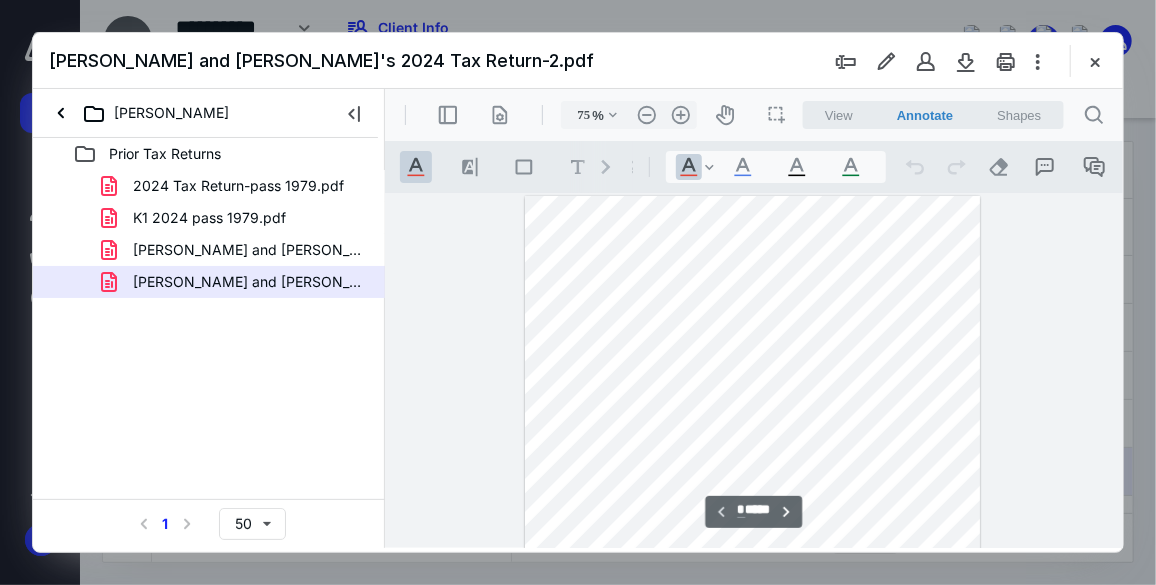 scroll, scrollTop: 272, scrollLeft: 0, axis: vertical 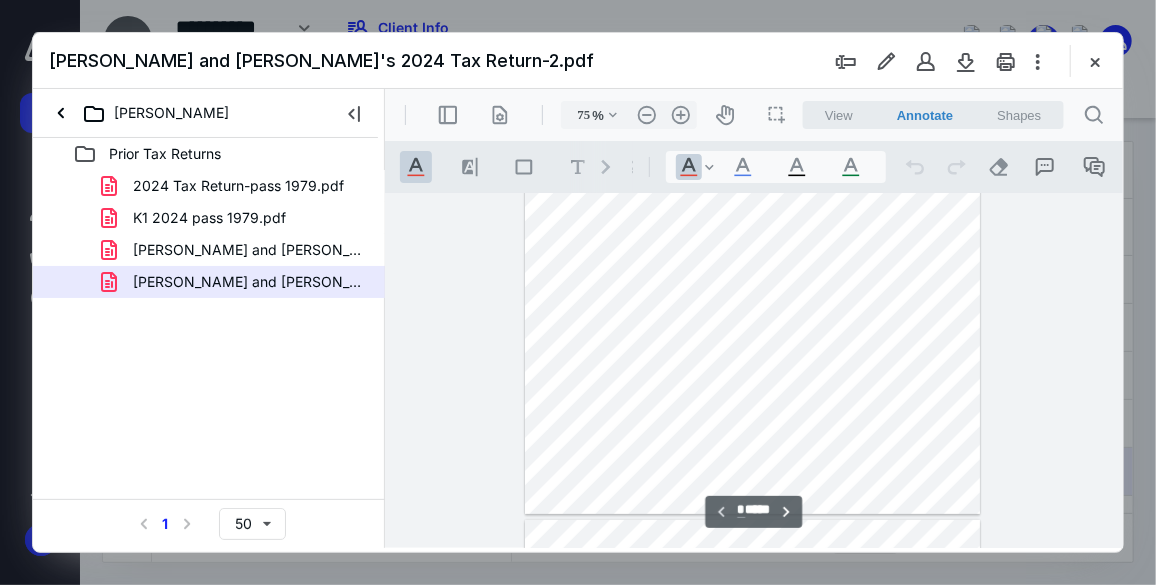 type on "*" 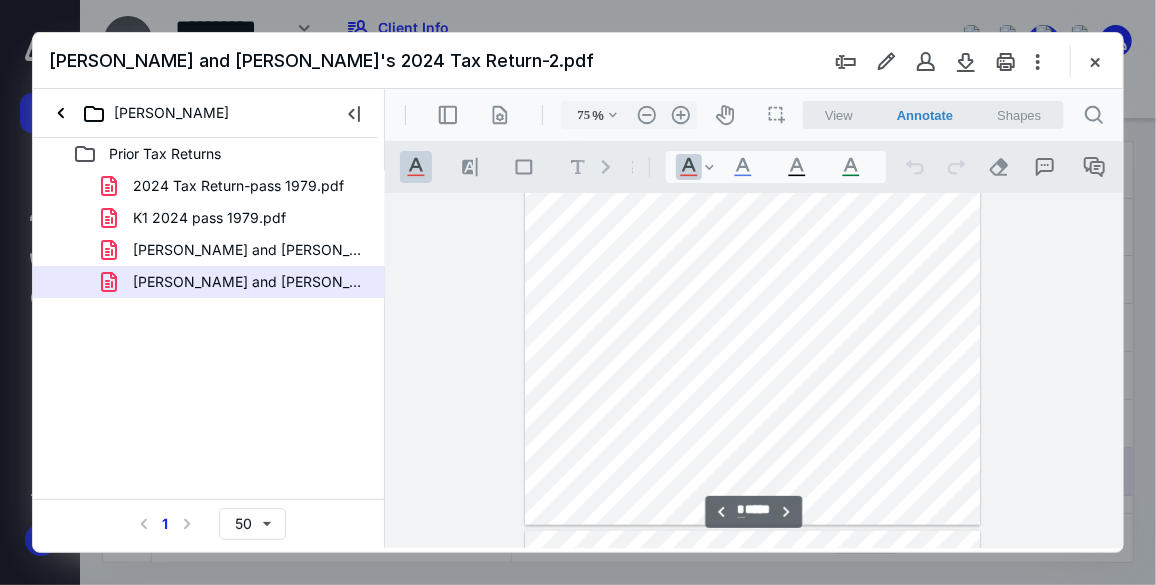 scroll, scrollTop: 909, scrollLeft: 0, axis: vertical 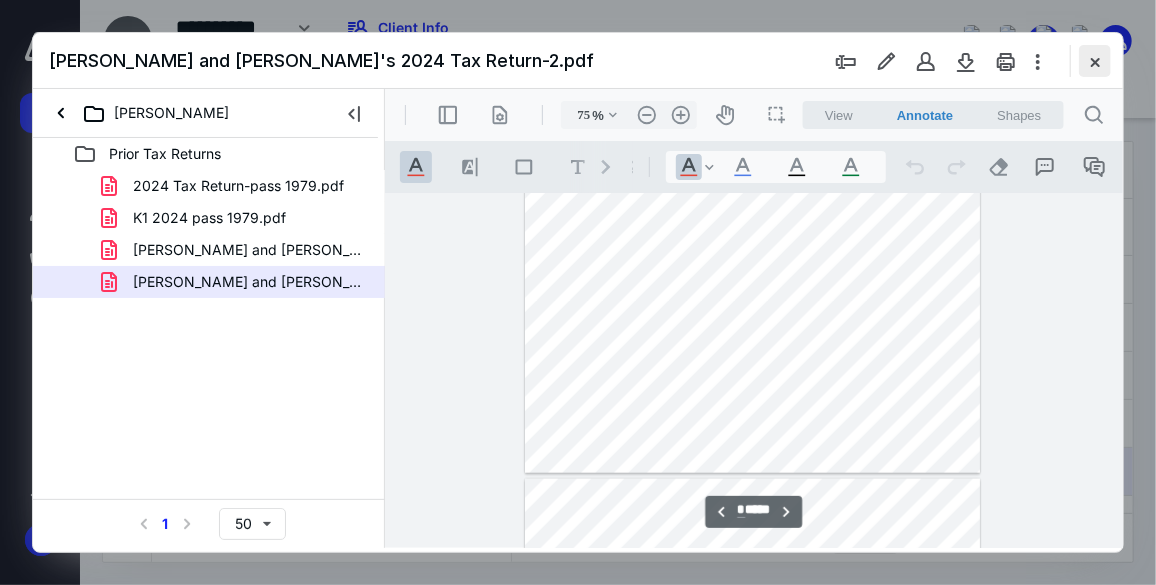 click at bounding box center (1095, 61) 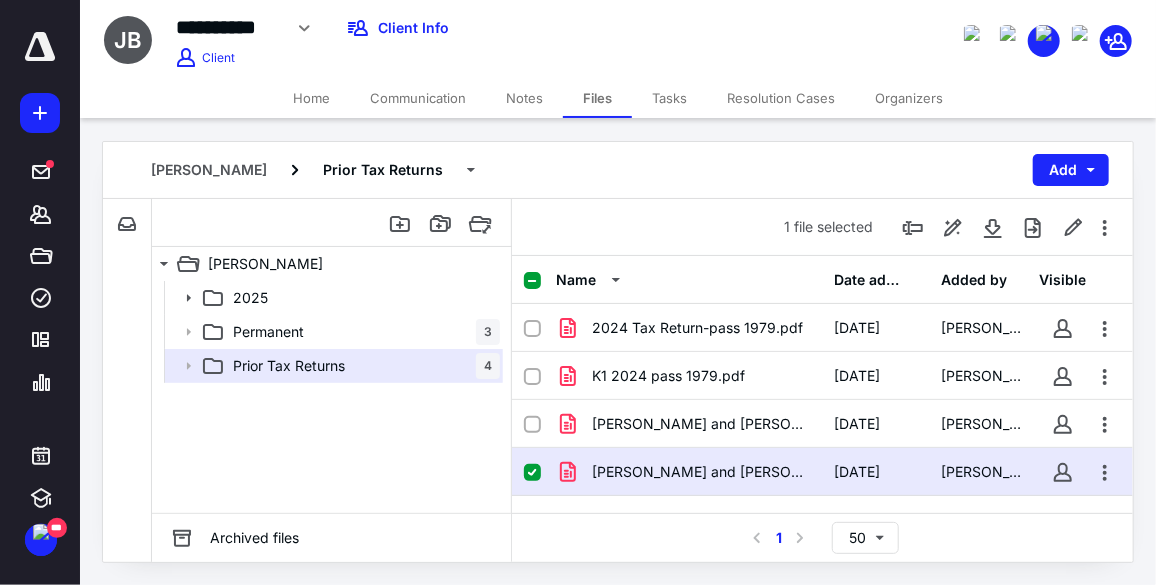 click on "Files" at bounding box center (597, 98) 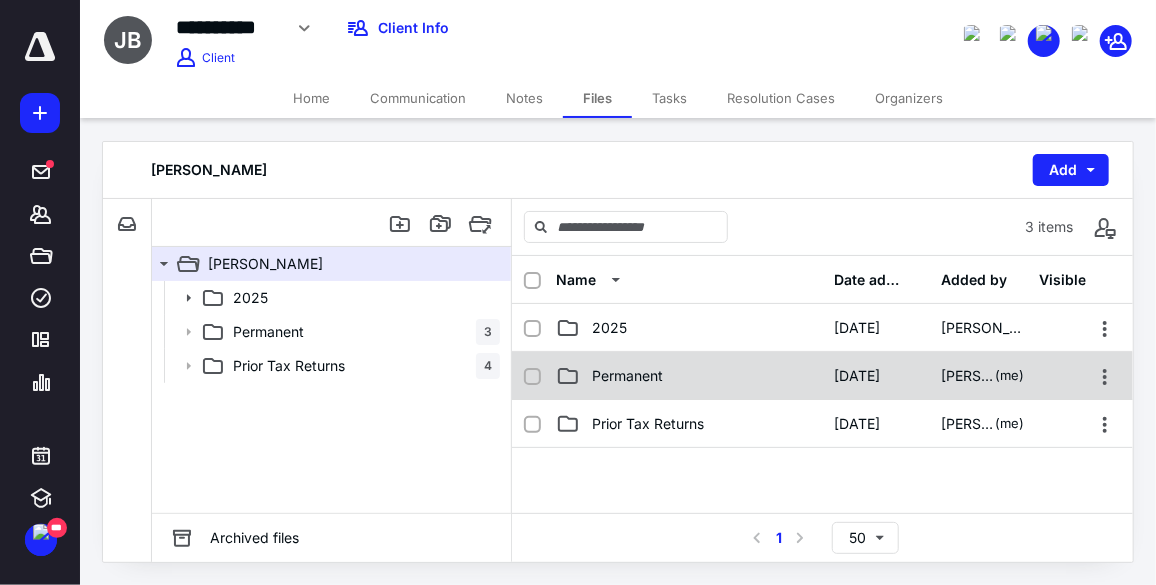 click on "Permanent" at bounding box center (627, 376) 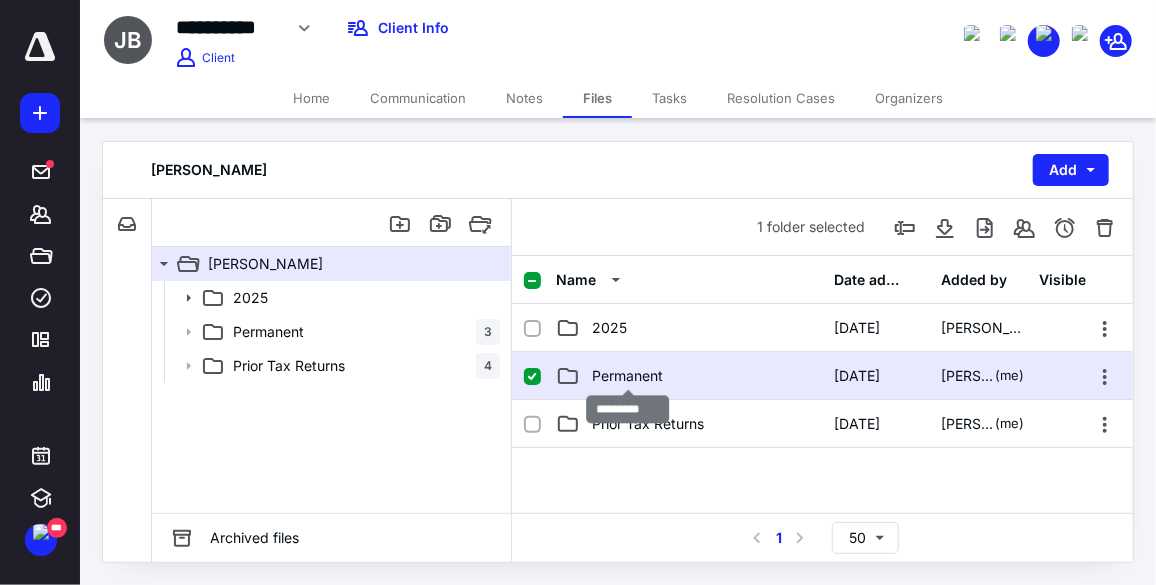 click on "Permanent" at bounding box center (627, 376) 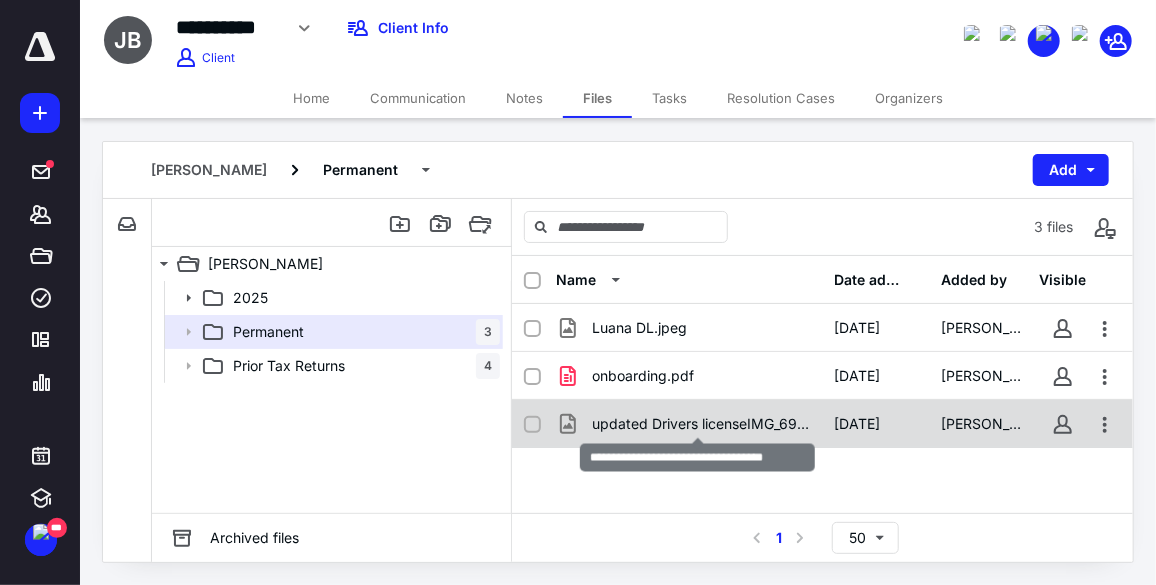 click on "updated Drivers licenseIMG_6922.jpg" at bounding box center (701, 424) 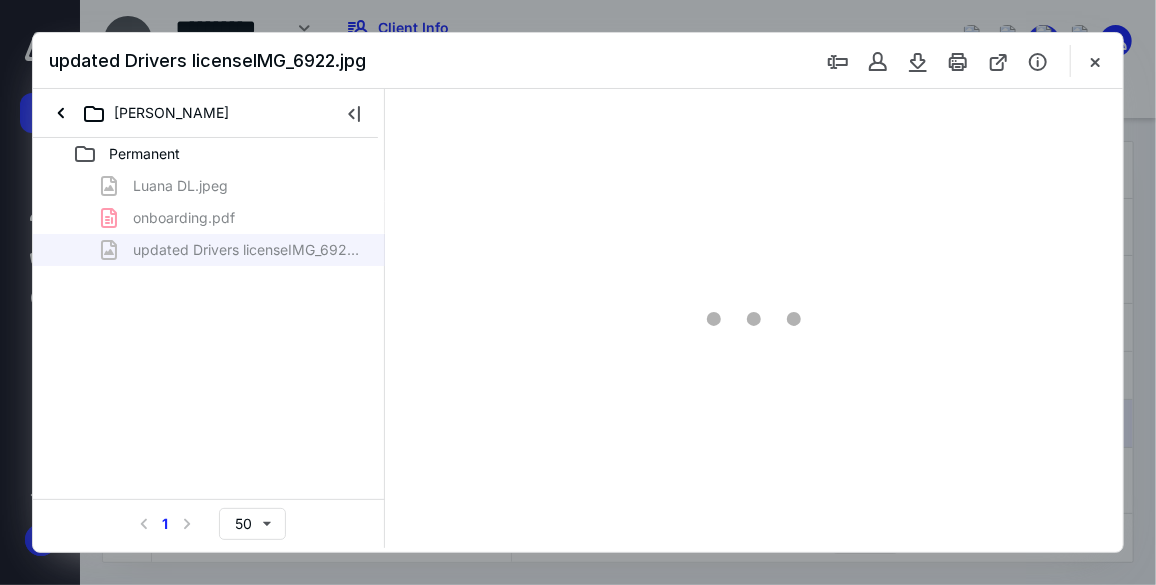 scroll, scrollTop: 0, scrollLeft: 0, axis: both 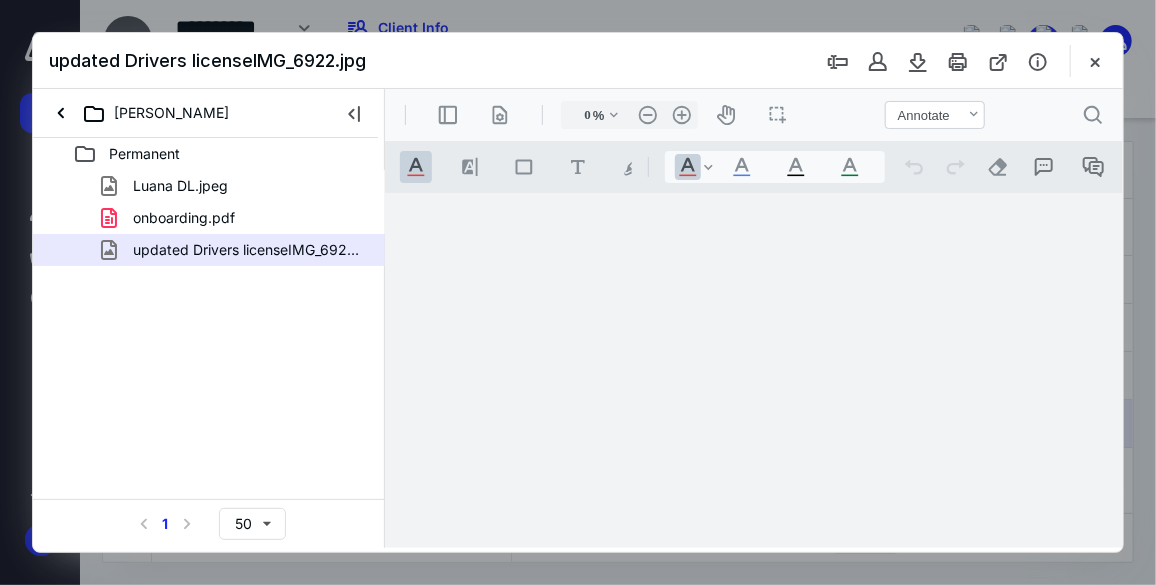 type on "89" 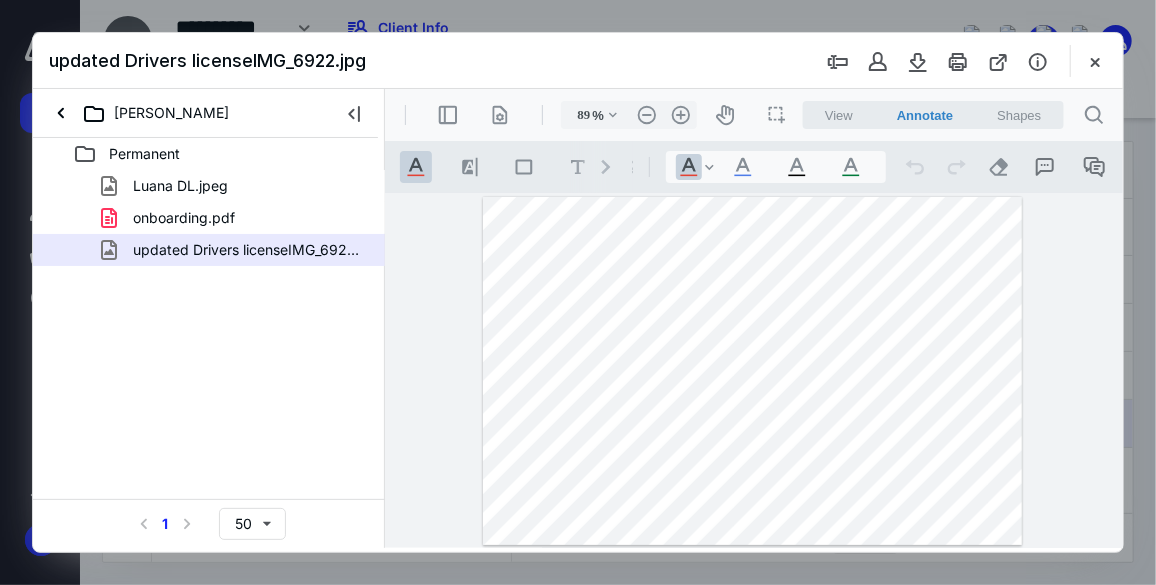 drag, startPoint x: 1090, startPoint y: 57, endPoint x: 1054, endPoint y: 96, distance: 53.075417 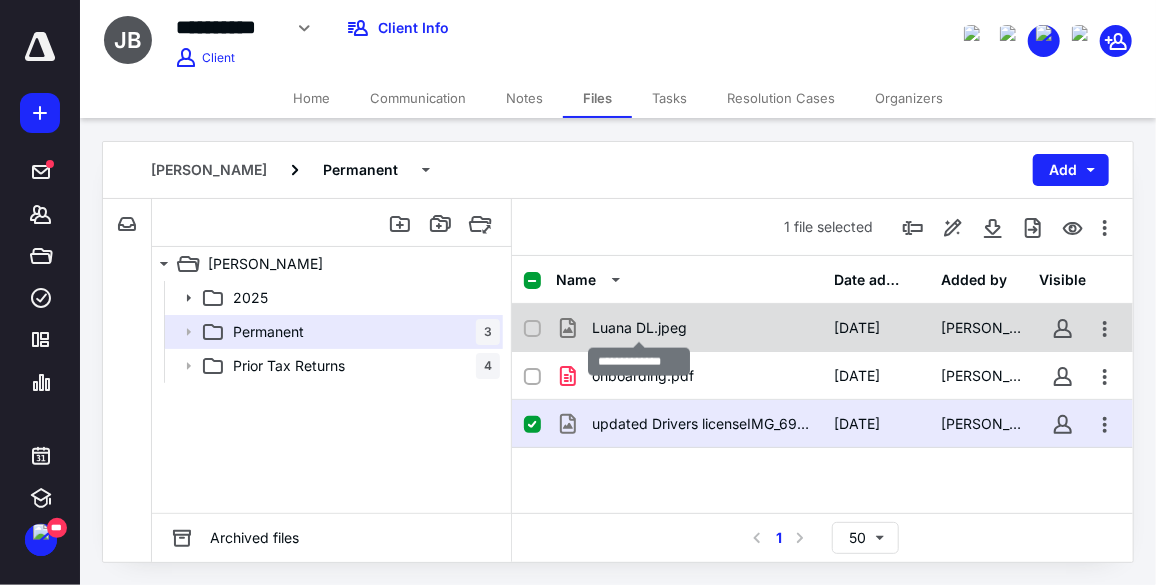 click on "Luana DL.jpeg" at bounding box center [639, 328] 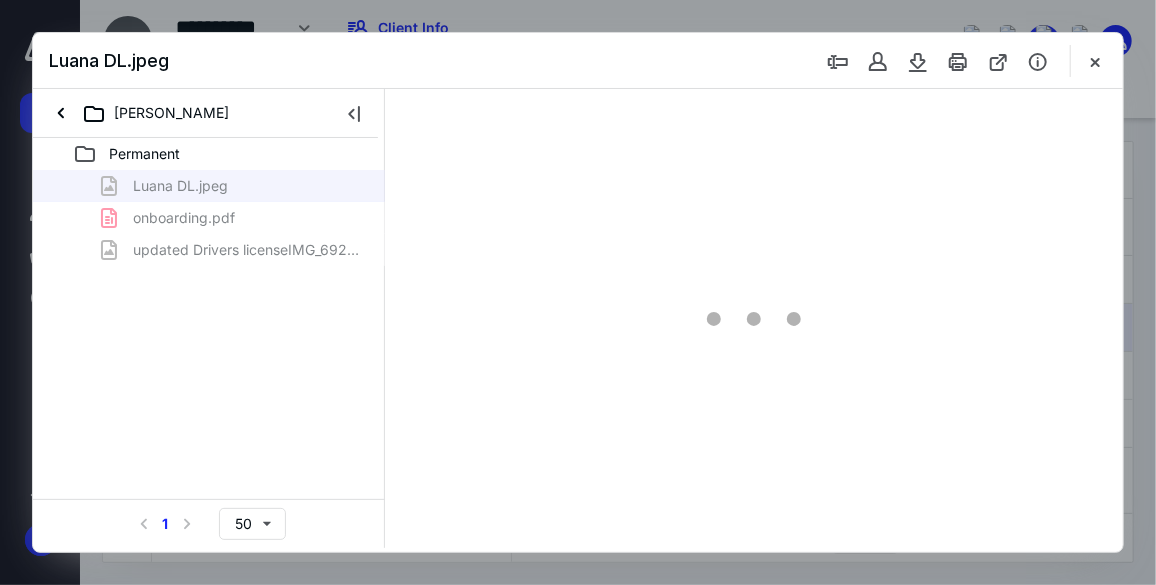 scroll, scrollTop: 0, scrollLeft: 0, axis: both 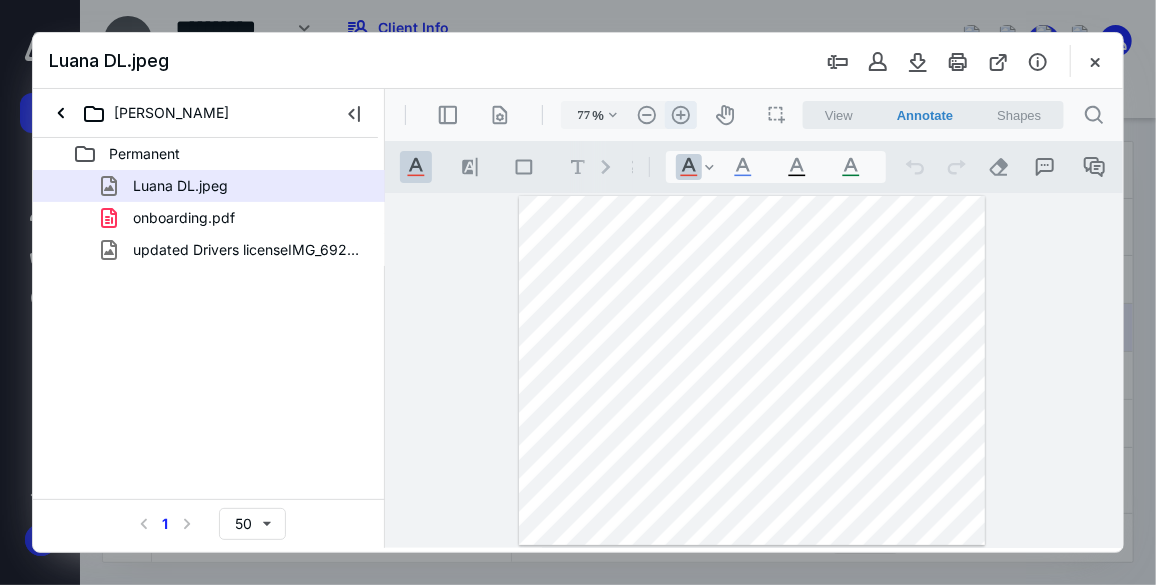 click on ".cls-1{fill:#abb0c4;} icon - header - zoom - in - line" at bounding box center [680, 114] 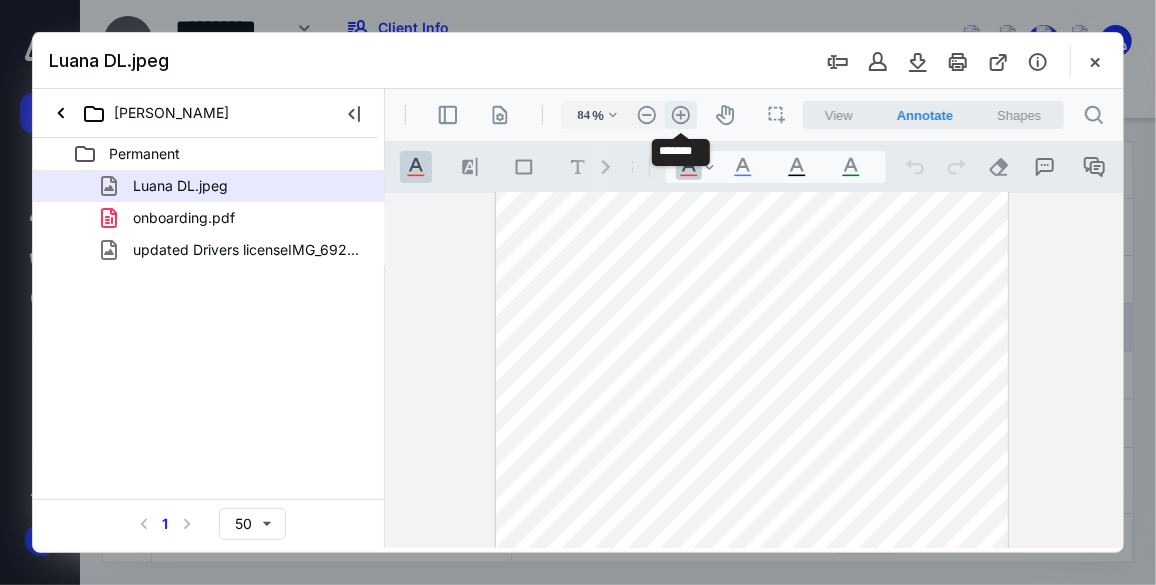 click on ".cls-1{fill:#abb0c4;} icon - header - zoom - in - line" at bounding box center (680, 114) 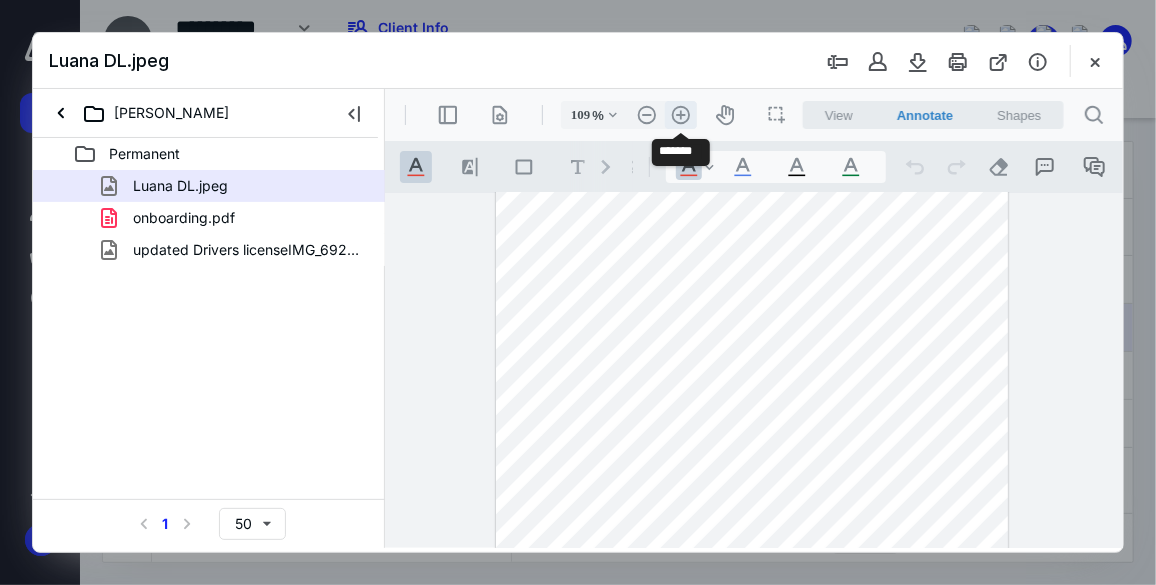 scroll, scrollTop: 53, scrollLeft: 0, axis: vertical 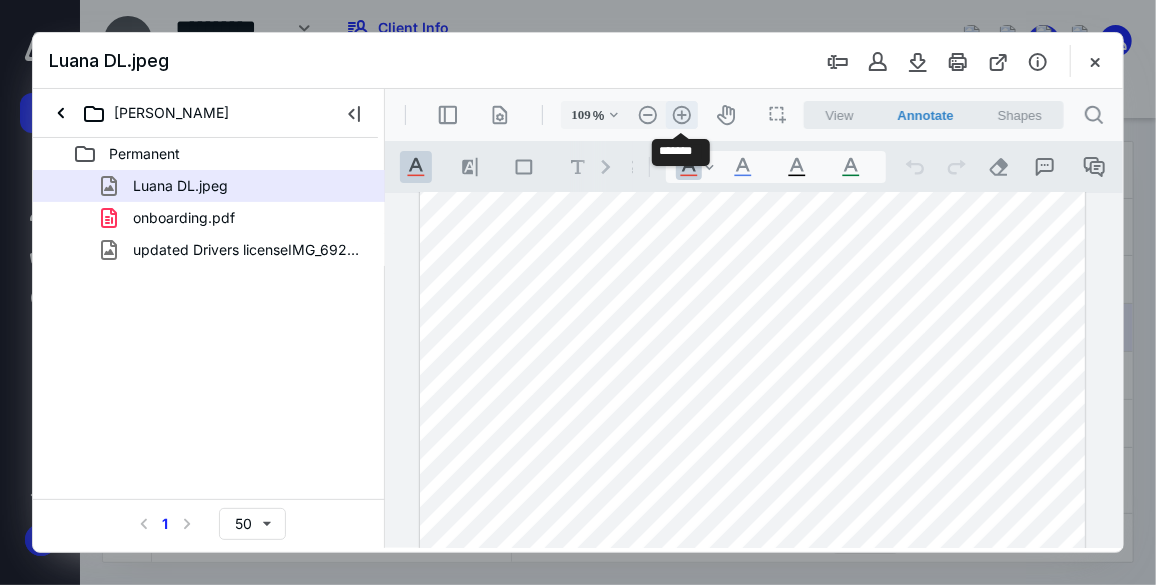 click on ".cls-1{fill:#abb0c4;} icon - header - zoom - in - line" at bounding box center [681, 114] 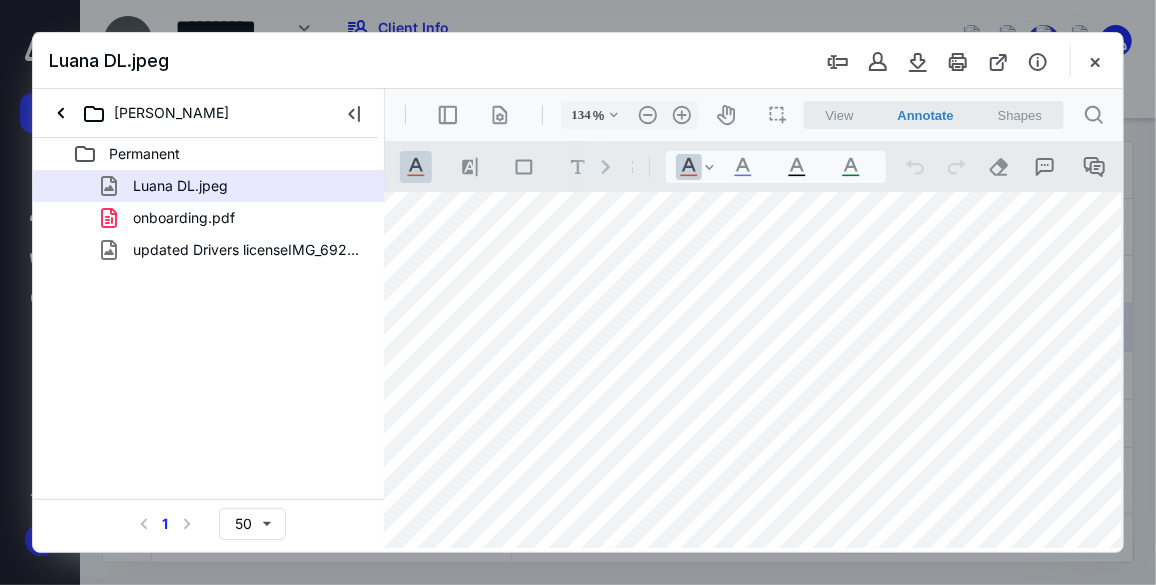 scroll, scrollTop: 185, scrollLeft: 50, axis: both 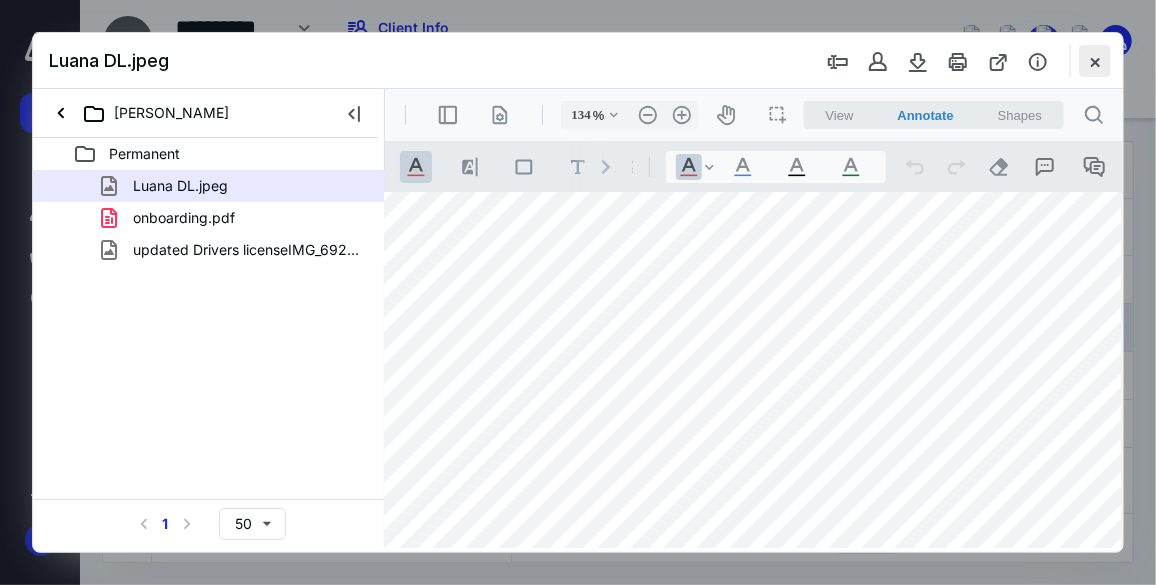 click at bounding box center [1095, 61] 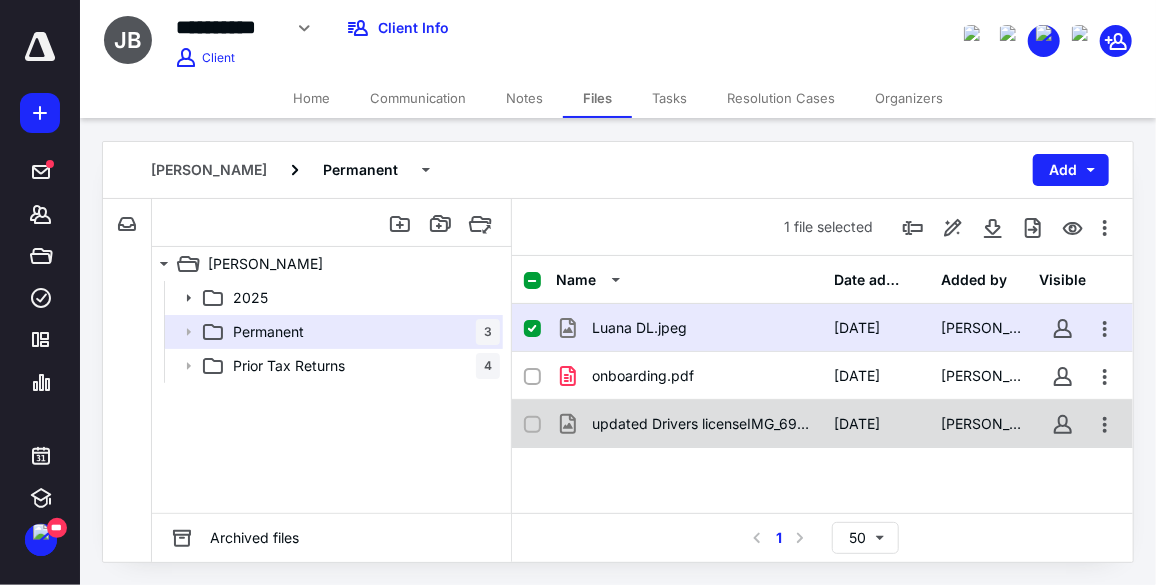 click on "updated Drivers licenseIMG_6922.jpg" at bounding box center (701, 424) 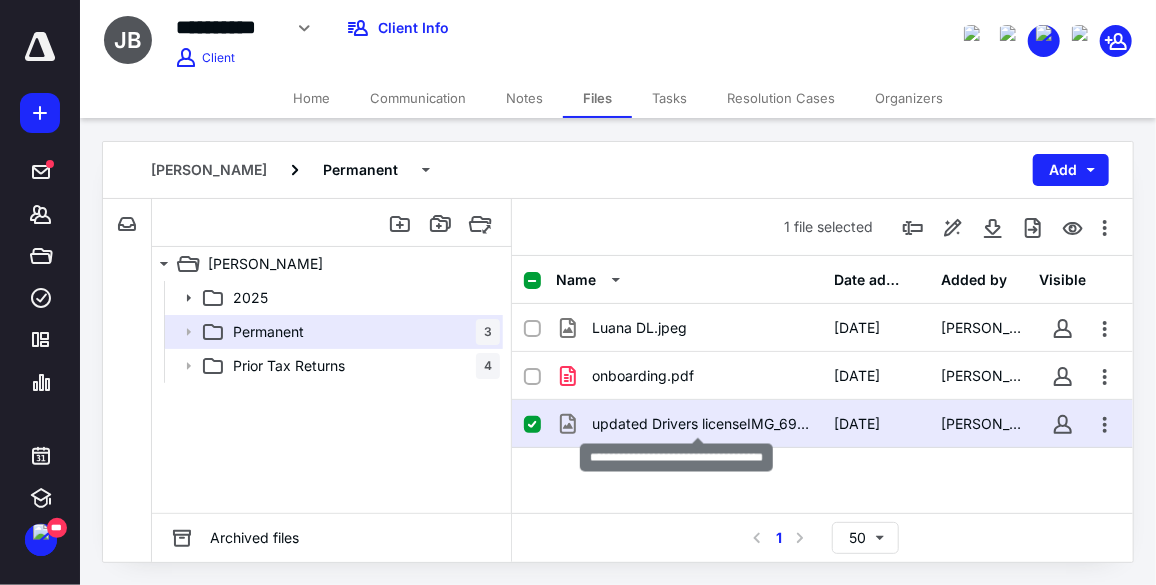 checkbox on "false" 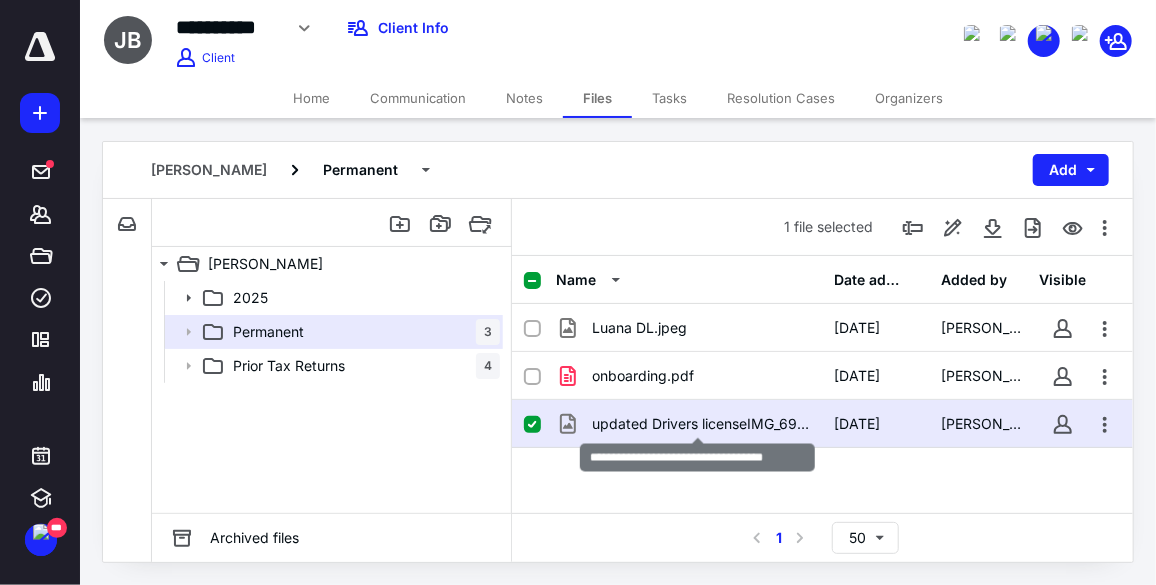 click on "updated Drivers licenseIMG_6922.jpg" at bounding box center [701, 424] 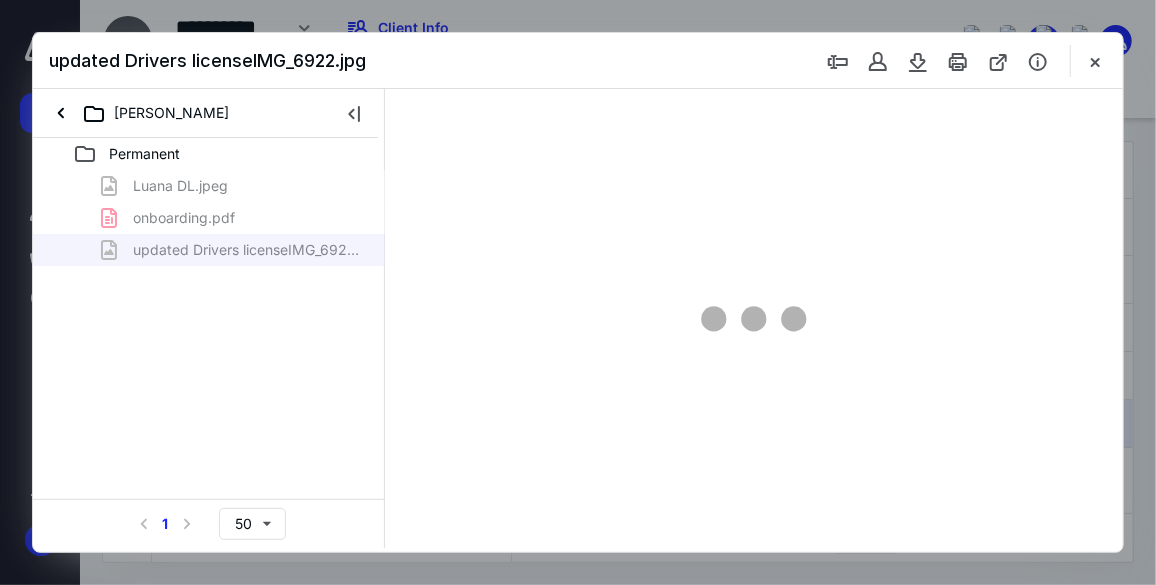 scroll, scrollTop: 0, scrollLeft: 0, axis: both 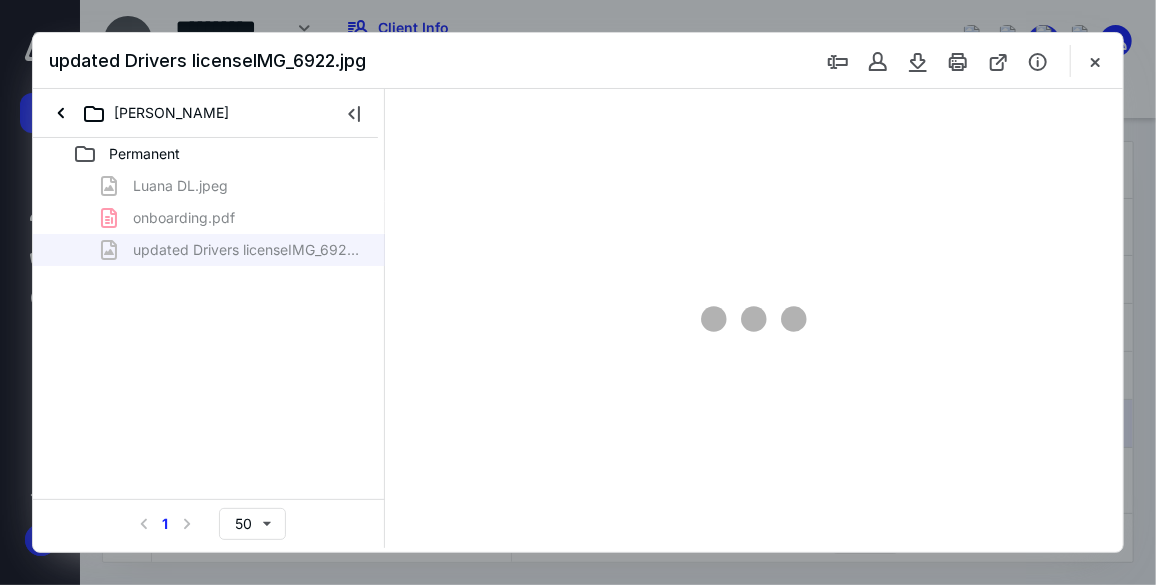 type on "89" 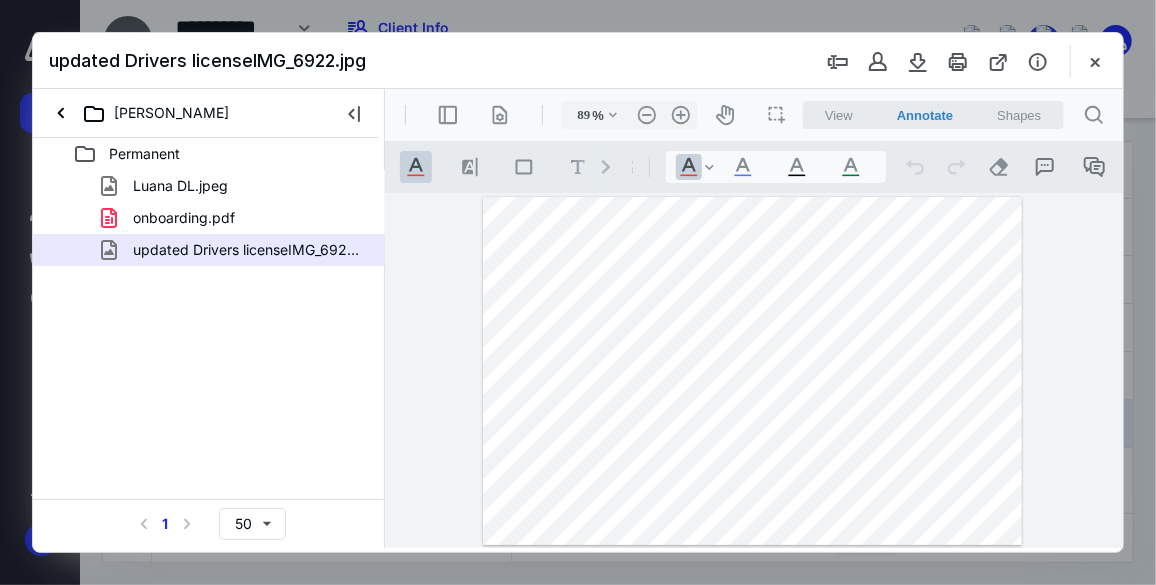 drag, startPoint x: 1094, startPoint y: 50, endPoint x: 1092, endPoint y: 31, distance: 19.104973 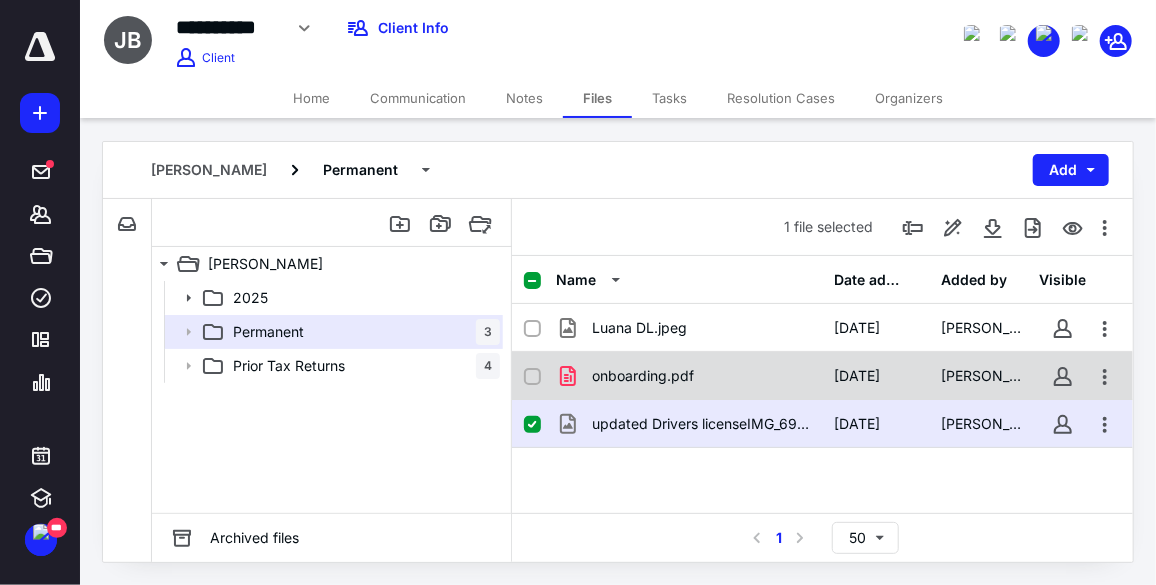 click on "onboarding.pdf" at bounding box center [643, 376] 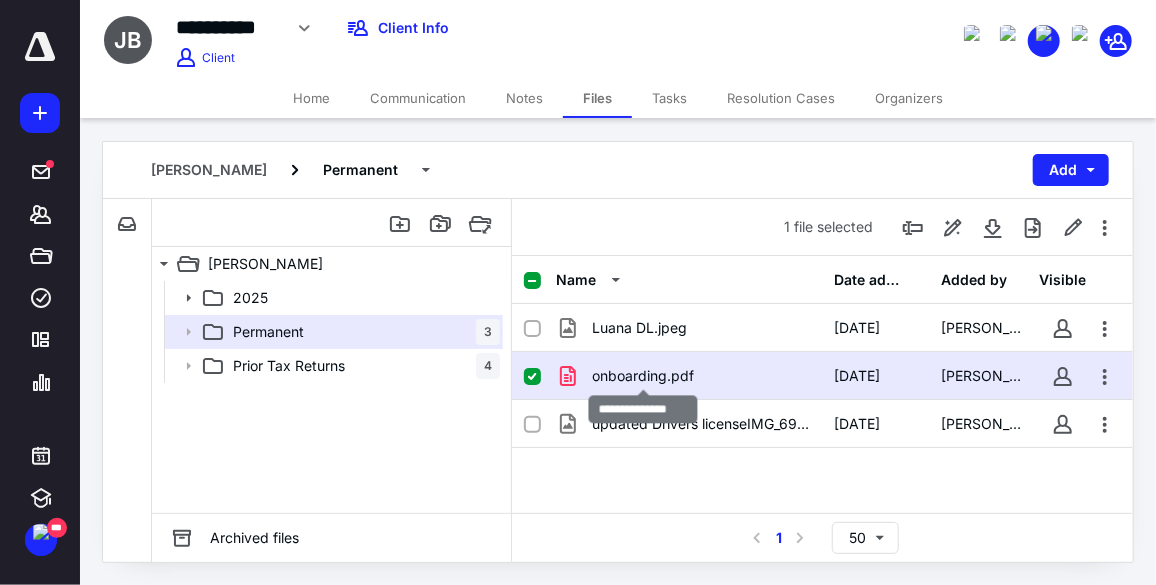 click on "onboarding.pdf" at bounding box center [643, 376] 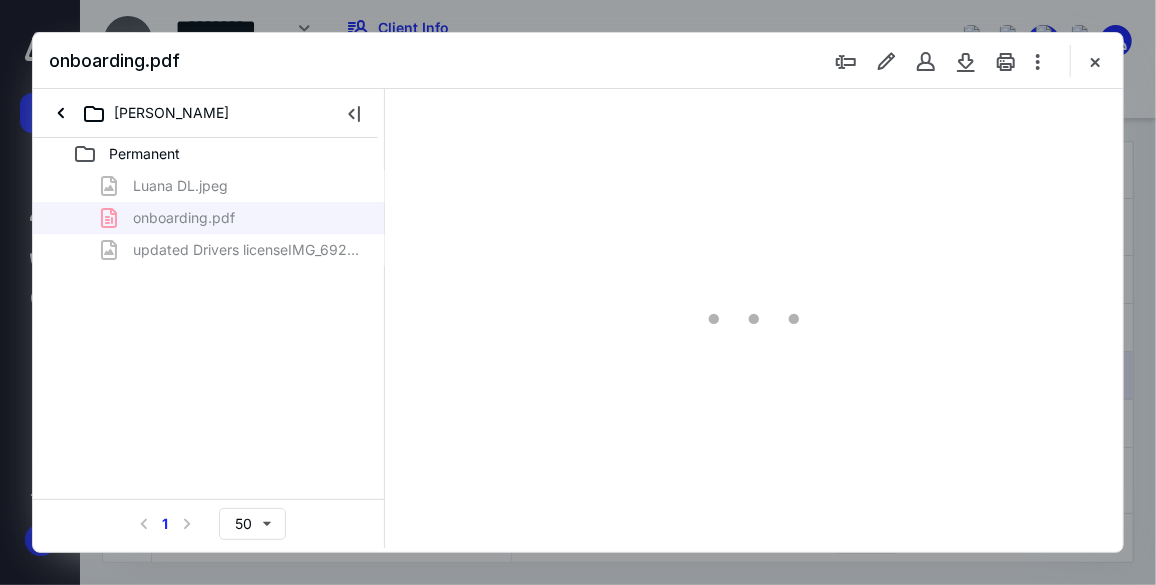 scroll, scrollTop: 0, scrollLeft: 0, axis: both 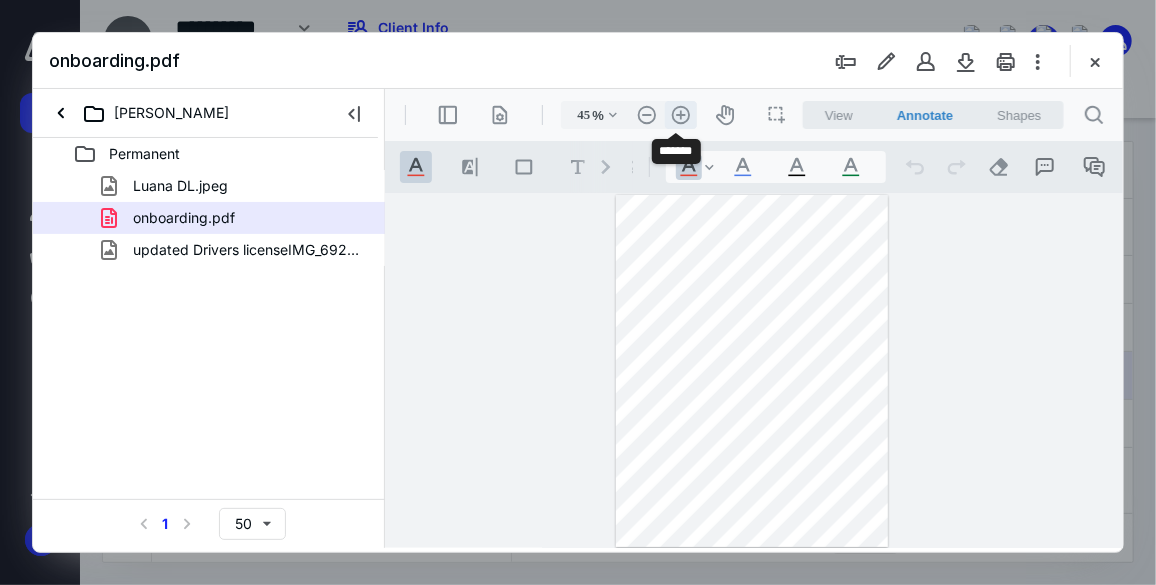click on ".cls-1{fill:#abb0c4;} icon - header - zoom - in - line" at bounding box center [680, 114] 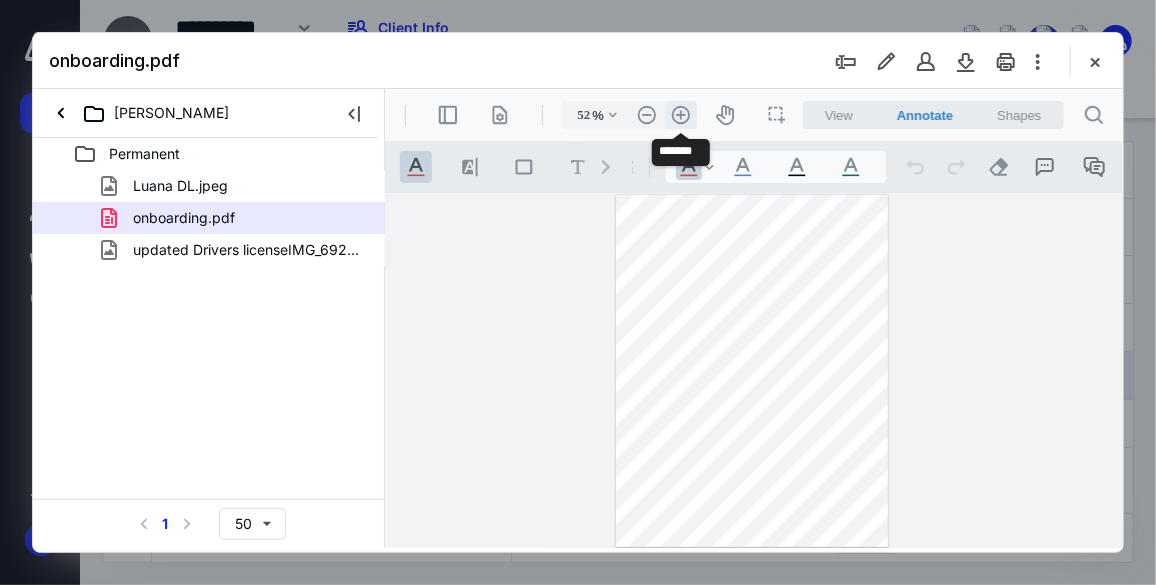 click on ".cls-1{fill:#abb0c4;} icon - header - zoom - in - line" at bounding box center (680, 114) 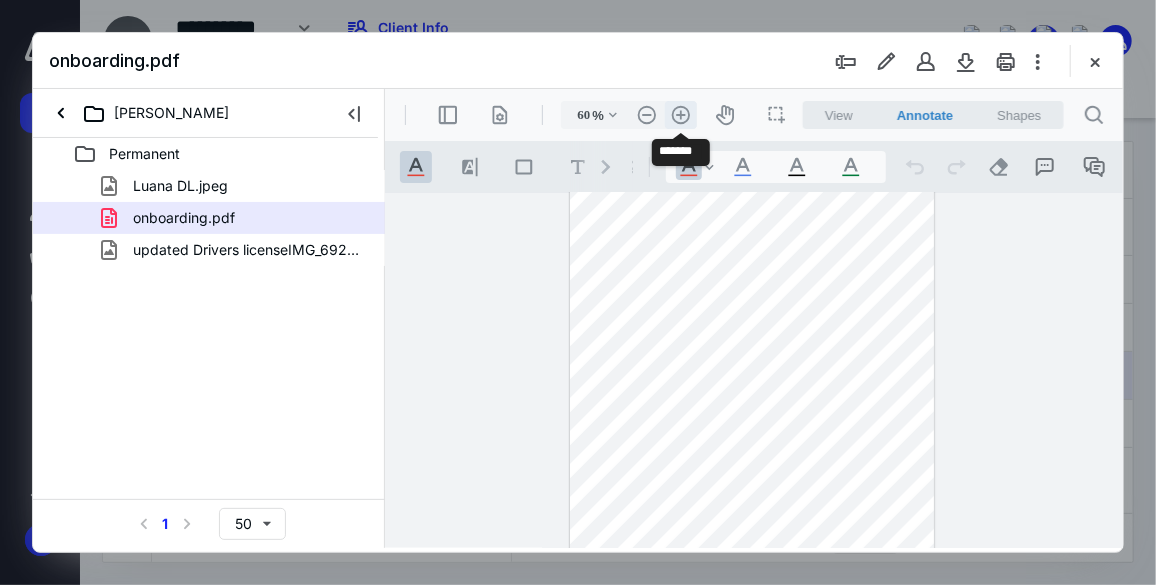 click on ".cls-1{fill:#abb0c4;} icon - header - zoom - in - line" at bounding box center (680, 114) 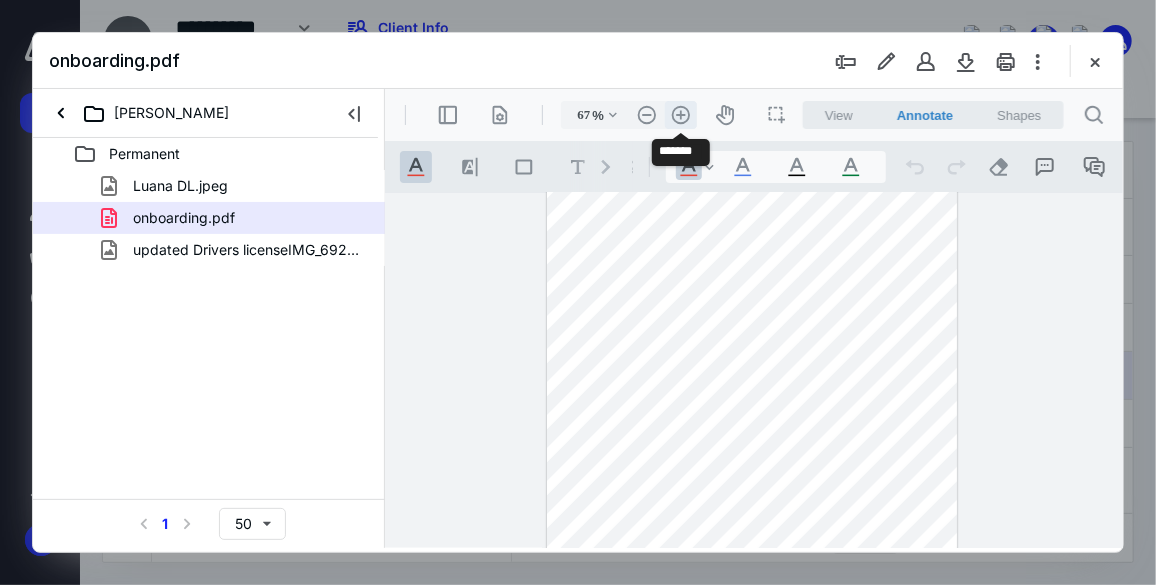 click on ".cls-1{fill:#abb0c4;} icon - header - zoom - in - line" at bounding box center (680, 114) 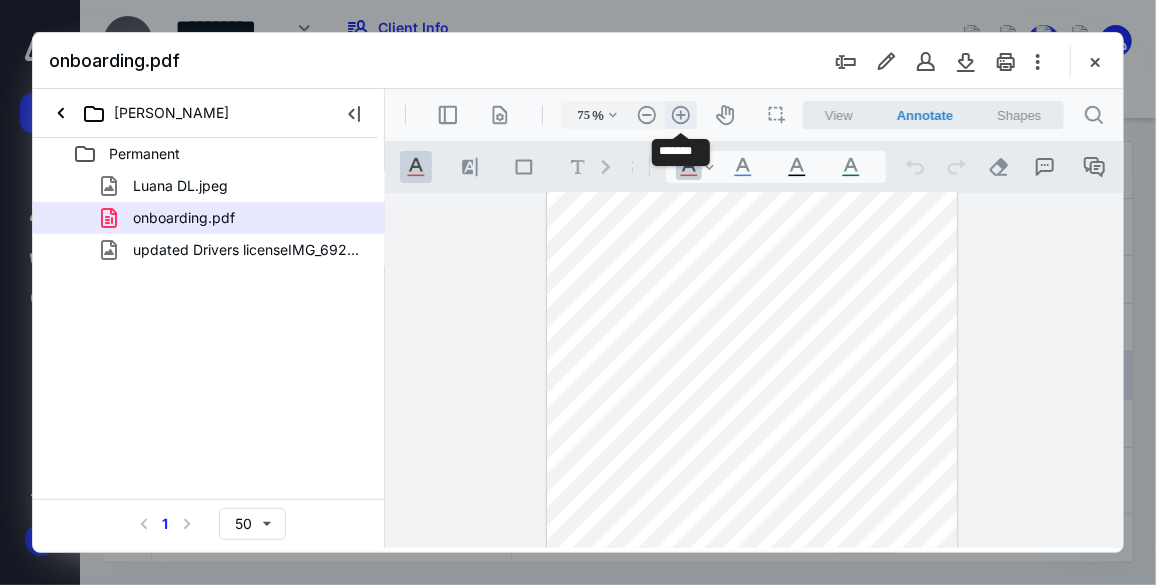 click on ".cls-1{fill:#abb0c4;} icon - header - zoom - in - line" at bounding box center [680, 114] 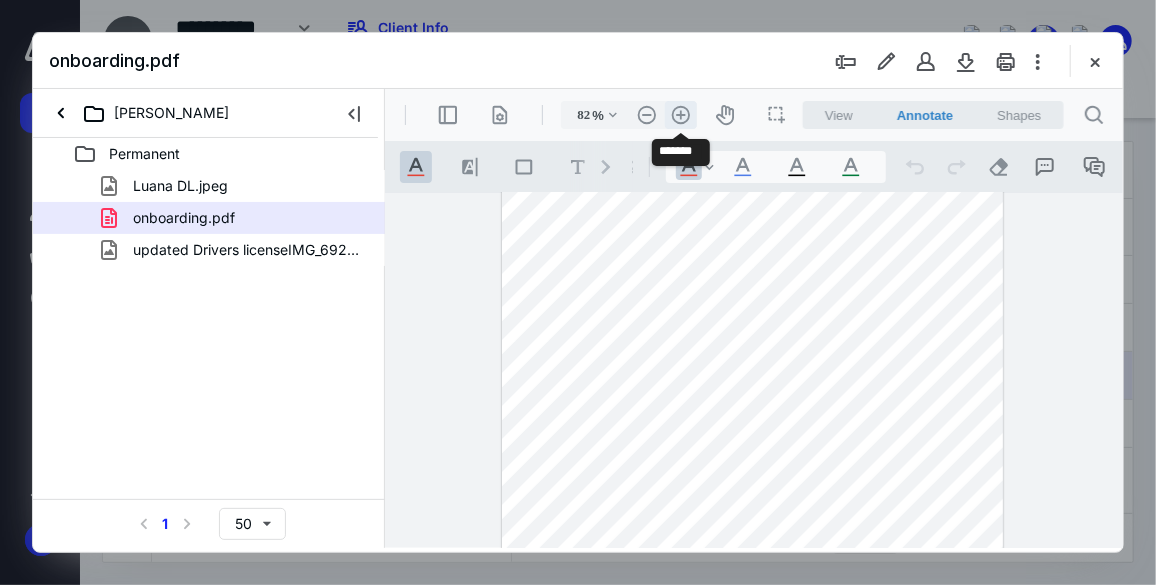 click on ".cls-1{fill:#abb0c4;} icon - header - zoom - in - line" at bounding box center [680, 114] 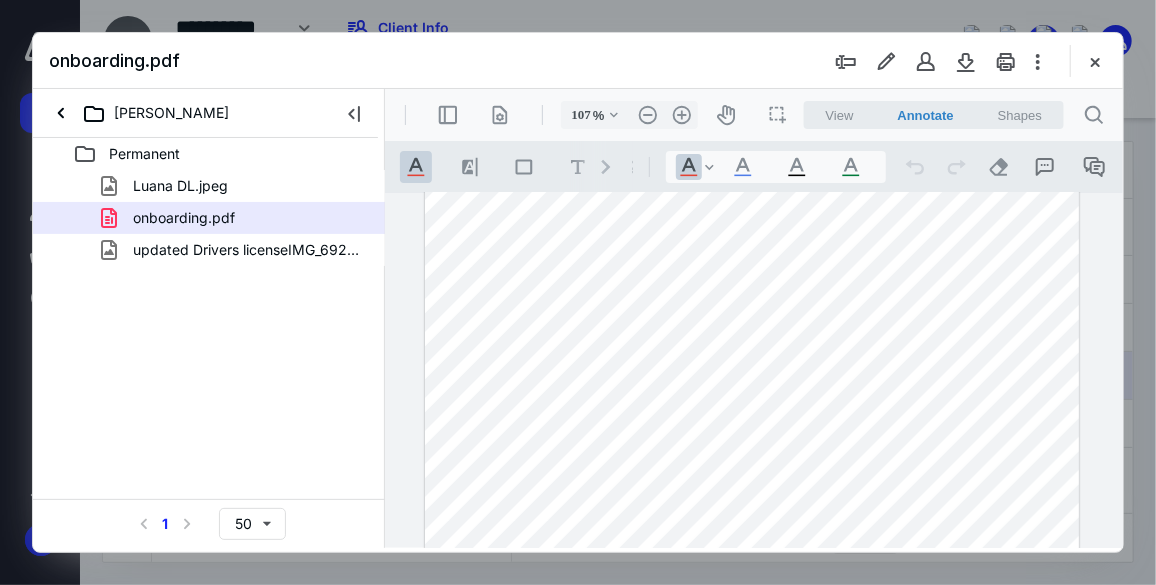 scroll, scrollTop: 272, scrollLeft: 0, axis: vertical 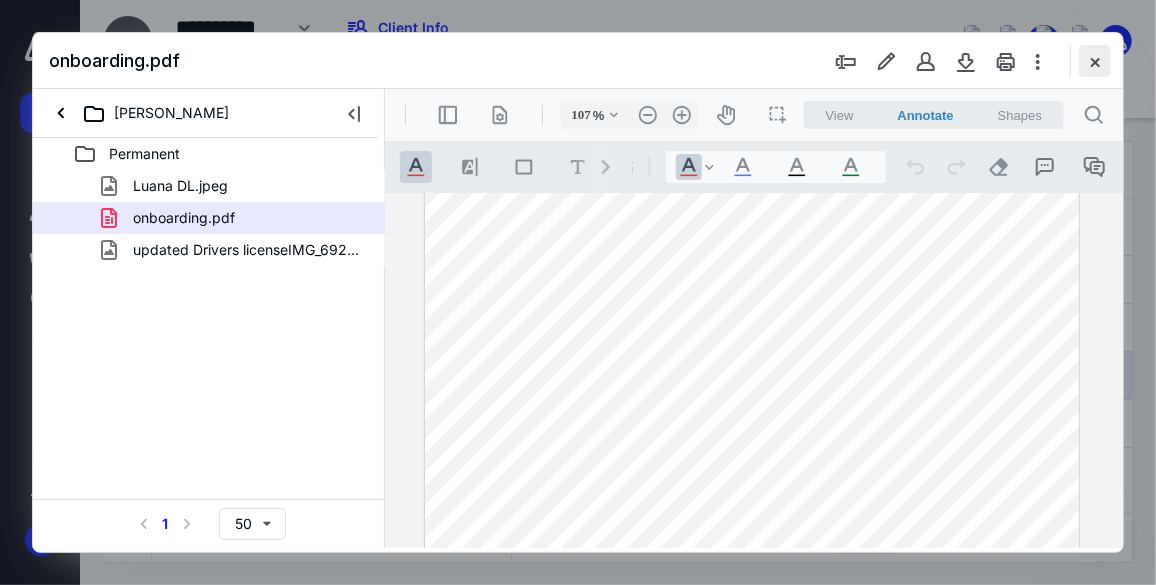 click at bounding box center (1095, 61) 